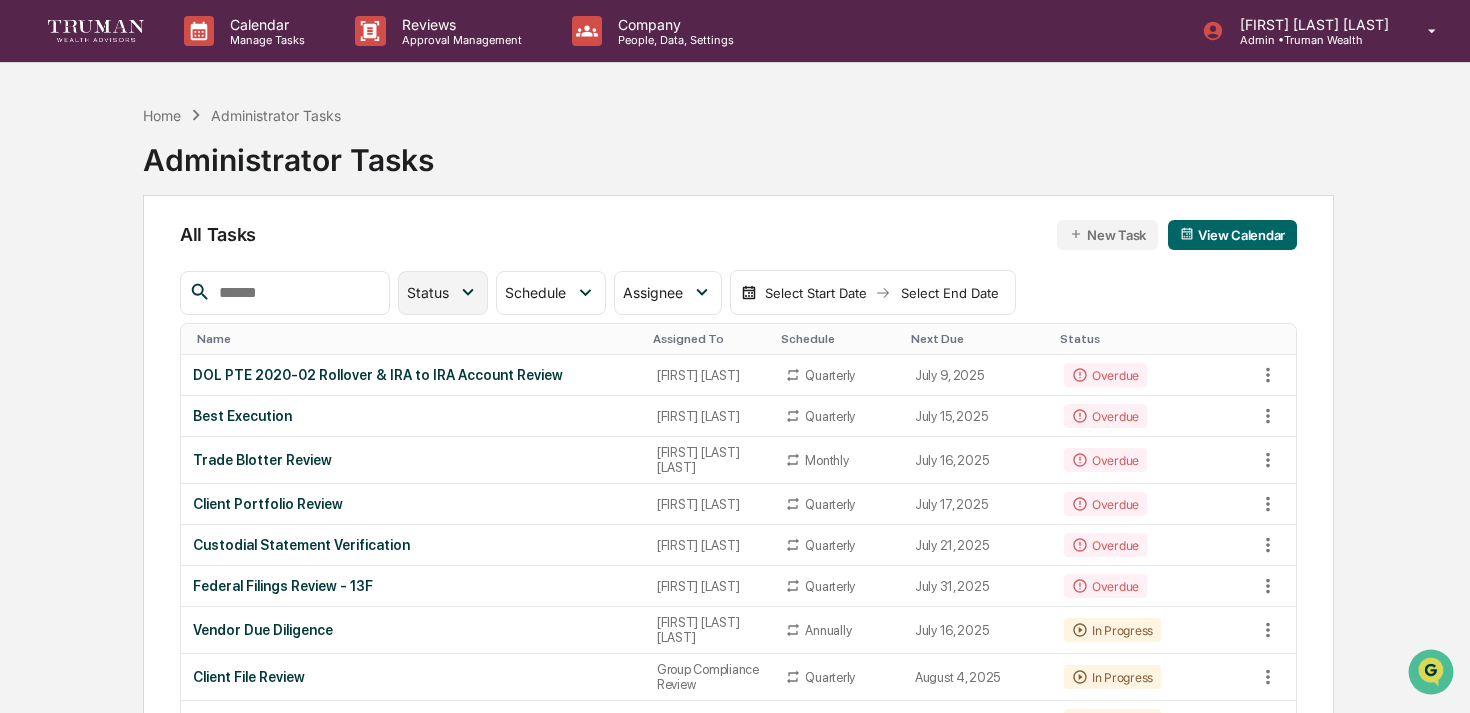 scroll, scrollTop: 0, scrollLeft: 0, axis: both 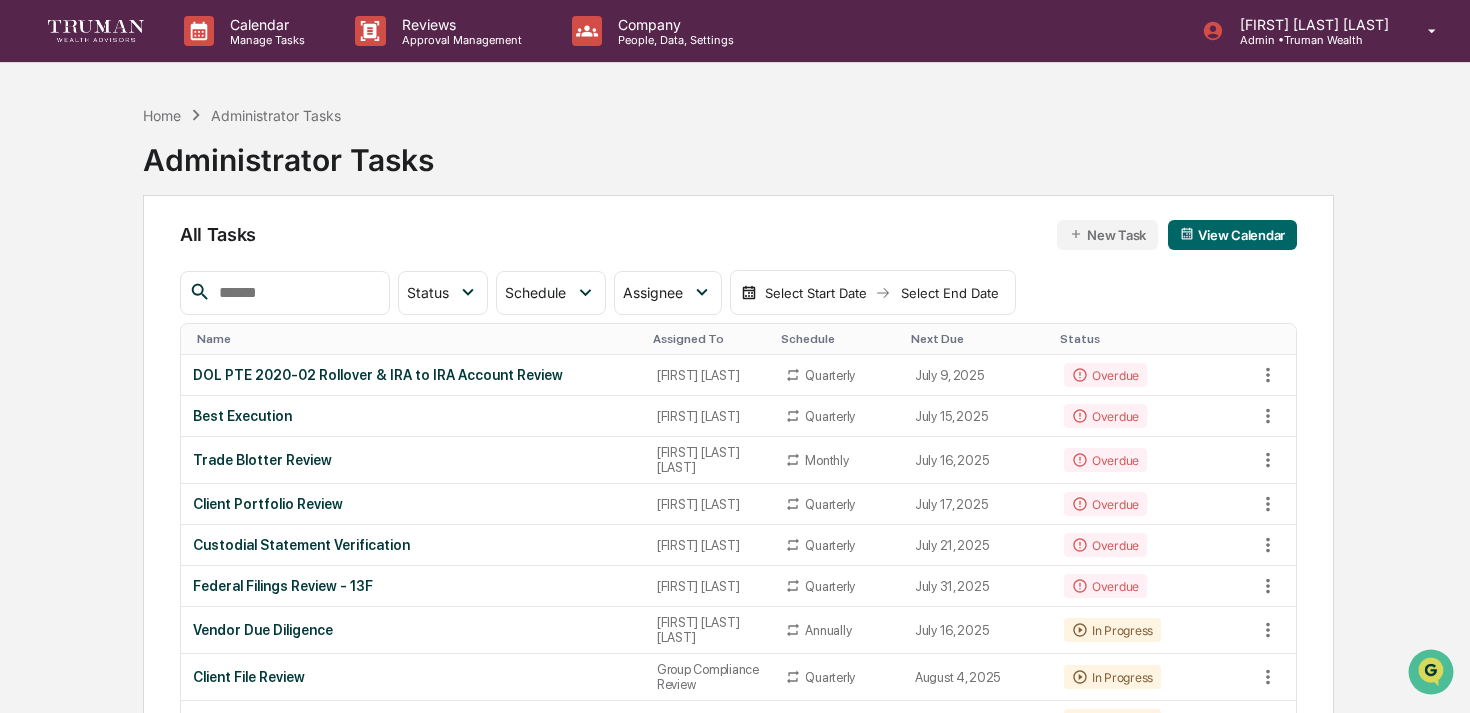 click at bounding box center (96, 30) 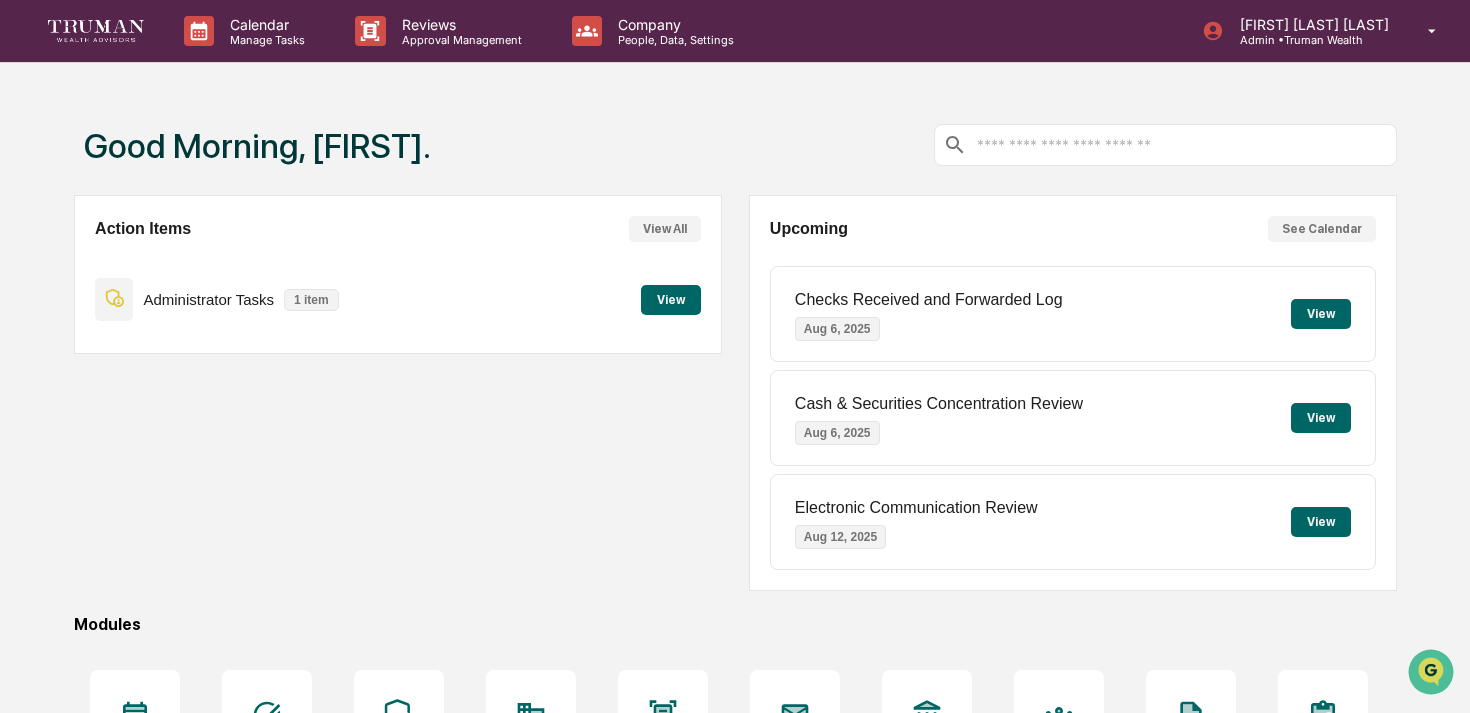 click on "View All" at bounding box center (665, 229) 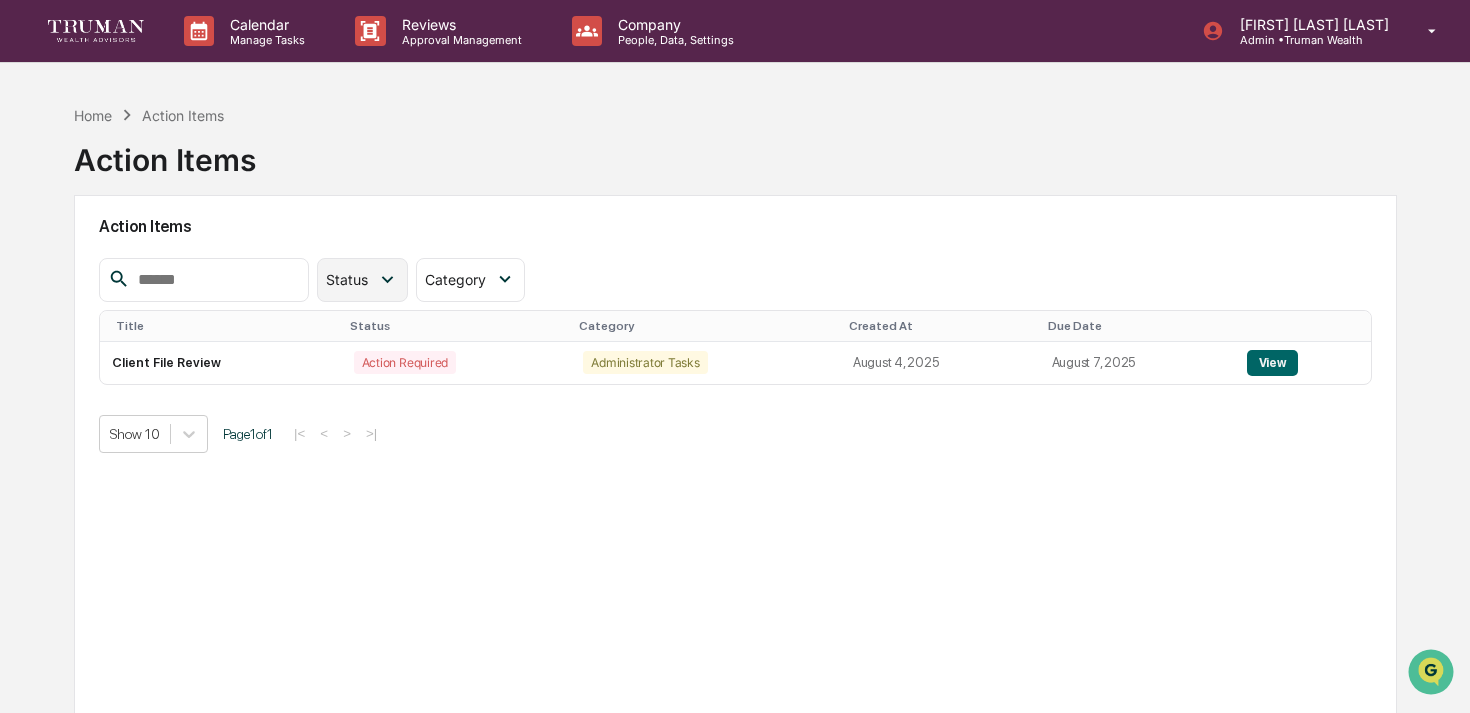 click 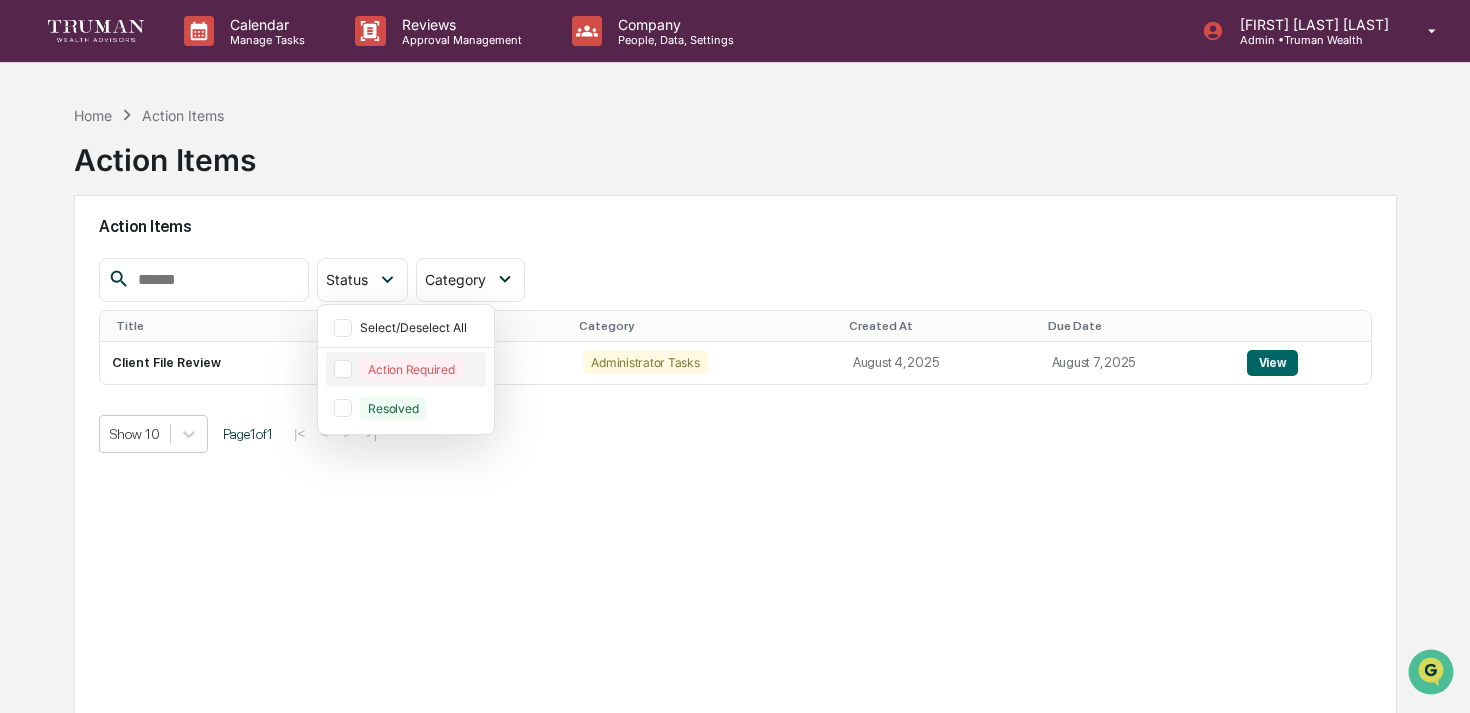 click at bounding box center [343, 369] 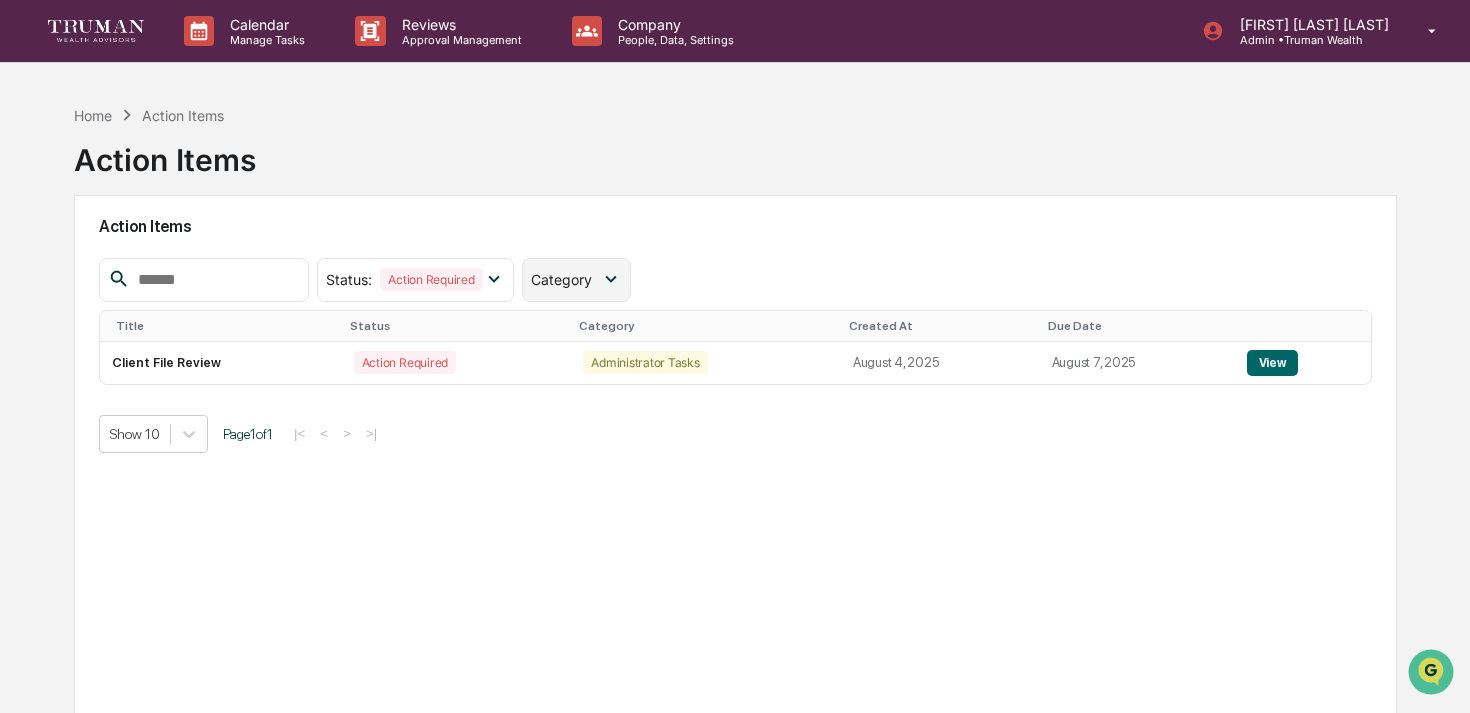 click on "Category" at bounding box center [561, 279] 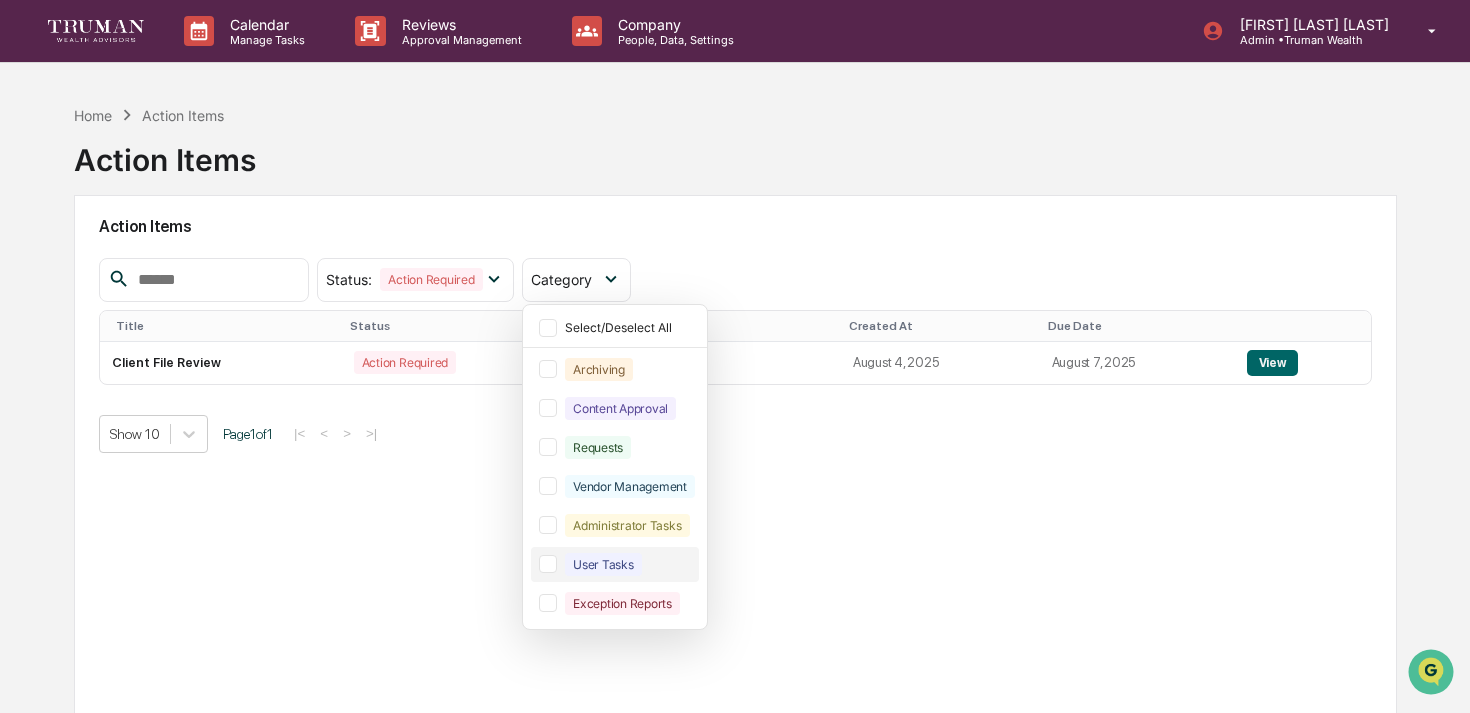 scroll, scrollTop: 95, scrollLeft: 0, axis: vertical 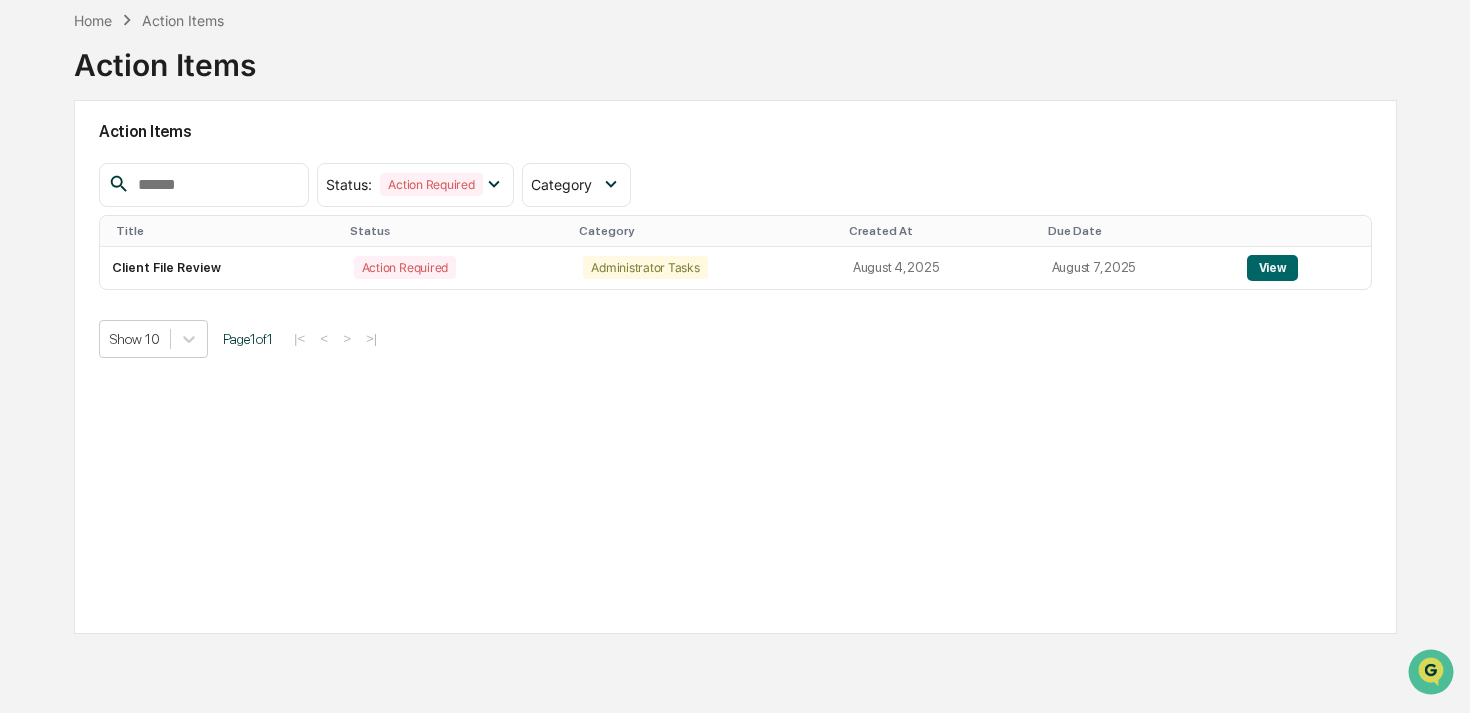 click on "Action Items" at bounding box center (735, 132) 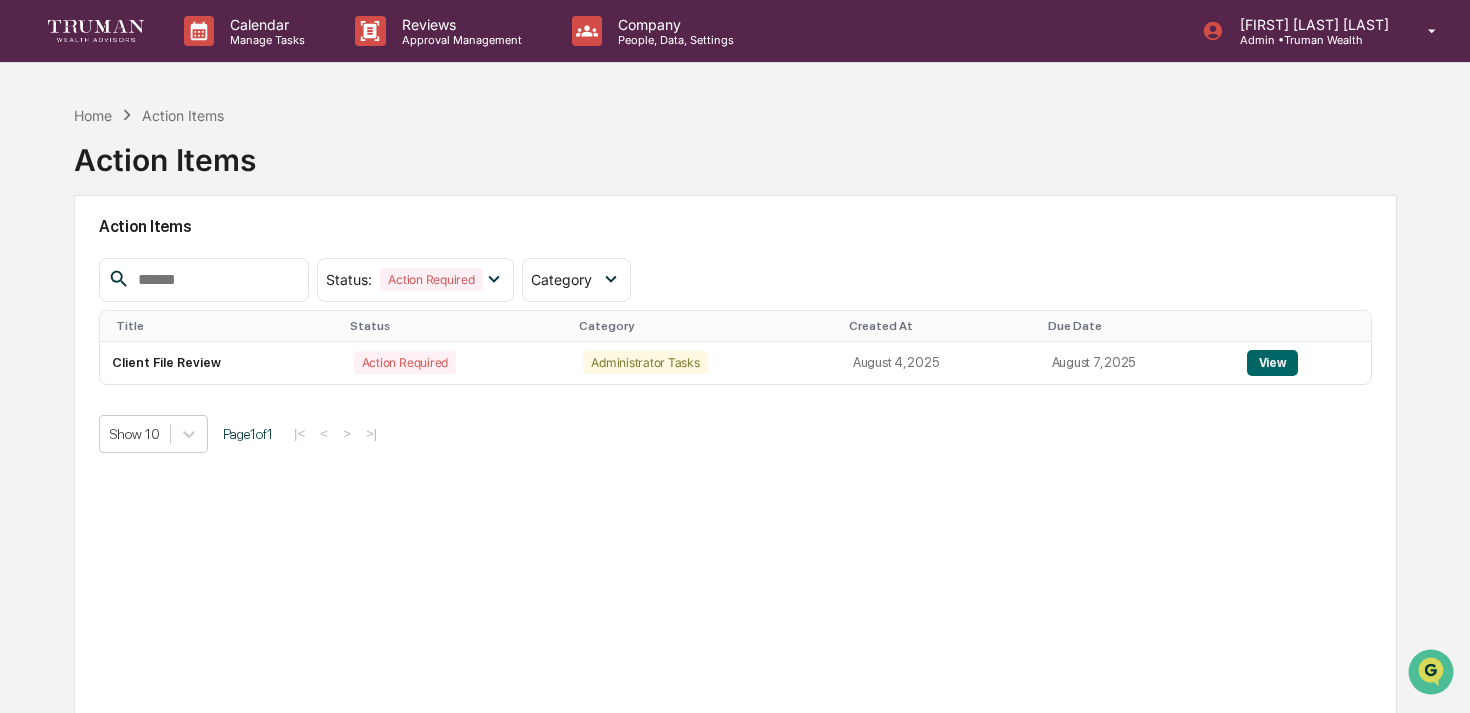 click at bounding box center (96, 30) 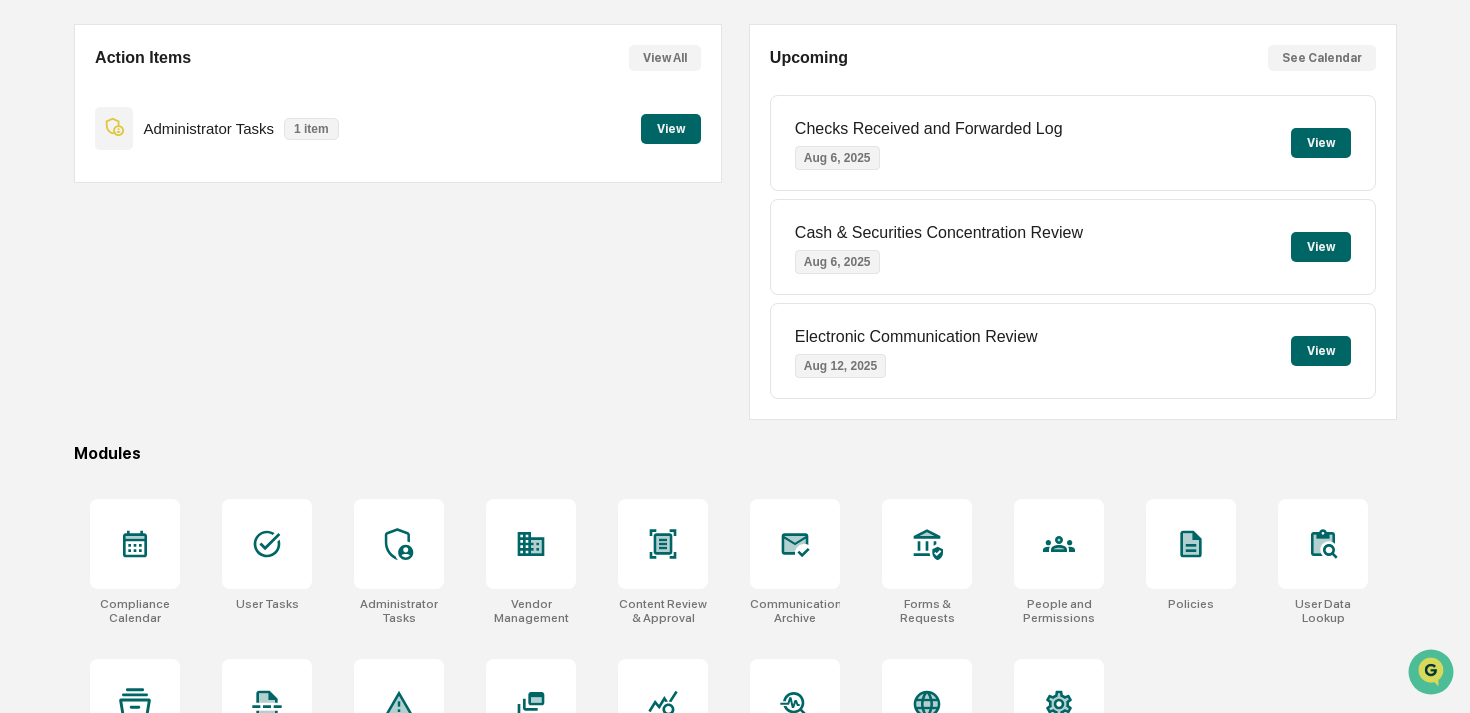 scroll, scrollTop: 174, scrollLeft: 0, axis: vertical 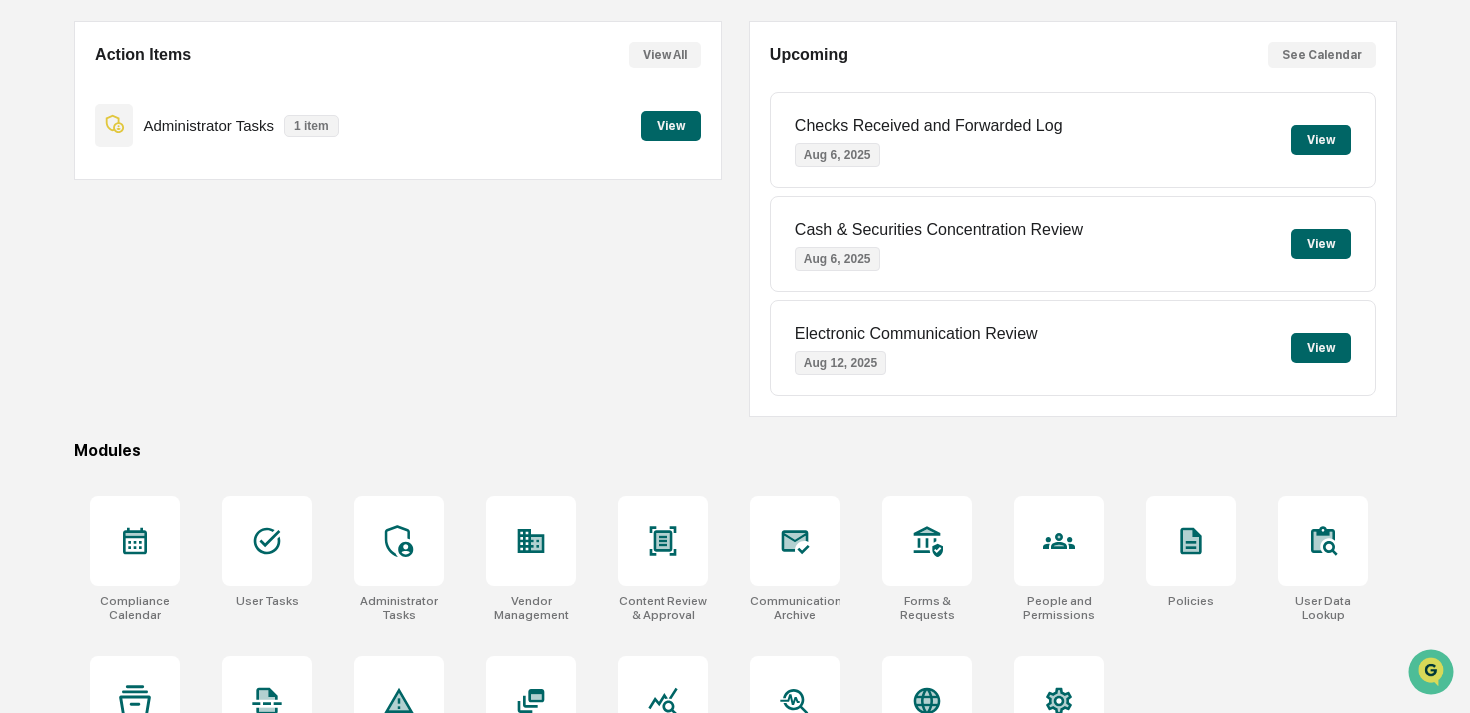 click on "View" at bounding box center (671, 126) 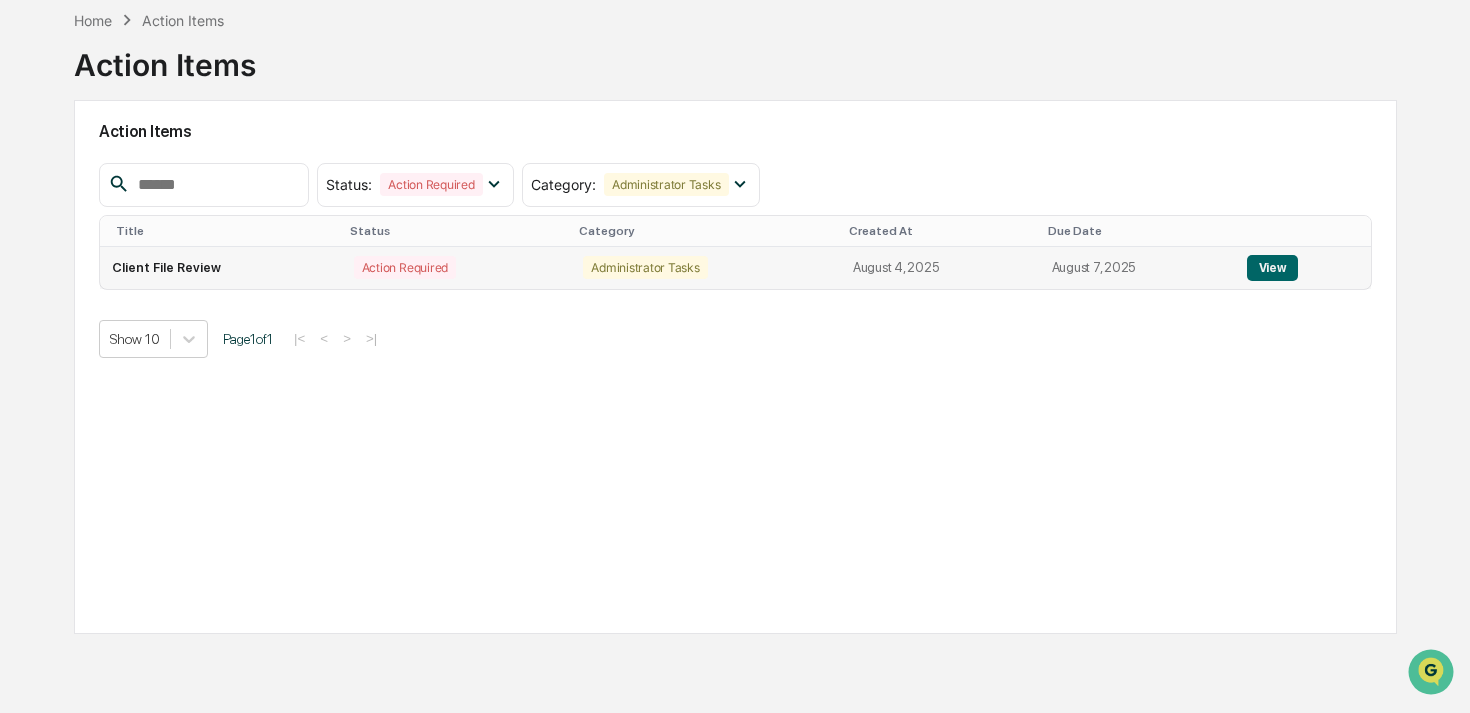 click on "Client File Review" at bounding box center [221, 268] 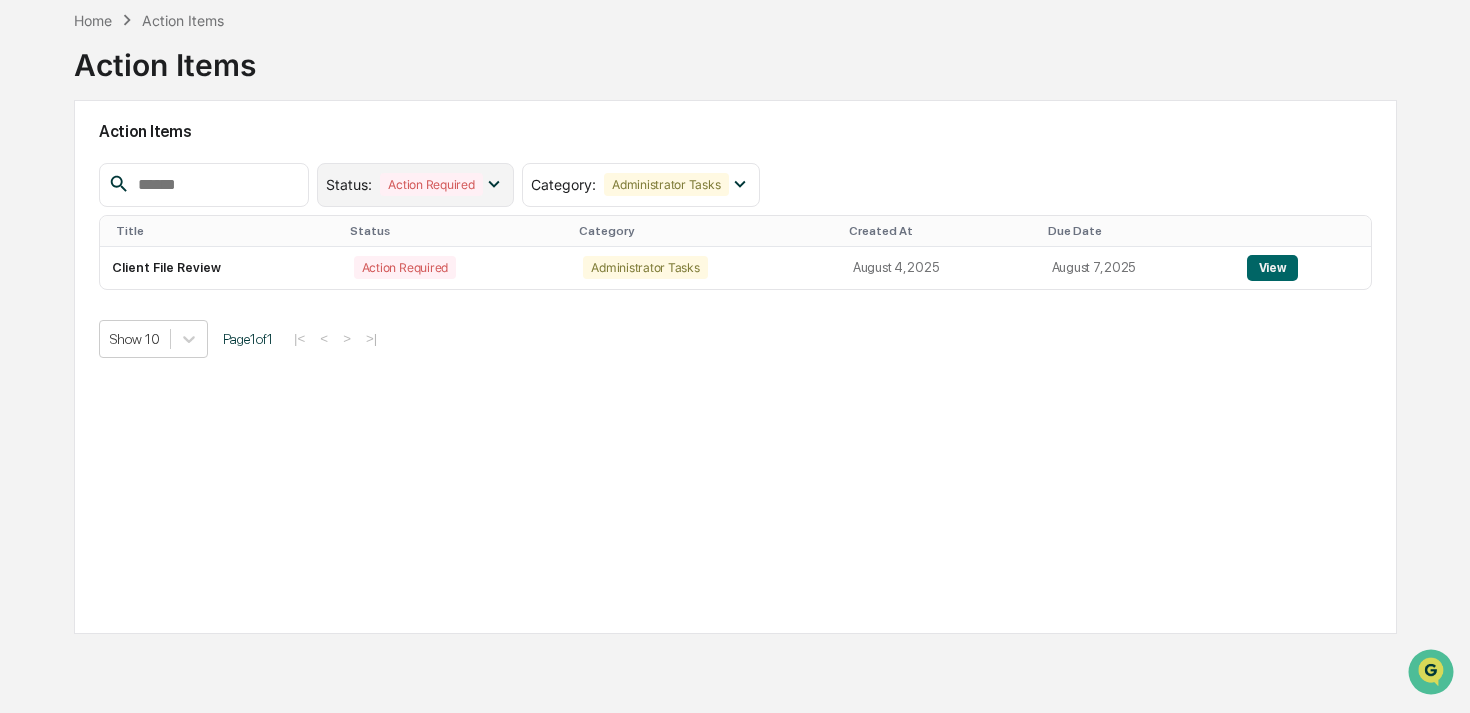 scroll, scrollTop: 0, scrollLeft: 0, axis: both 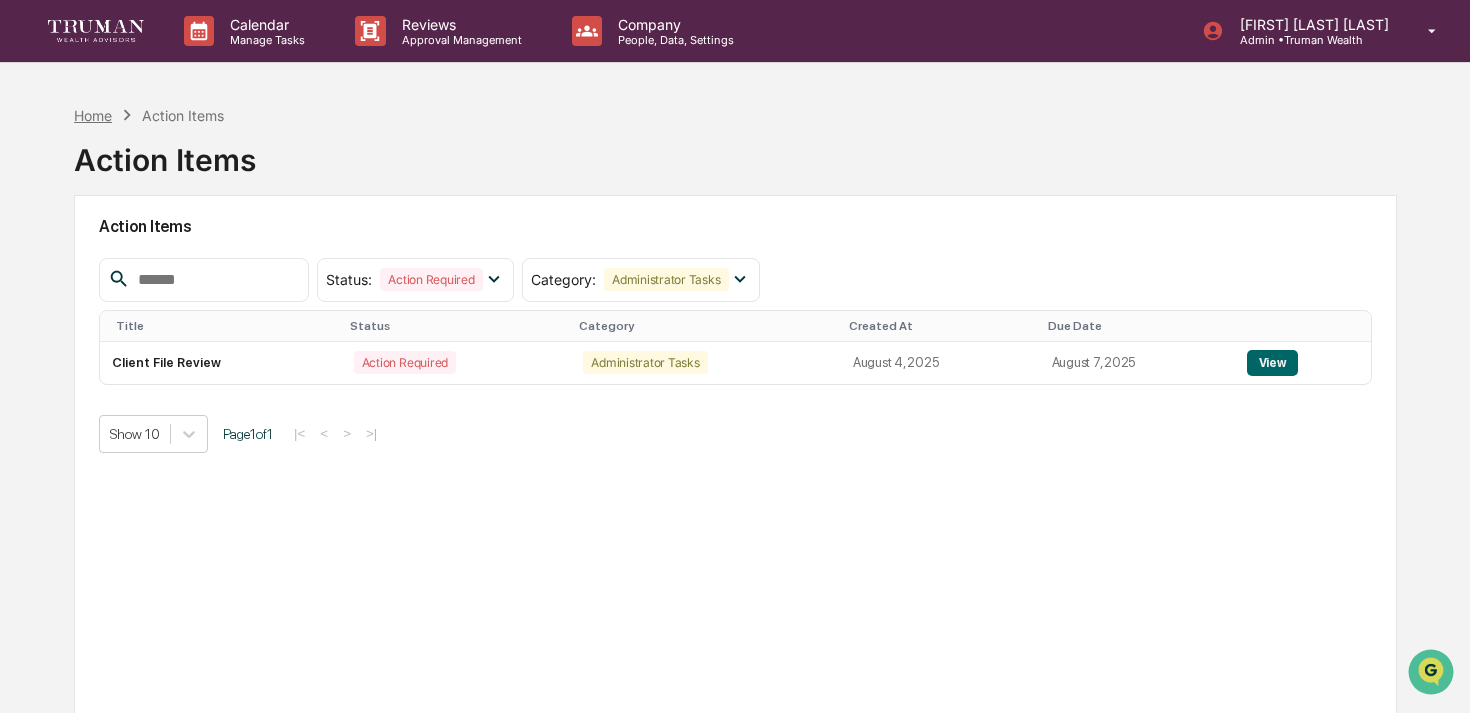 click on "Home" at bounding box center (93, 115) 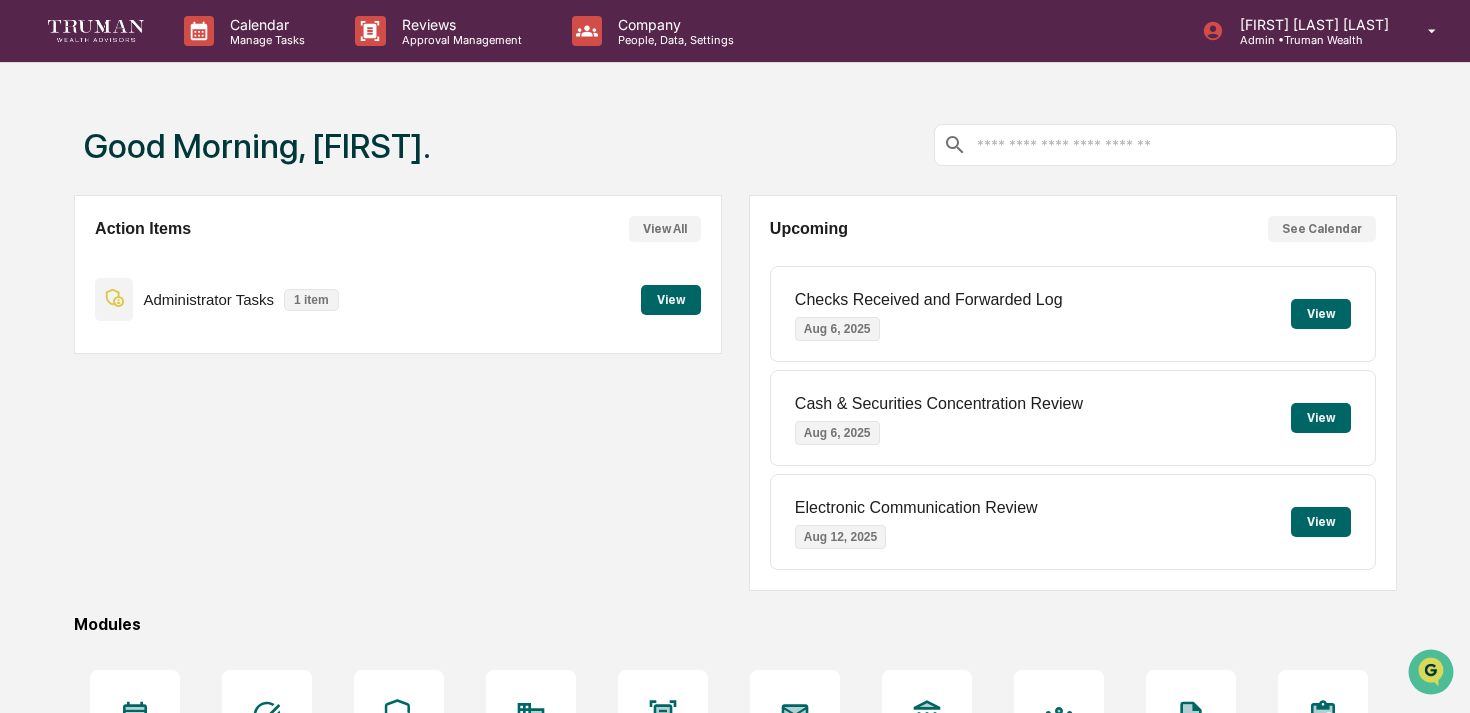 scroll, scrollTop: 256, scrollLeft: 0, axis: vertical 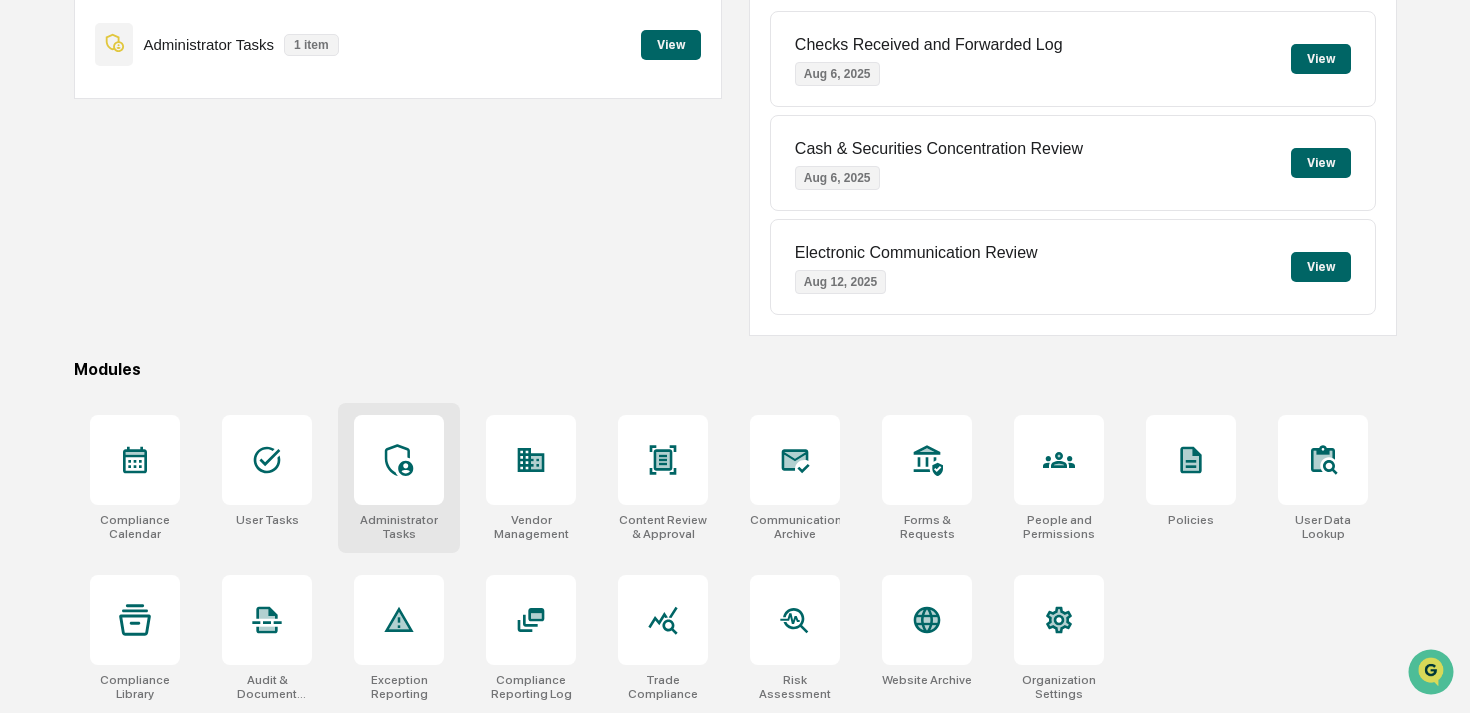 click at bounding box center [399, 460] 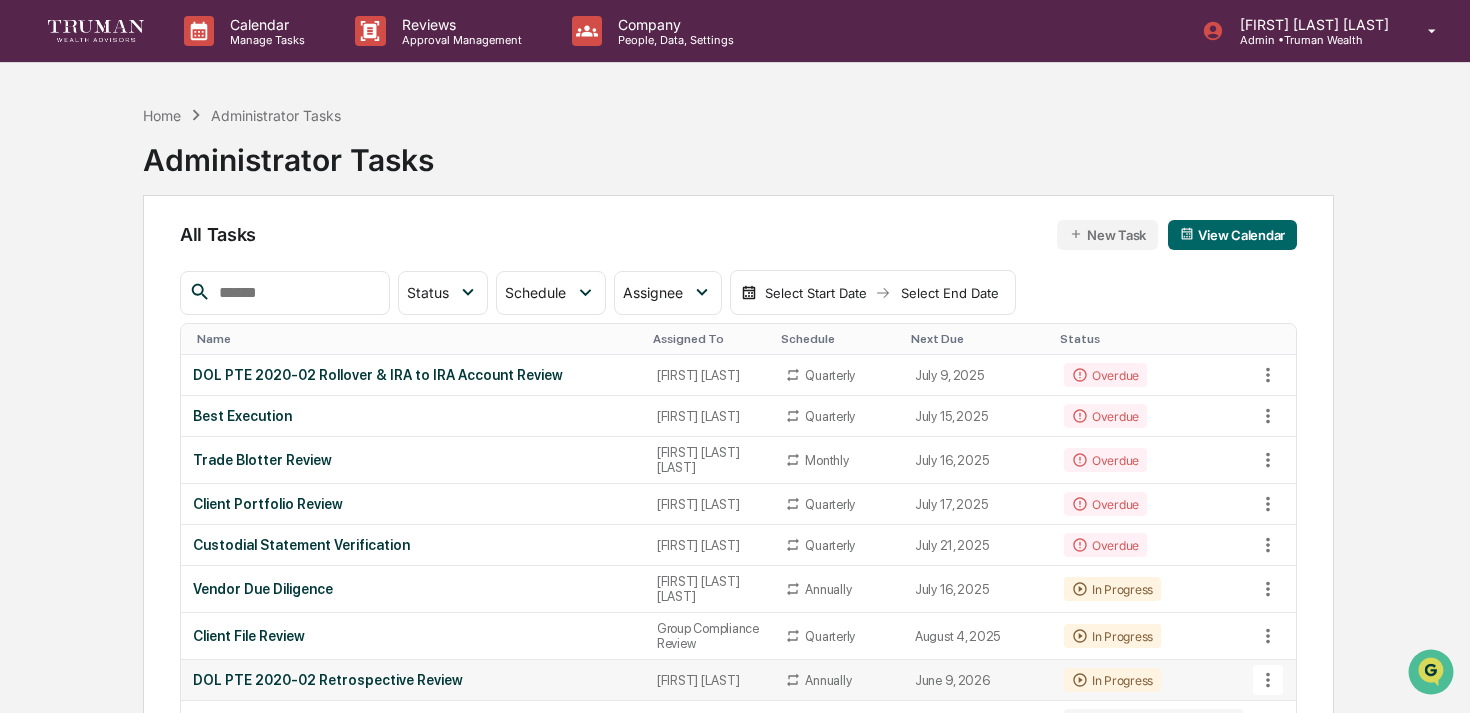 scroll, scrollTop: 36, scrollLeft: 0, axis: vertical 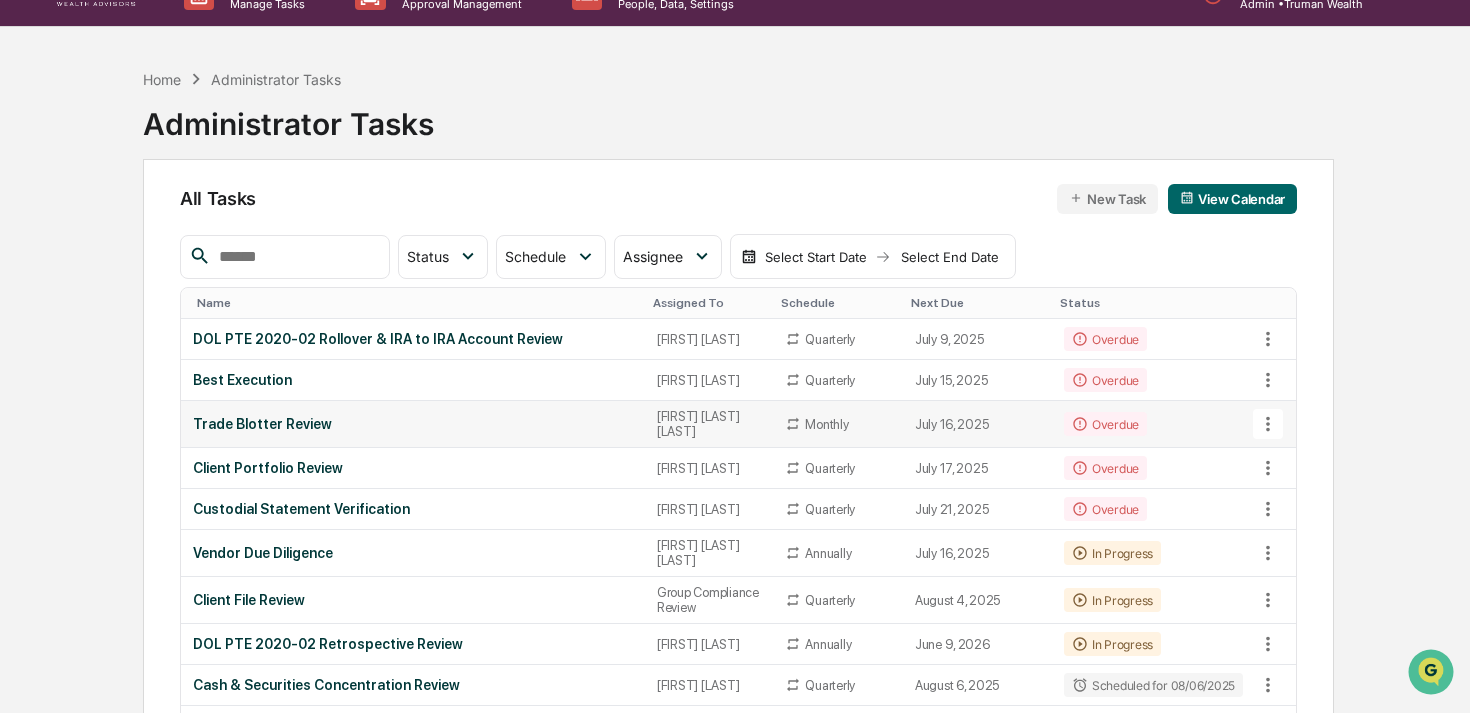 click on "Trade Blotter Review" at bounding box center (413, 424) 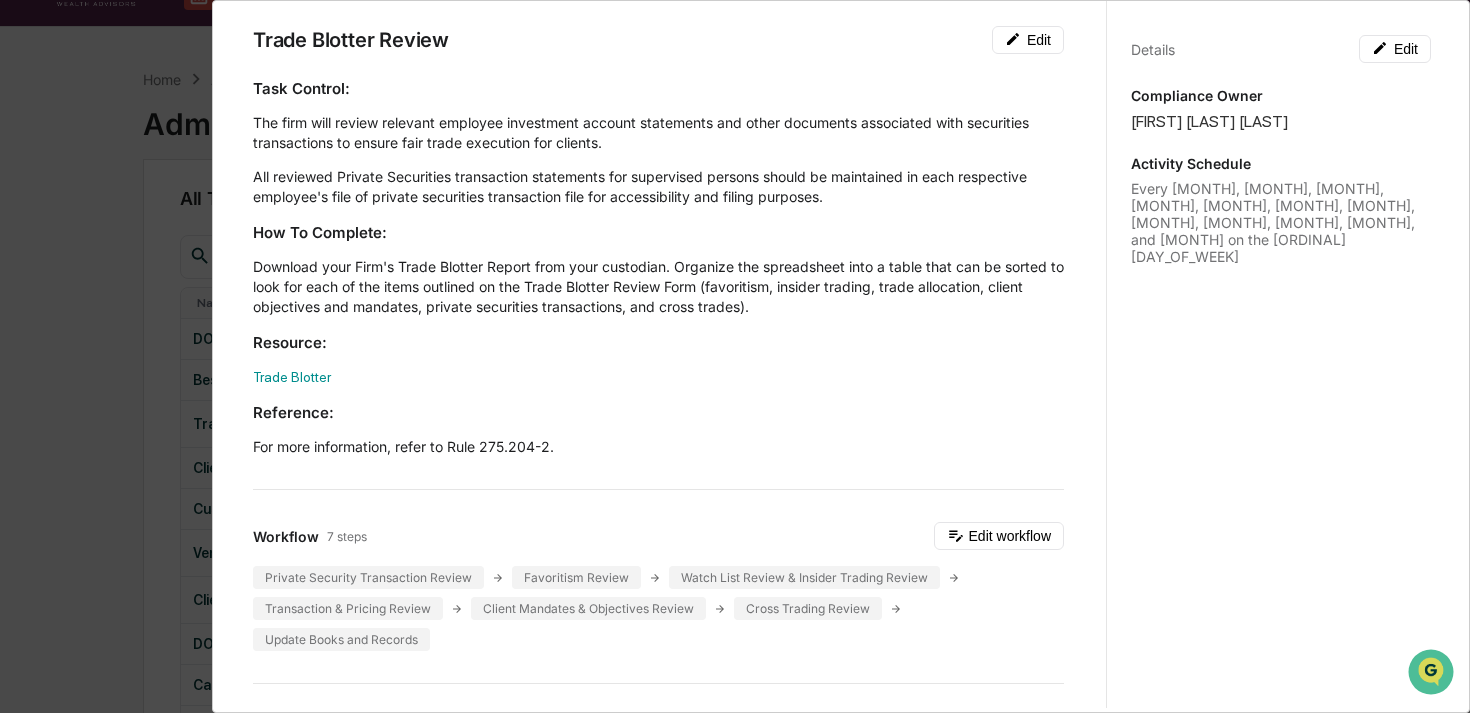 scroll, scrollTop: 0, scrollLeft: 0, axis: both 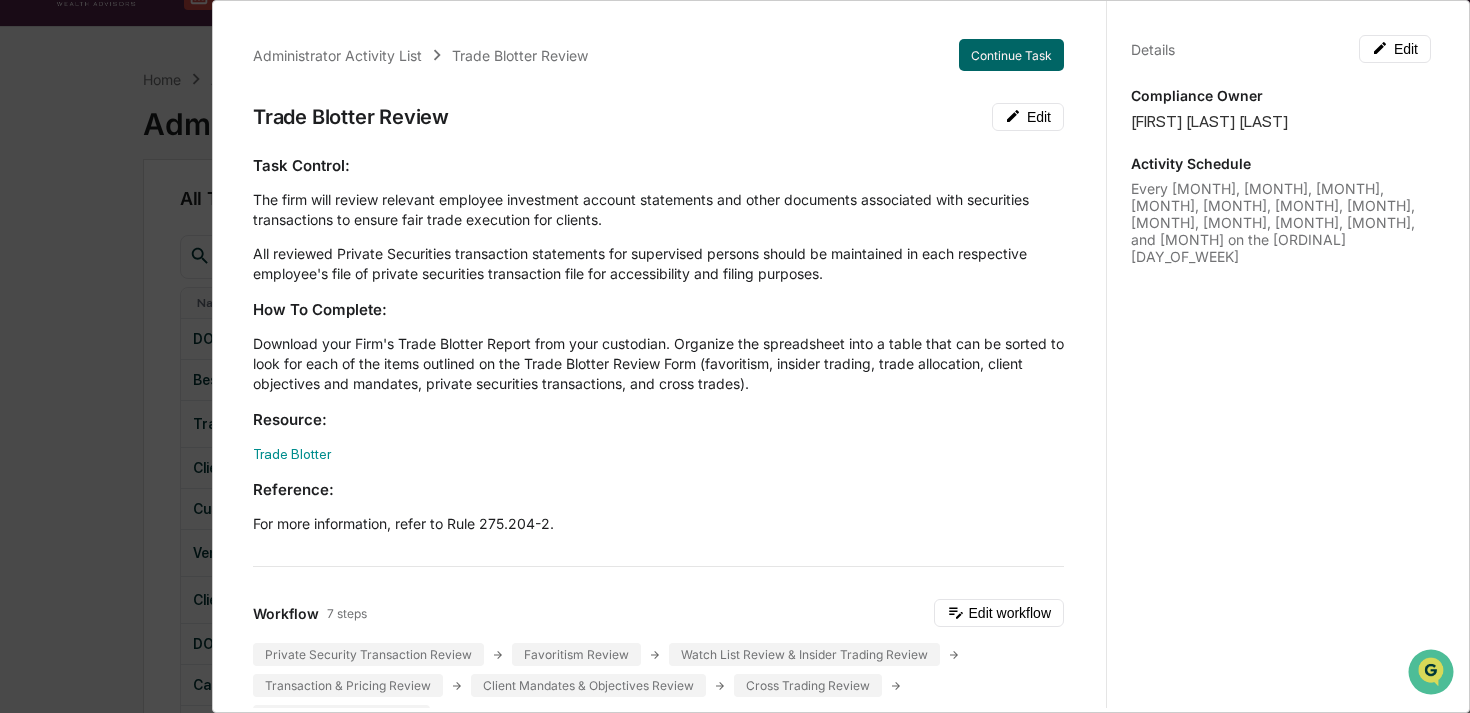 click on "The firm will review relevant employee investment account statements and other documents associated with securities transactions to ensure fair trade execution for clients." at bounding box center (658, 210) 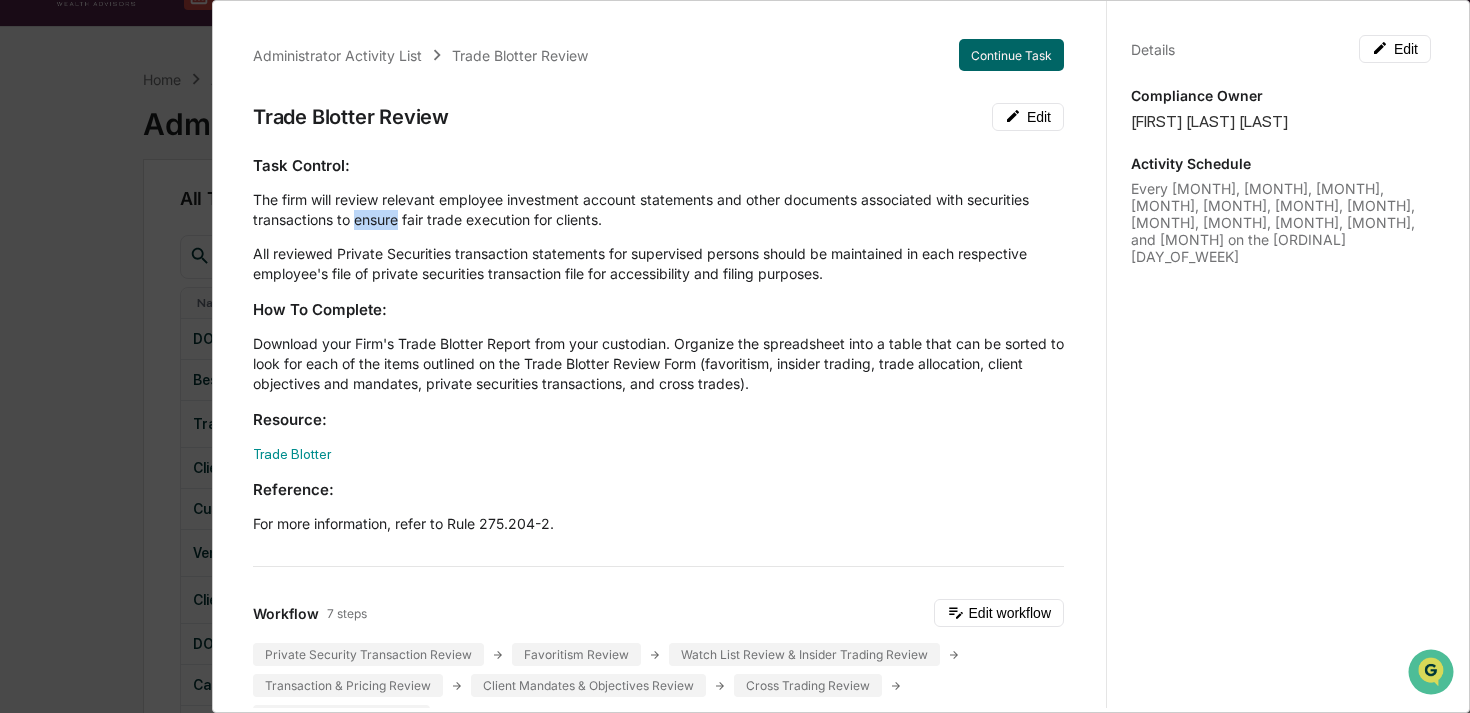 click on "The firm will review relevant employee investment account statements and other documents associated with securities transactions to ensure fair trade execution for clients." at bounding box center (658, 210) 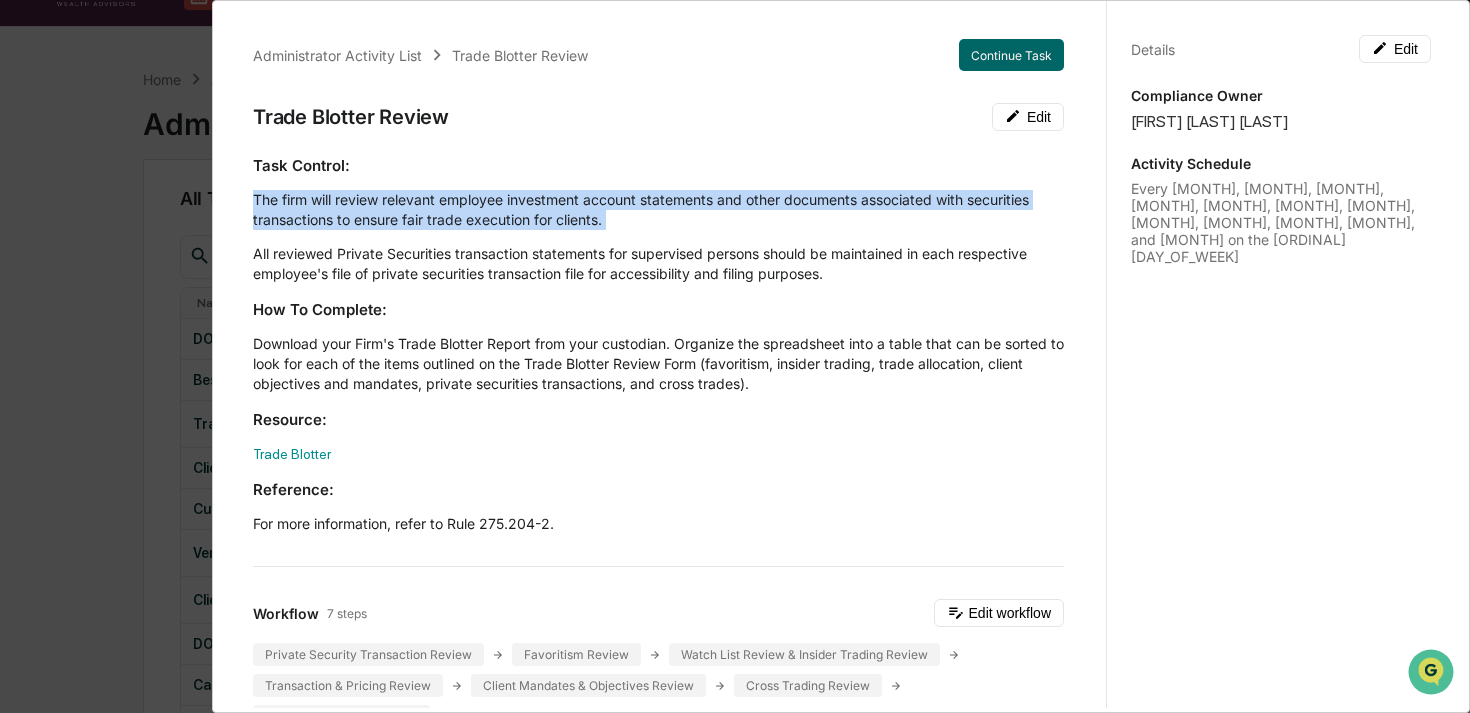click on "The firm will review relevant employee investment account statements and other documents associated with securities transactions to ensure fair trade execution for clients." at bounding box center (658, 210) 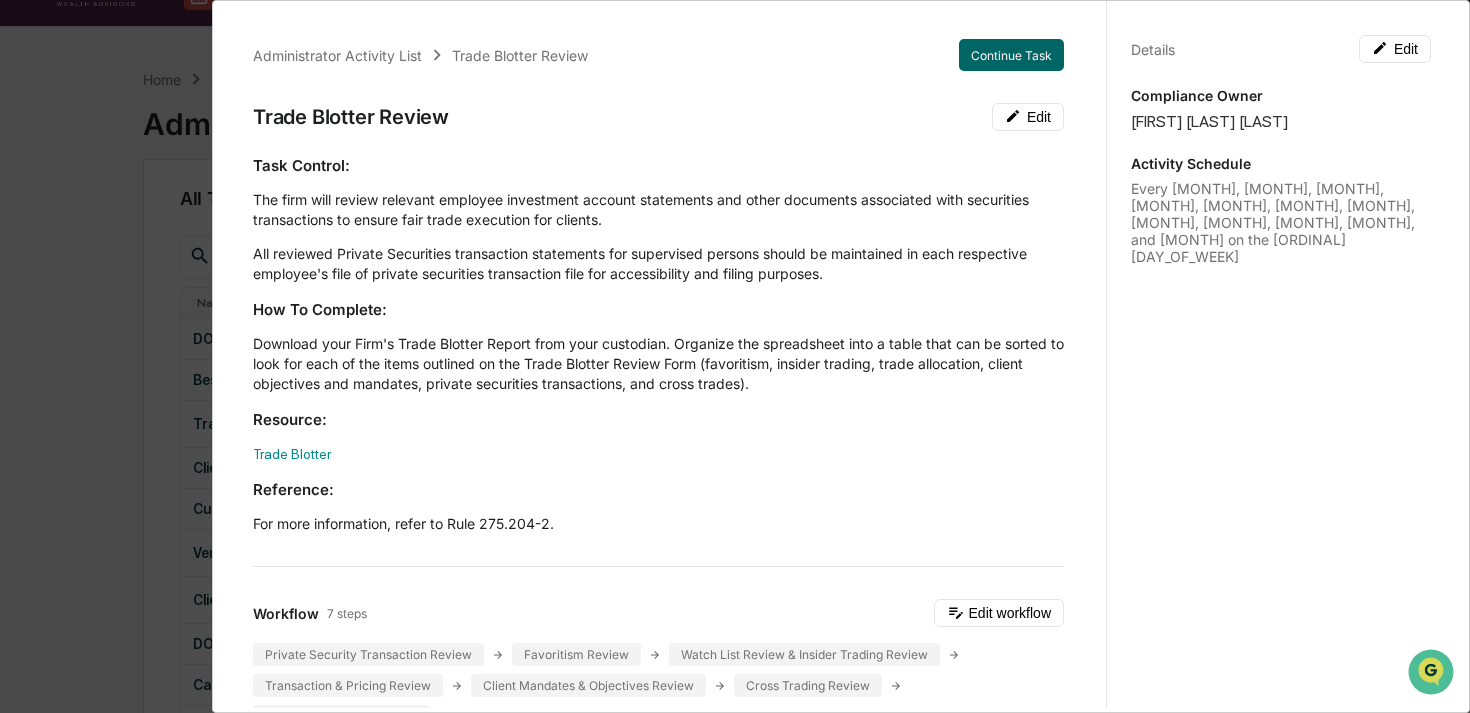 click on "All reviewed Private Securities transaction statements for supervised persons should be maintained in each respective employee's file of private securities transaction file for accessibility and filing purposes." at bounding box center (658, 264) 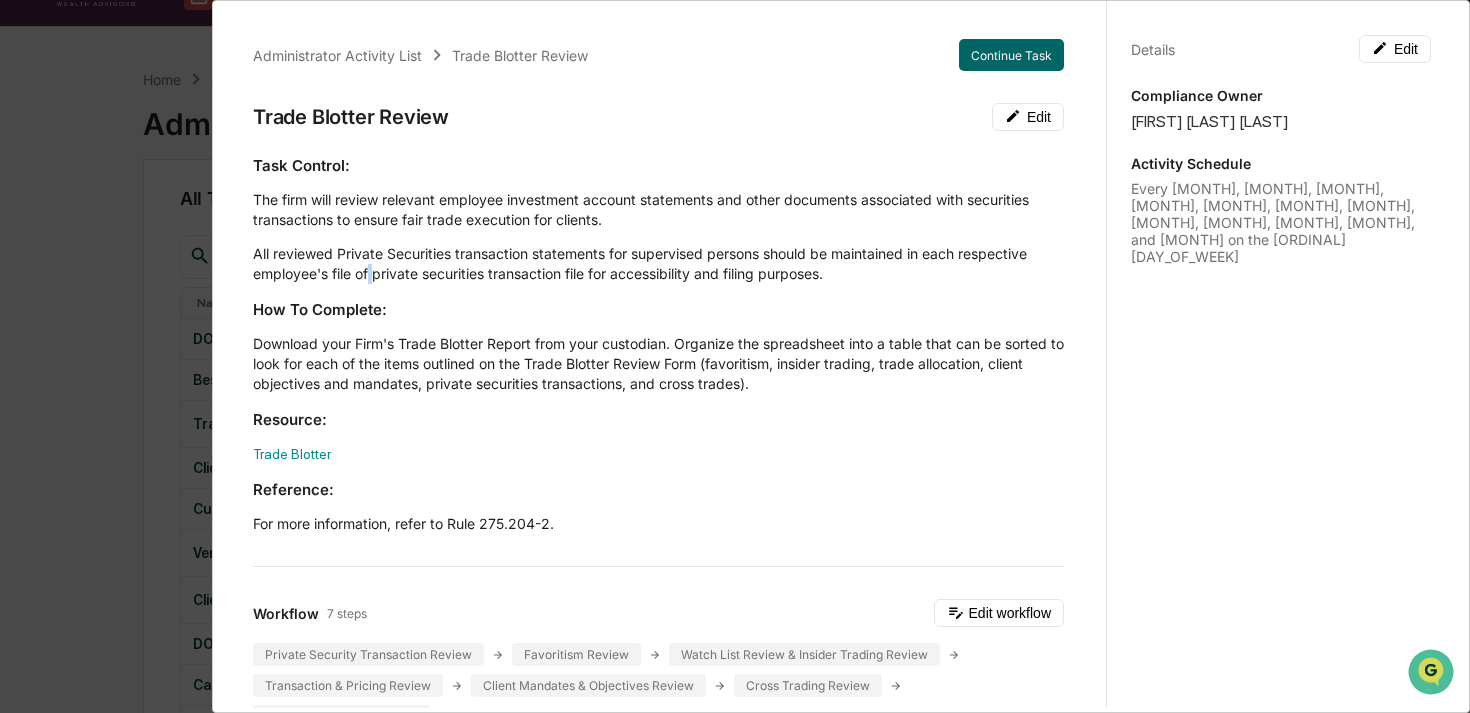 click on "All reviewed Private Securities transaction statements for supervised persons should be maintained in each respective employee's file of private securities transaction file for accessibility and filing purposes." at bounding box center (658, 264) 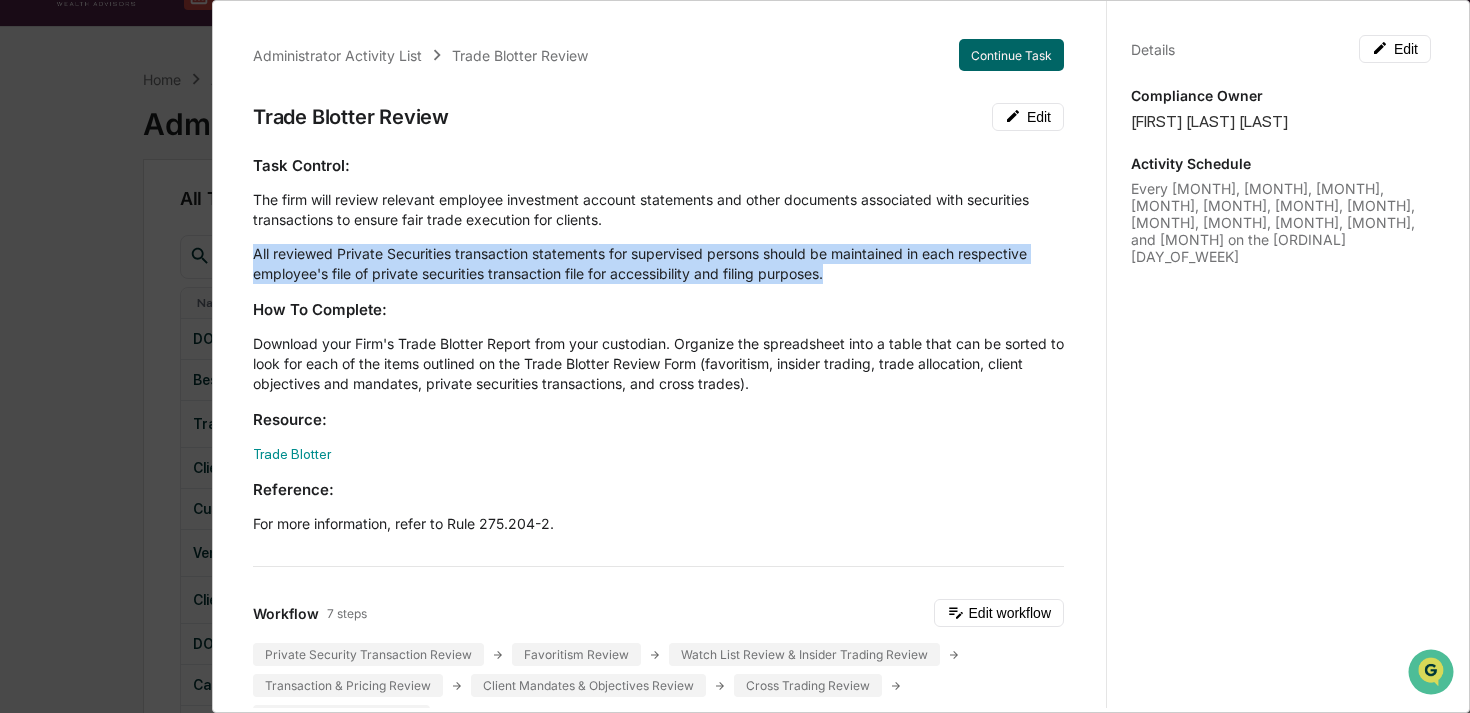 click on "All reviewed Private Securities transaction statements for supervised persons should be maintained in each respective employee's file of private securities transaction file for accessibility and filing purposes." at bounding box center (658, 264) 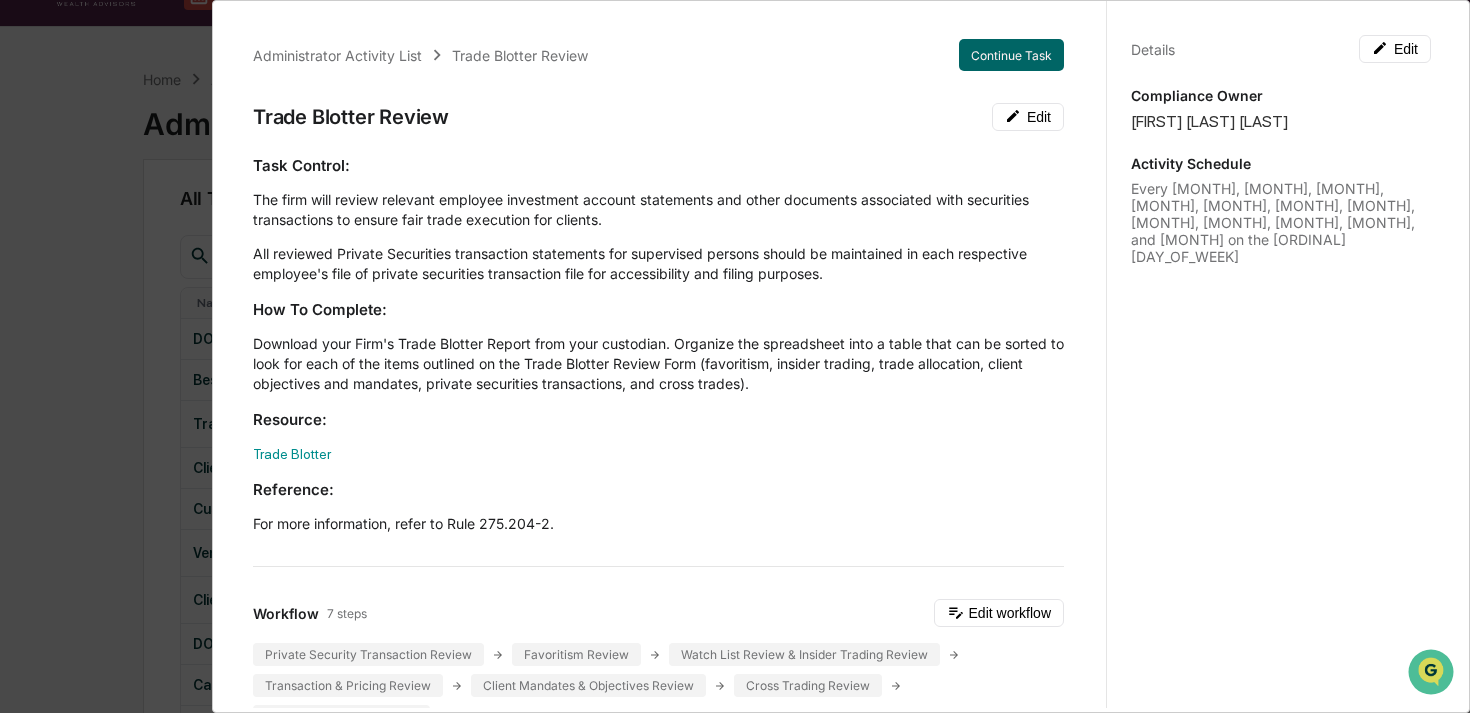 click on "The firm will review relevant employee investment account statements and other documents associated with securities transactions to ensure fair trade execution for clients." at bounding box center [658, 210] 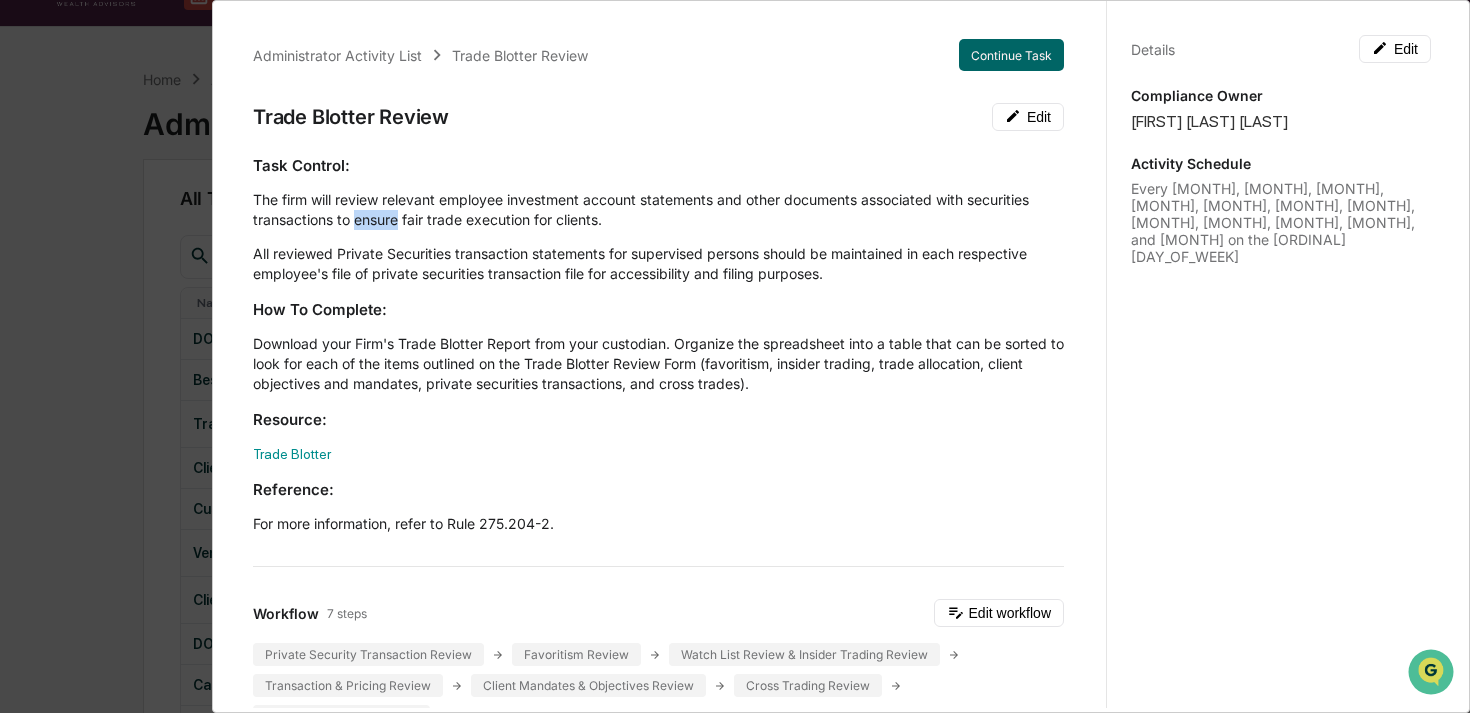 click on "The firm will review relevant employee investment account statements and other documents associated with securities transactions to ensure fair trade execution for clients." at bounding box center (658, 210) 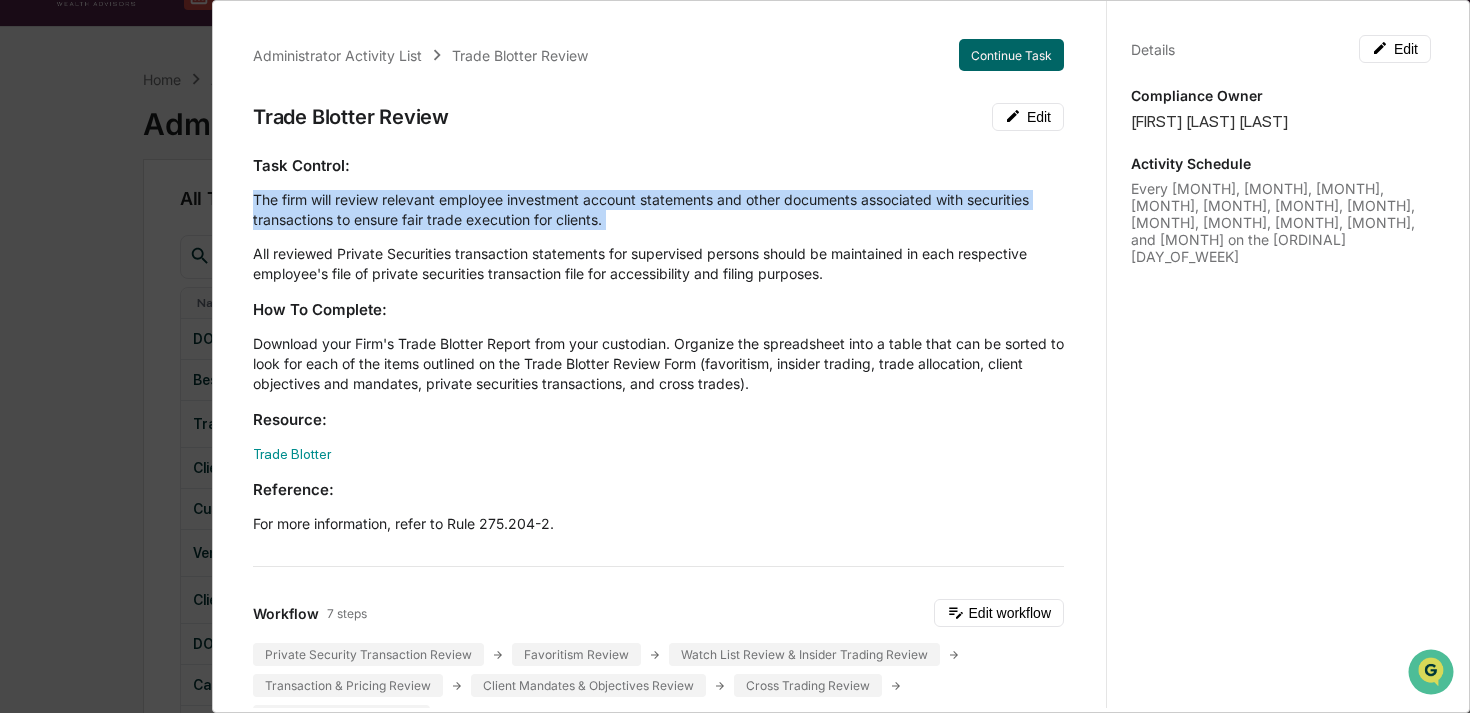 click on "The firm will review relevant employee investment account statements and other documents associated with securities transactions to ensure fair trade execution for clients." at bounding box center [658, 210] 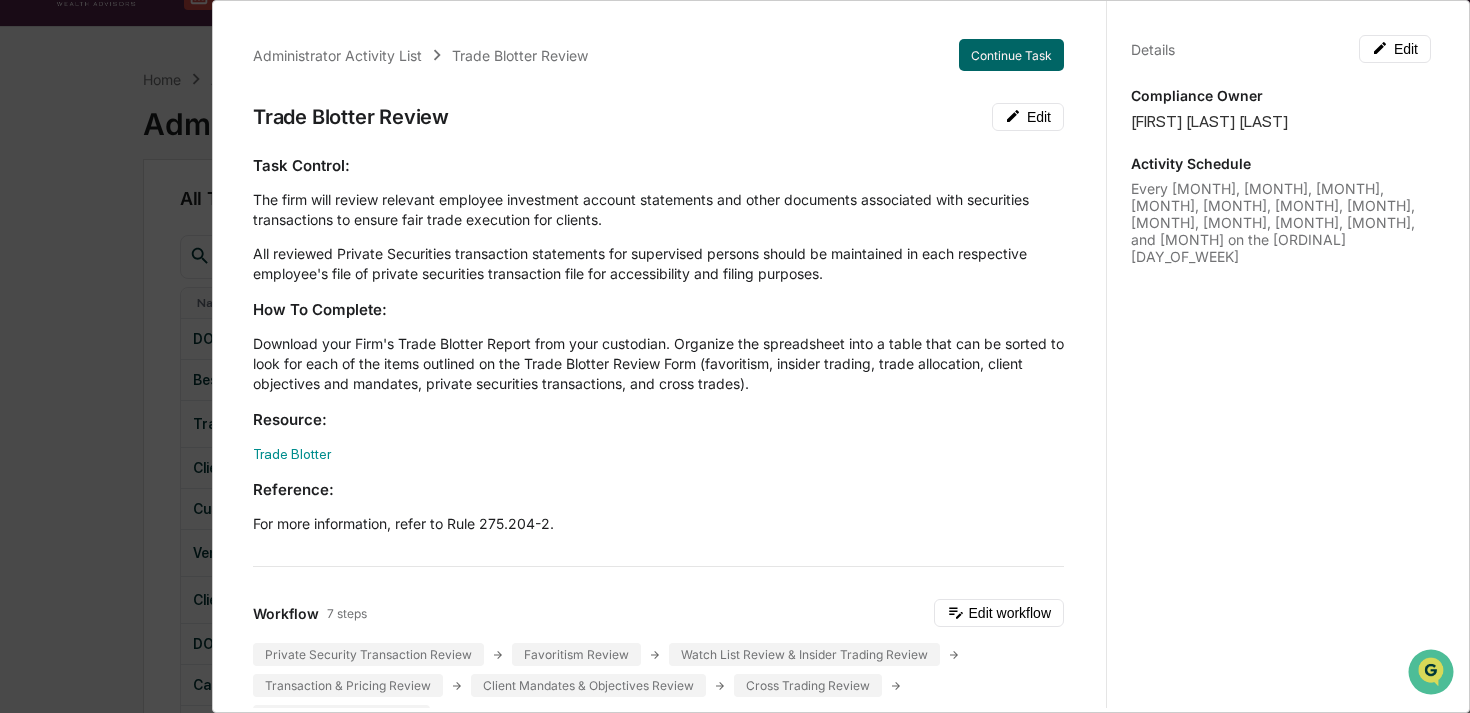 click on "All reviewed Private Securities transaction statements for supervised persons should be maintained in each respective employee's file of private securities transaction file for accessibility and filing purposes." at bounding box center (658, 264) 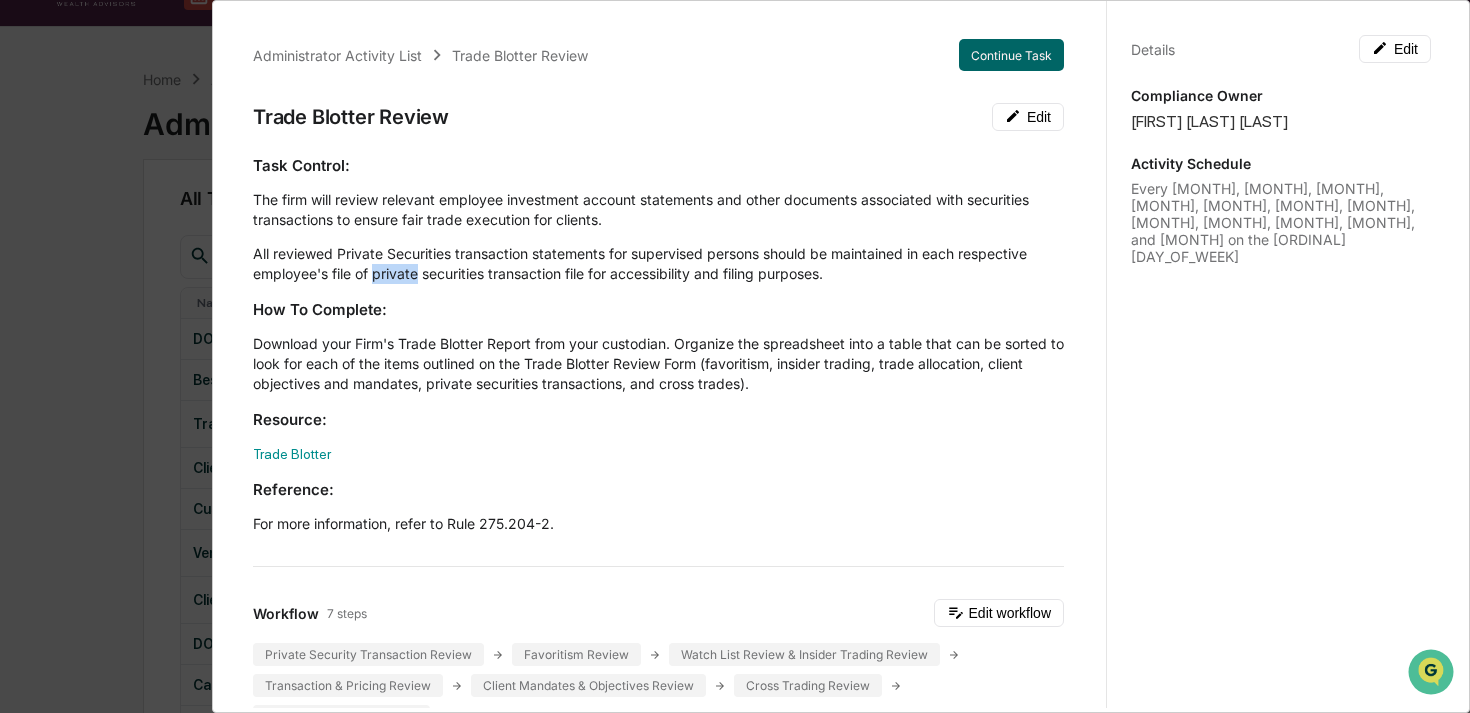 click on "All reviewed Private Securities transaction statements for supervised persons should be maintained in each respective employee's file of private securities transaction file for accessibility and filing purposes." at bounding box center [658, 264] 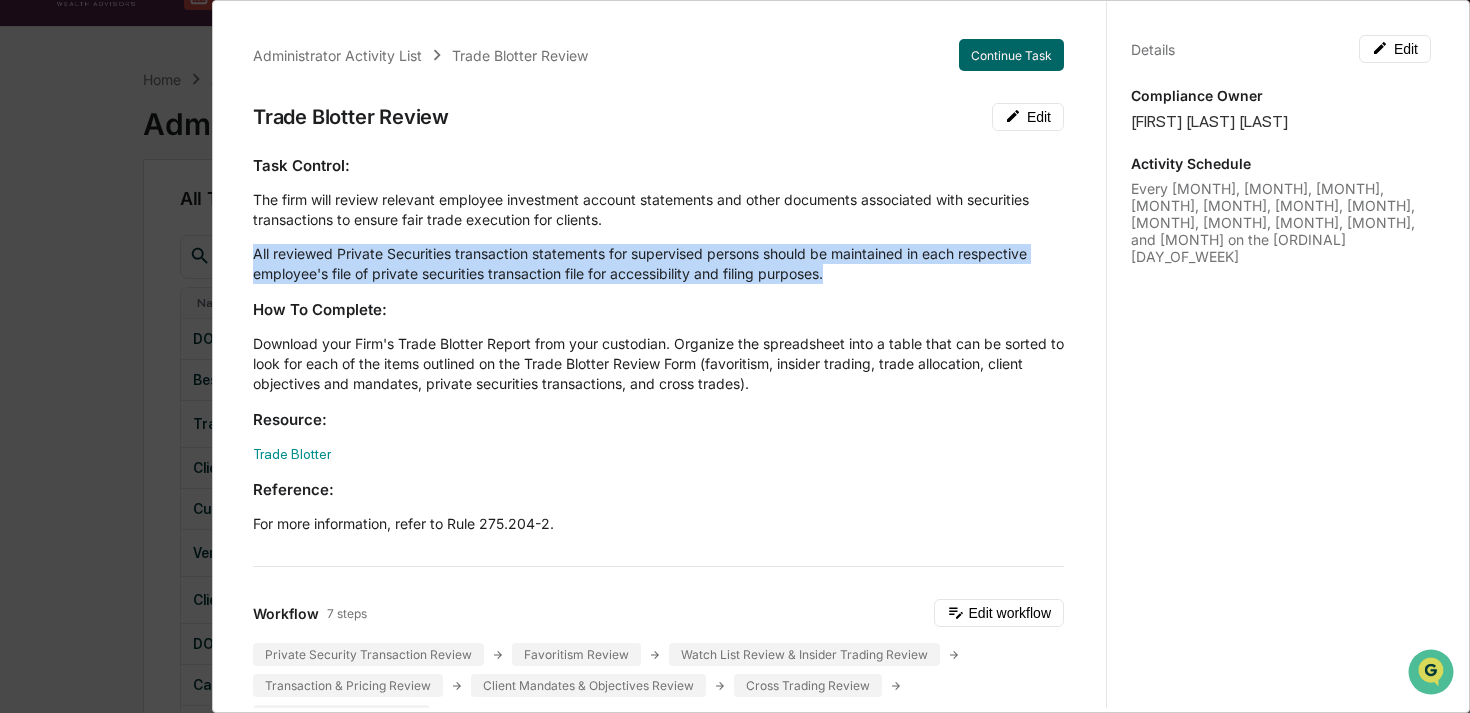click on "All reviewed Private Securities transaction statements for supervised persons should be maintained in each respective employee's file of private securities transaction file for accessibility and filing purposes." at bounding box center [658, 264] 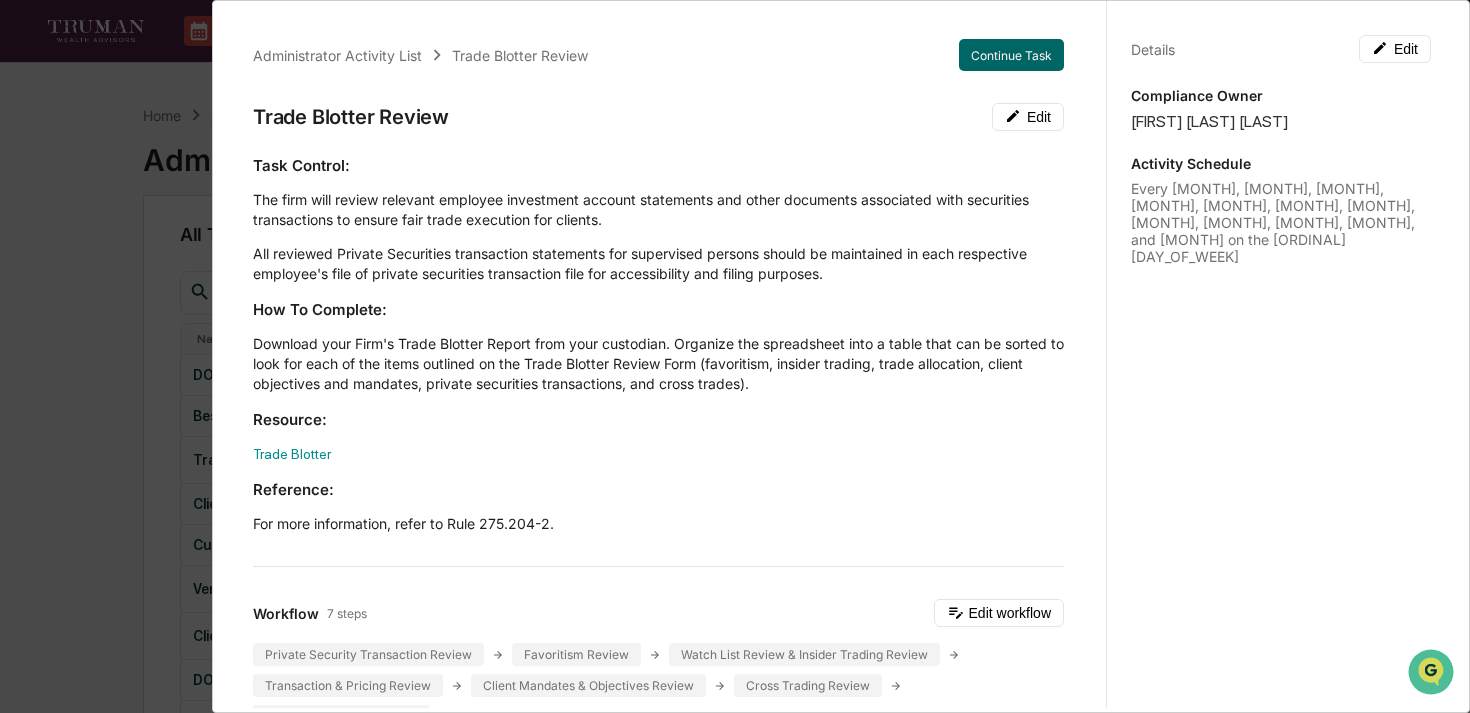 click on "Download your Firm's Trade Blotter Report from your custodian. Organize the spreadsheet into a table that can be sorted to look for each of the items outlined on the Trade Blotter Review Form (favoritism, insider trading, trade allocation, client objectives and mandates, private securities transactions, and cross trades)." at bounding box center (658, 364) 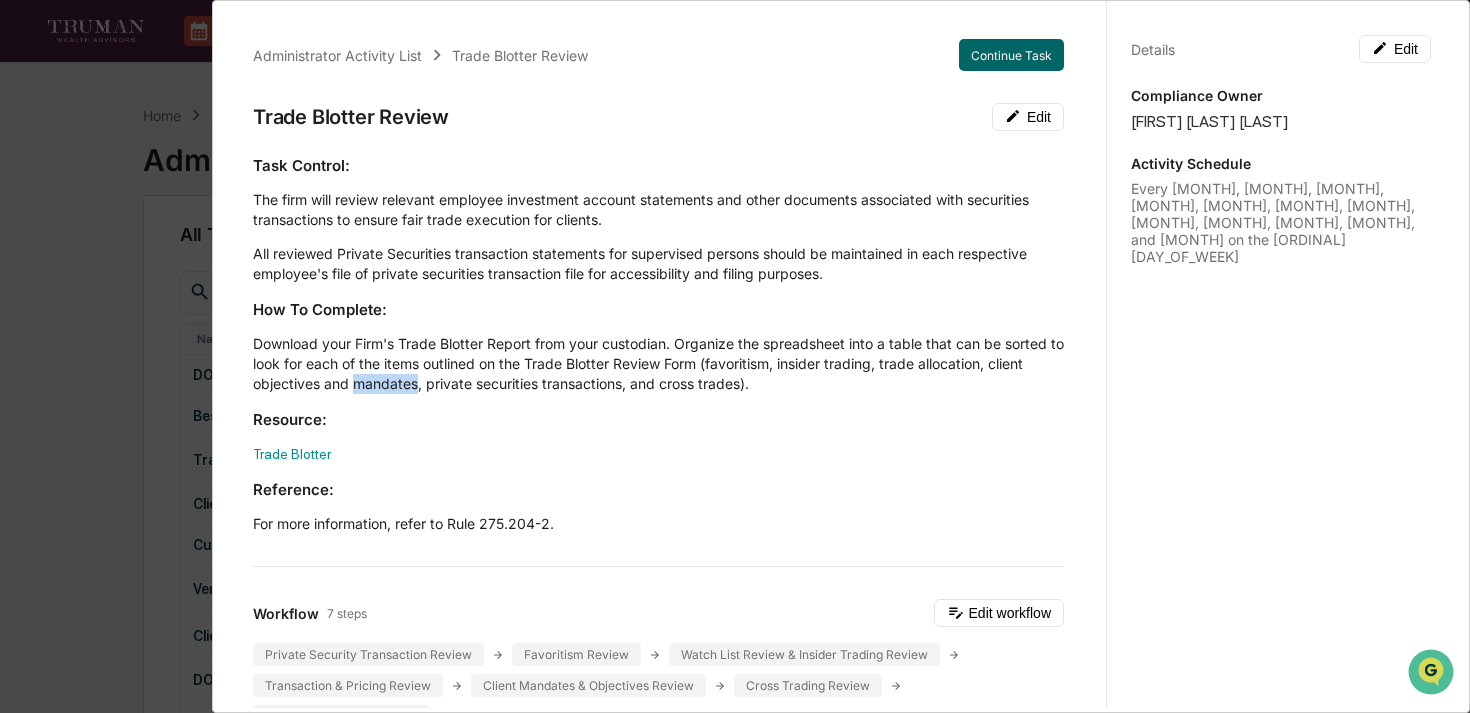 click on "Download your Firm's Trade Blotter Report from your custodian. Organize the spreadsheet into a table that can be sorted to look for each of the items outlined on the Trade Blotter Review Form (favoritism, insider trading, trade allocation, client objectives and mandates, private securities transactions, and cross trades)." at bounding box center [658, 364] 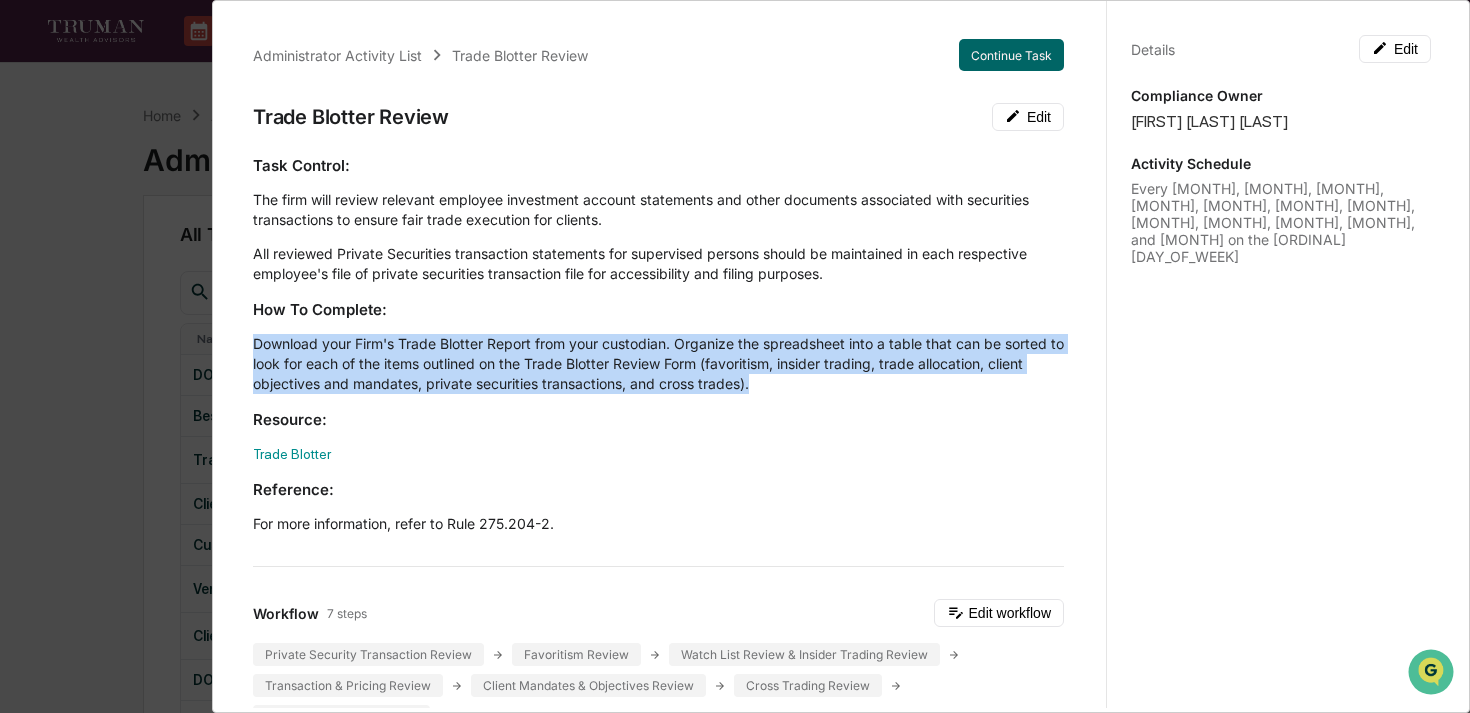 click on "Download your Firm's Trade Blotter Report from your custodian. Organize the spreadsheet into a table that can be sorted to look for each of the items outlined on the Trade Blotter Review Form (favoritism, insider trading, trade allocation, client objectives and mandates, private securities transactions, and cross trades)." at bounding box center [658, 364] 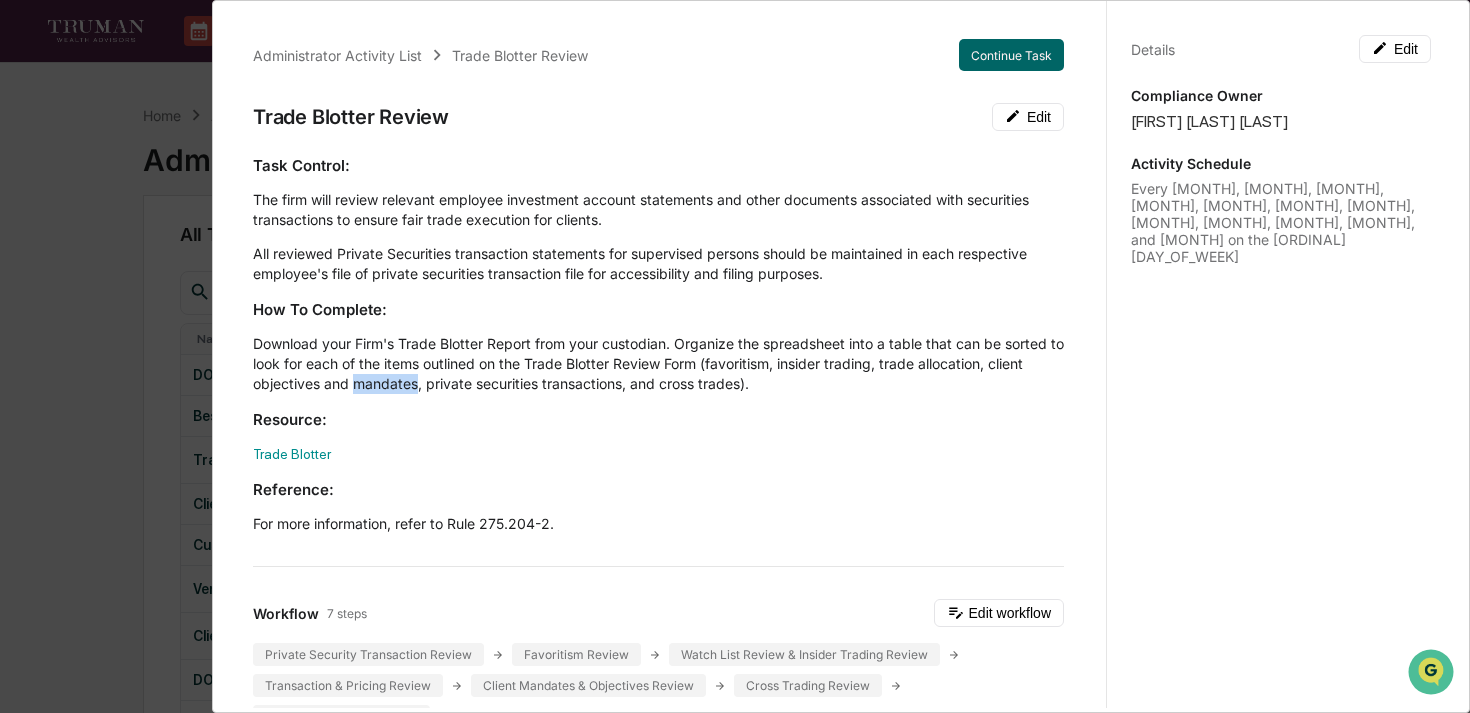 click on "Download your Firm's Trade Blotter Report from your custodian. Organize the spreadsheet into a table that can be sorted to look for each of the items outlined on the Trade Blotter Review Form (favoritism, insider trading, trade allocation, client objectives and mandates, private securities transactions, and cross trades)." at bounding box center (658, 364) 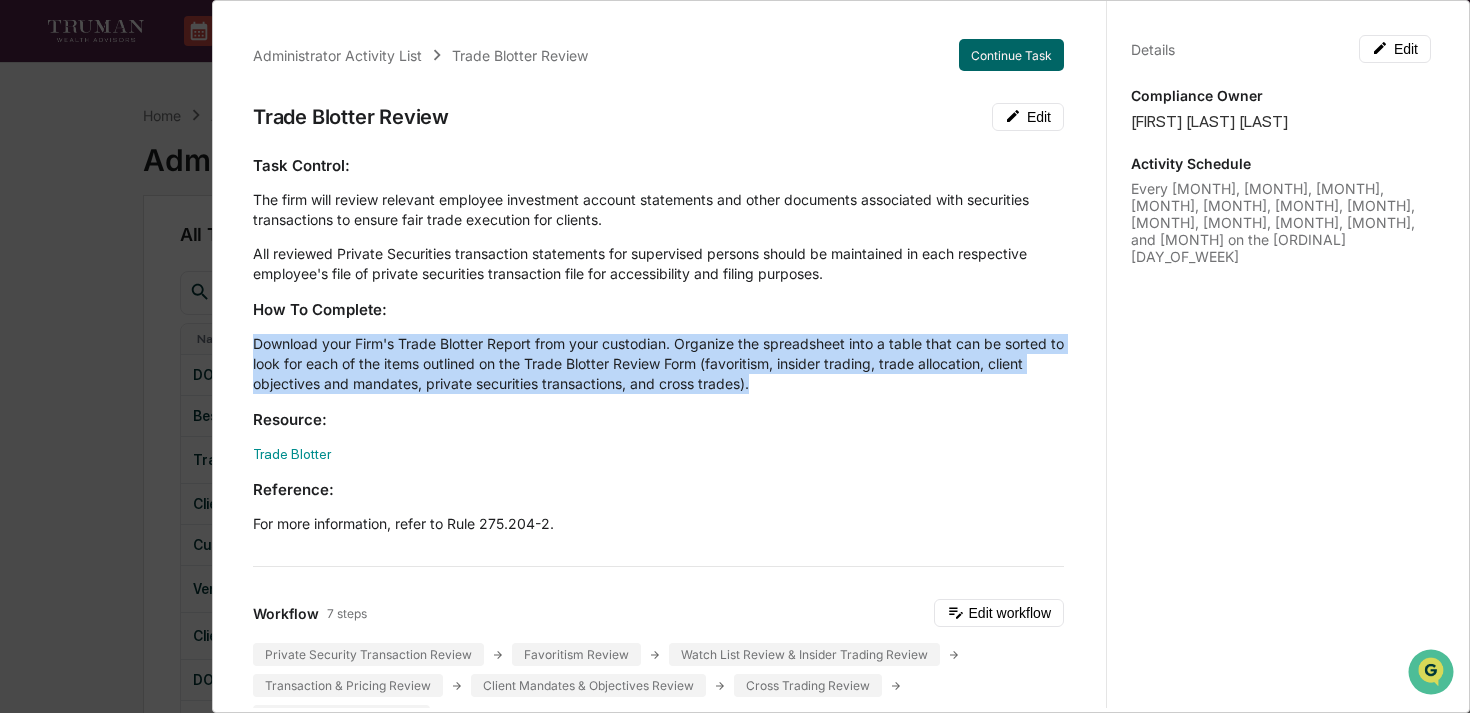 click on "Download your Firm's Trade Blotter Report from your custodian. Organize the spreadsheet into a table that can be sorted to look for each of the items outlined on the Trade Blotter Review Form (favoritism, insider trading, trade allocation, client objectives and mandates, private securities transactions, and cross trades)." at bounding box center (658, 364) 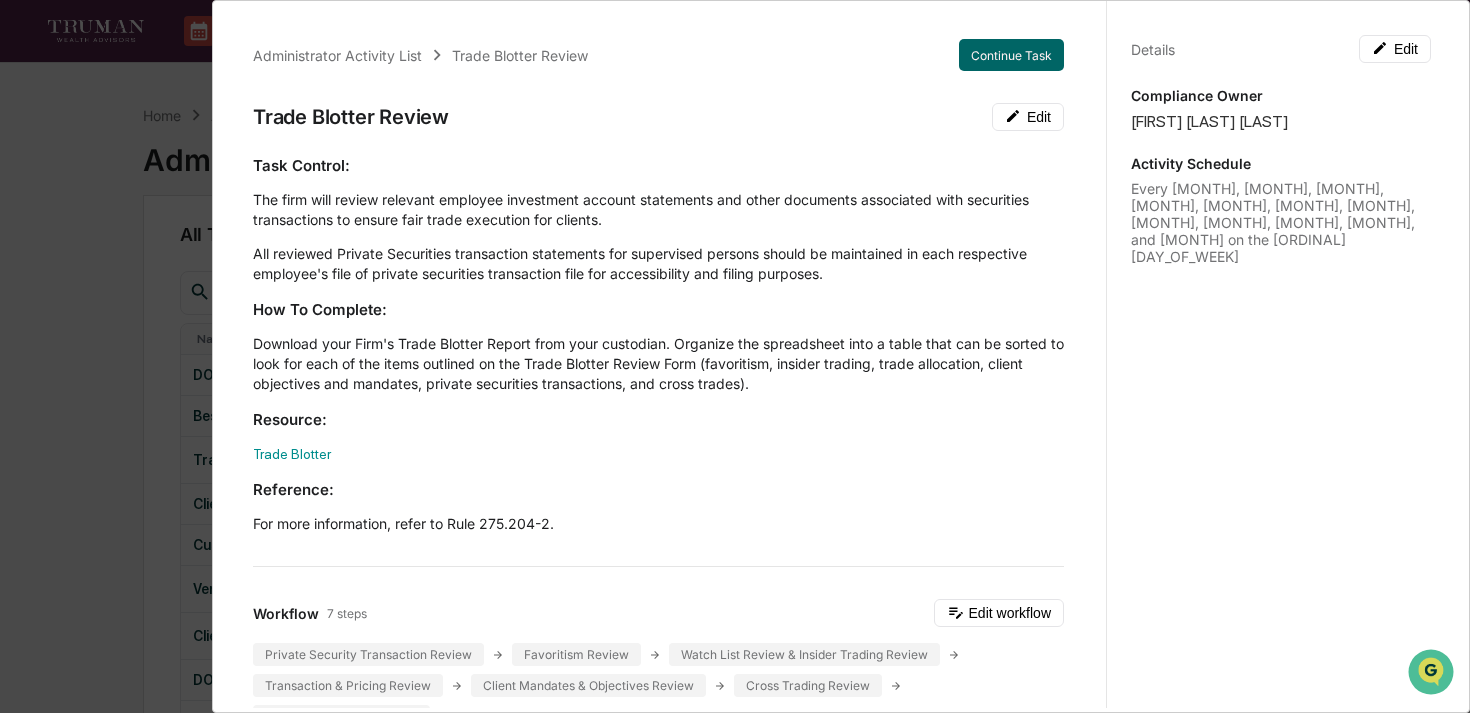 click on "Download your Firm's Trade Blotter Report from your custodian. Organize the spreadsheet into a table that can be sorted to look for each of the items outlined on the Trade Blotter Review Form (favoritism, insider trading, trade allocation, client objectives and mandates, private securities transactions, and cross trades)." at bounding box center [658, 364] 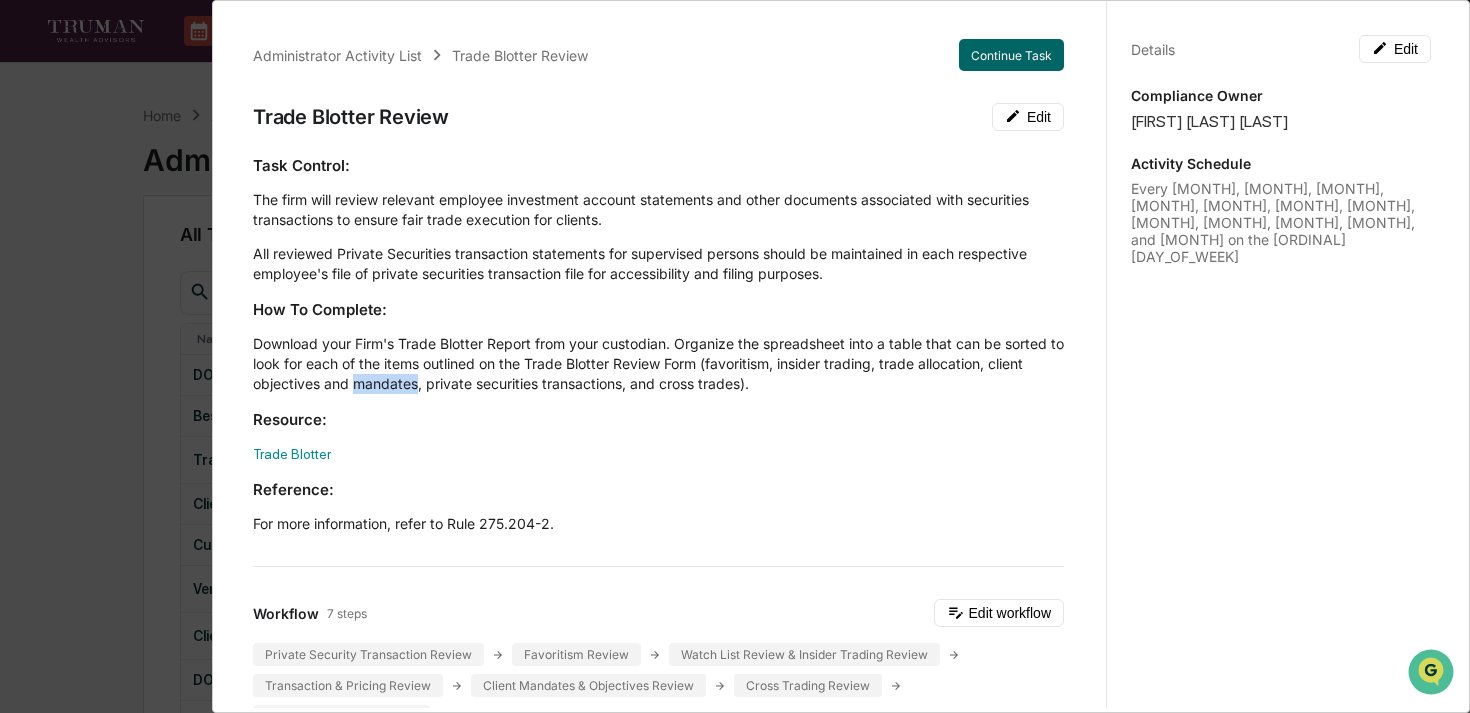 click on "Download your Firm's Trade Blotter Report from your custodian. Organize the spreadsheet into a table that can be sorted to look for each of the items outlined on the Trade Blotter Review Form (favoritism, insider trading, trade allocation, client objectives and mandates, private securities transactions, and cross trades)." at bounding box center (658, 364) 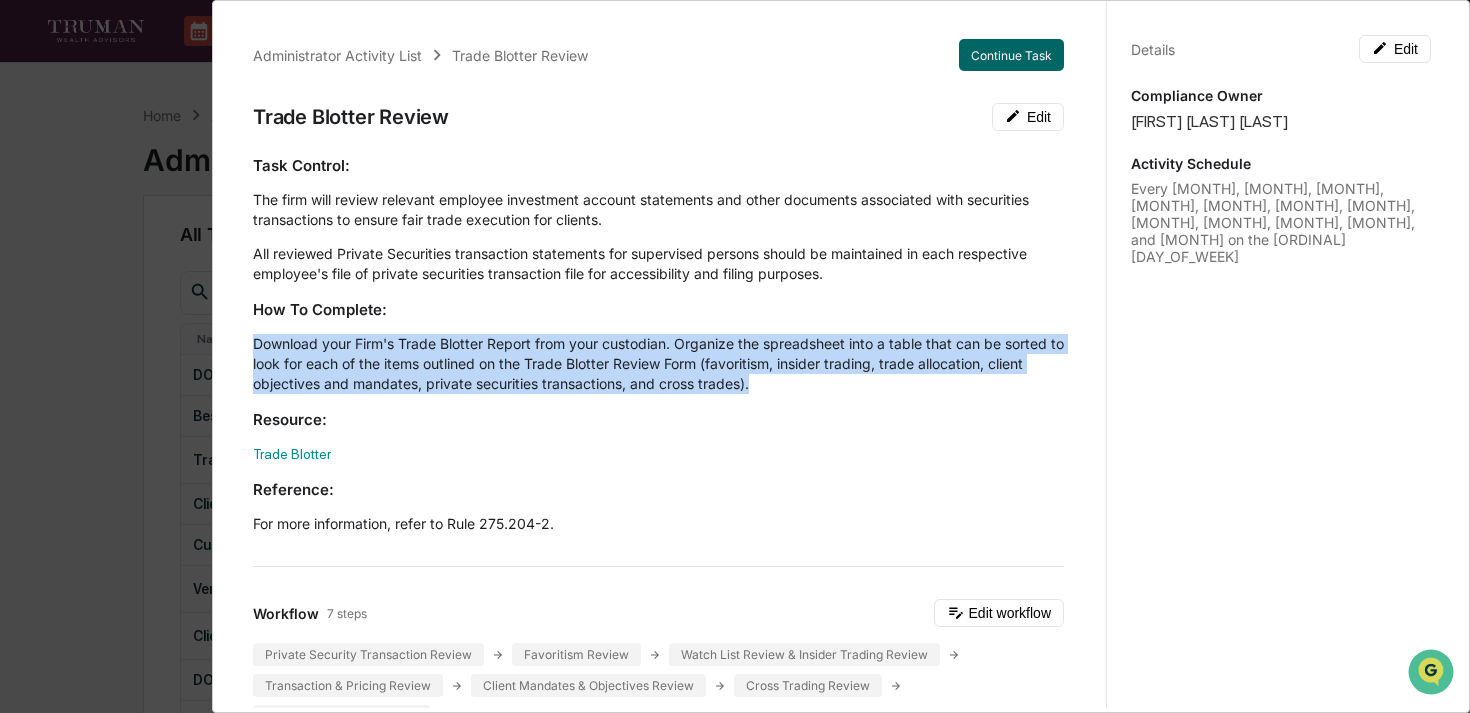 click on "Download your Firm's Trade Blotter Report from your custodian. Organize the spreadsheet into a table that can be sorted to look for each of the items outlined on the Trade Blotter Review Form (favoritism, insider trading, trade allocation, client objectives and mandates, private securities transactions, and cross trades)." at bounding box center (658, 364) 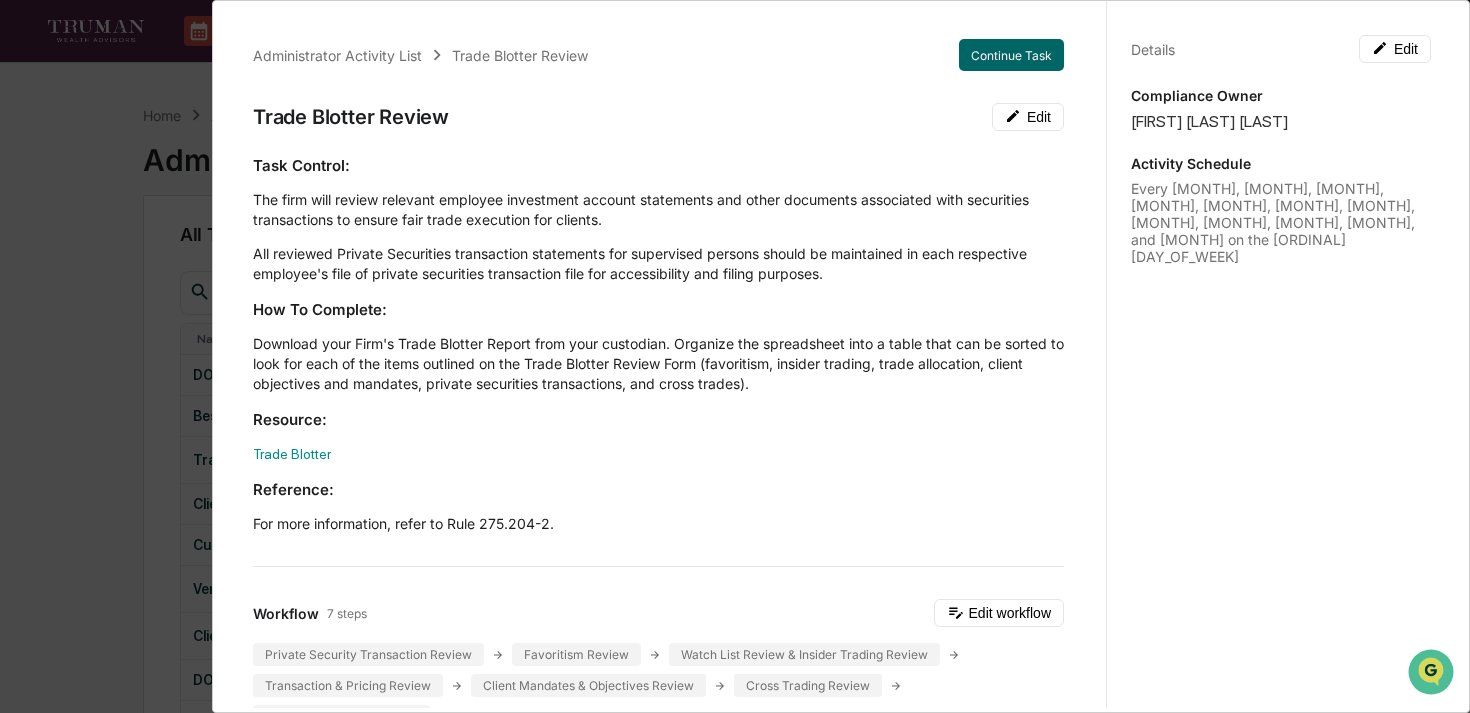 click on "Download your Firm's Trade Blotter Report from your custodian. Organize the spreadsheet into a table that can be sorted to look for each of the items outlined on the Trade Blotter Review Form (favoritism, insider trading, trade allocation, client objectives and mandates, private securities transactions, and cross trades)." at bounding box center (658, 364) 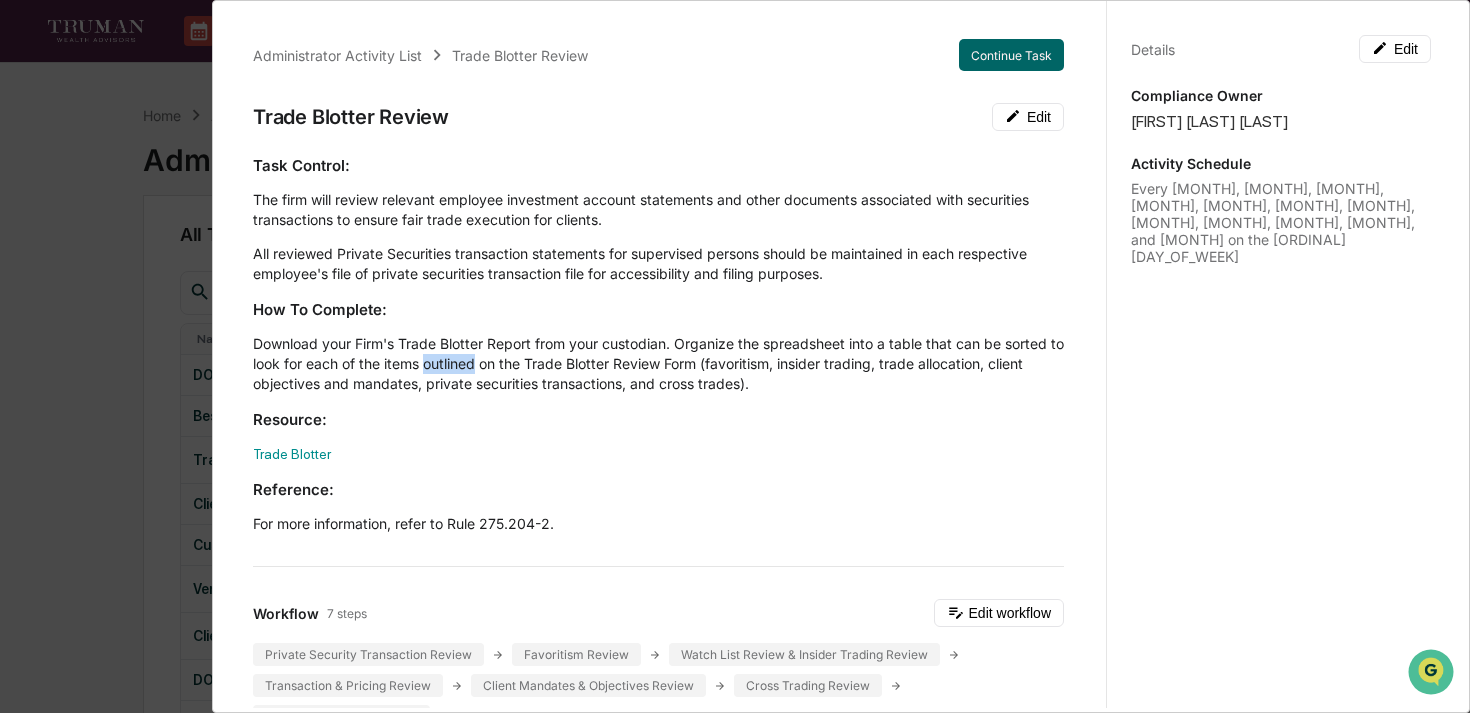 click on "Download your Firm's Trade Blotter Report from your custodian. Organize the spreadsheet into a table that can be sorted to look for each of the items outlined on the Trade Blotter Review Form (favoritism, insider trading, trade allocation, client objectives and mandates, private securities transactions, and cross trades)." at bounding box center [658, 364] 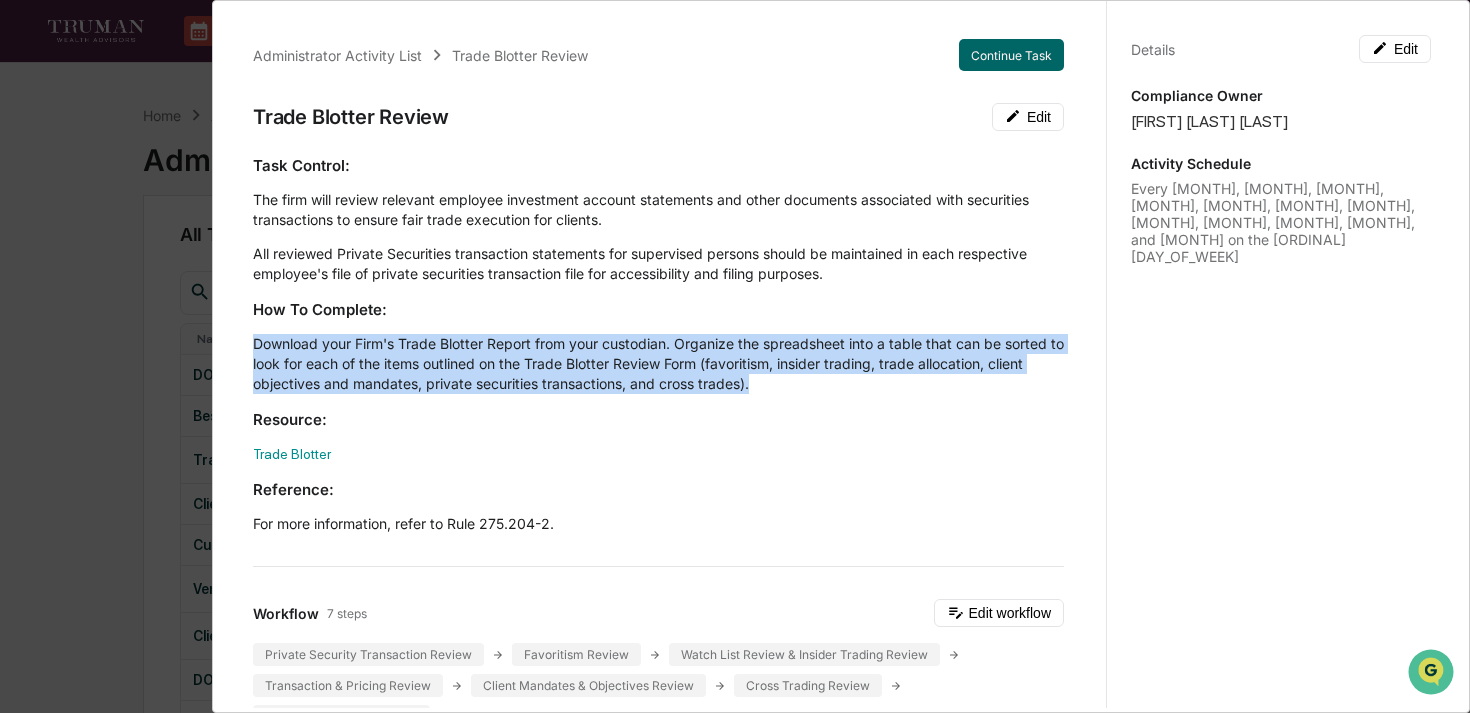 click on "Download your Firm's Trade Blotter Report from your custodian. Organize the spreadsheet into a table that can be sorted to look for each of the items outlined on the Trade Blotter Review Form (favoritism, insider trading, trade allocation, client objectives and mandates, private securities transactions, and cross trades)." at bounding box center [658, 364] 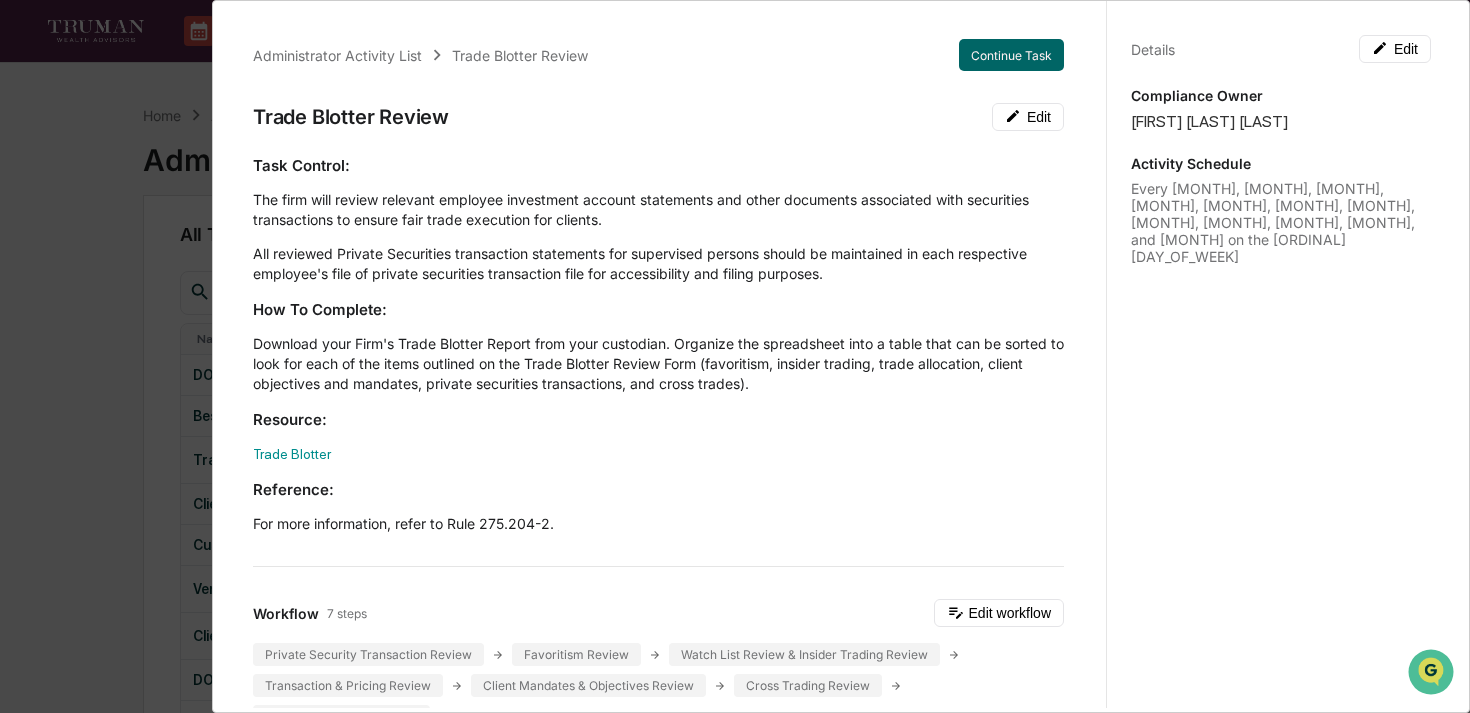 click on "Download your Firm's Trade Blotter Report from your custodian. Organize the spreadsheet into a table that can be sorted to look for each of the items outlined on the Trade Blotter Review Form (favoritism, insider trading, trade allocation, client objectives and mandates, private securities transactions, and cross trades)." at bounding box center (658, 364) 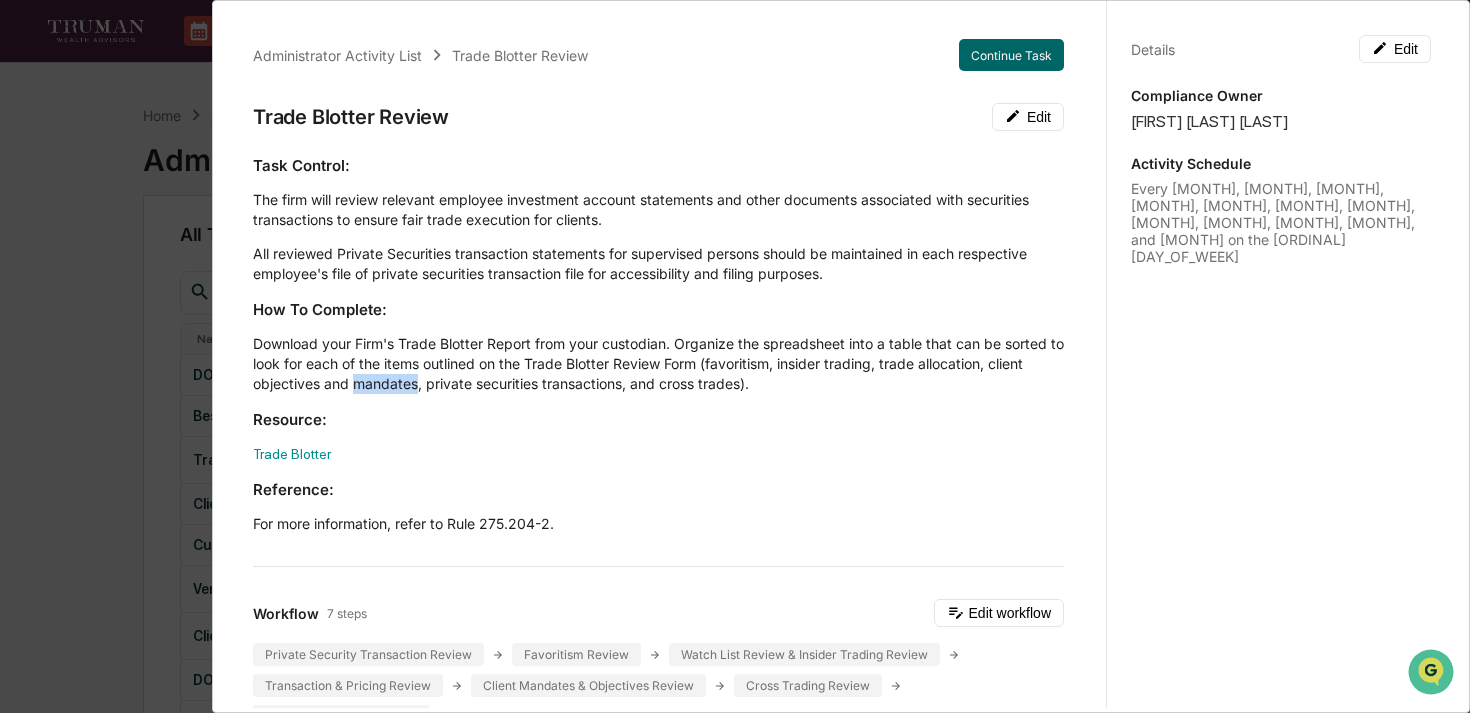 click on "Download your Firm's Trade Blotter Report from your custodian. Organize the spreadsheet into a table that can be sorted to look for each of the items outlined on the Trade Blotter Review Form (favoritism, insider trading, trade allocation, client objectives and mandates, private securities transactions, and cross trades)." at bounding box center [658, 364] 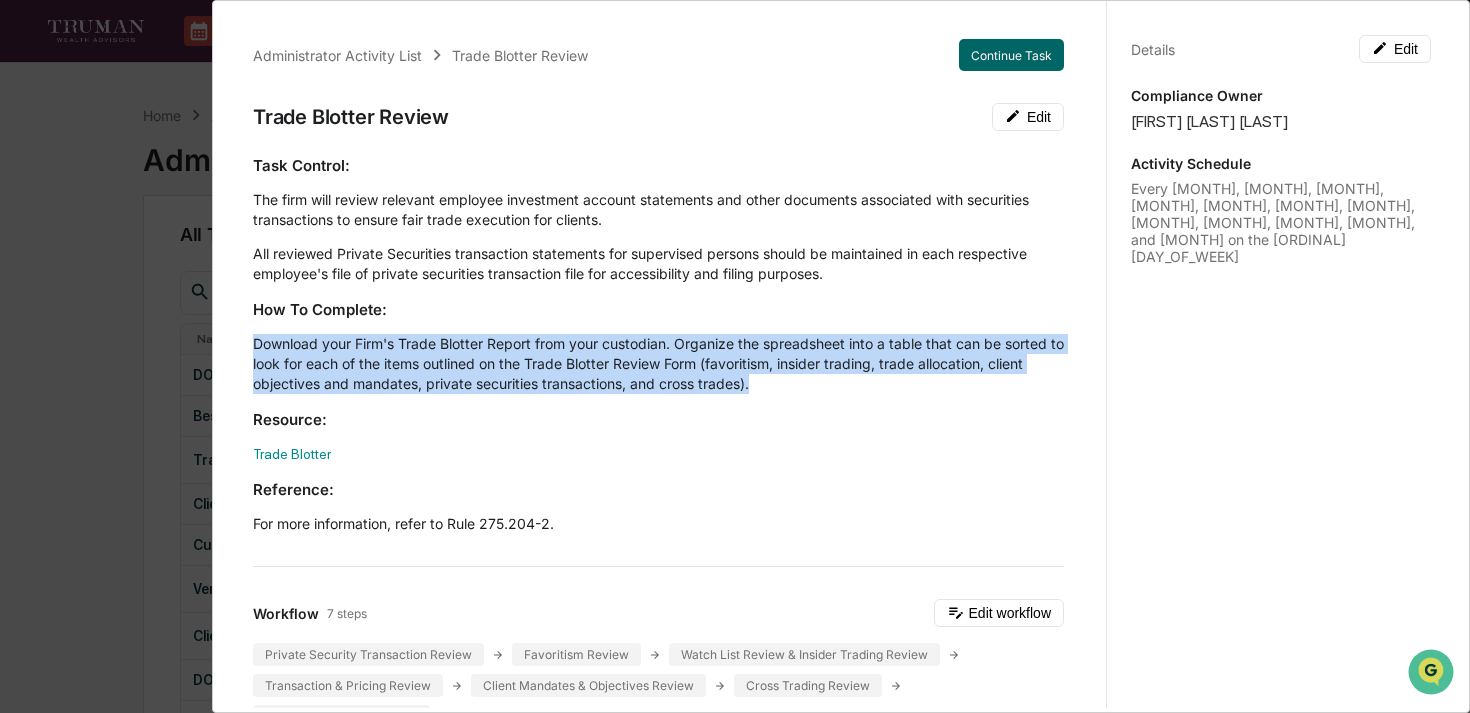 click on "Download your Firm's Trade Blotter Report from your custodian. Organize the spreadsheet into a table that can be sorted to look for each of the items outlined on the Trade Blotter Review Form (favoritism, insider trading, trade allocation, client objectives and mandates, private securities transactions, and cross trades)." at bounding box center (658, 364) 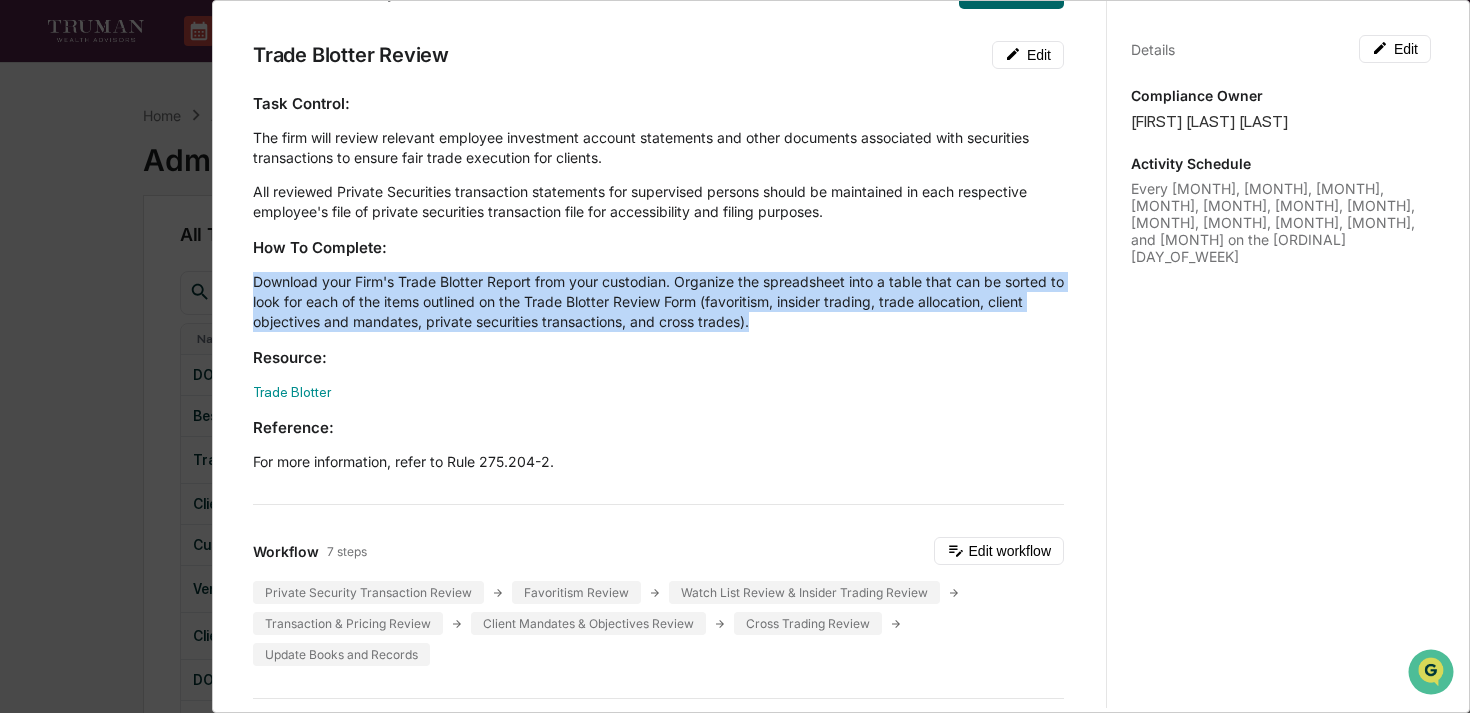 scroll, scrollTop: 0, scrollLeft: 0, axis: both 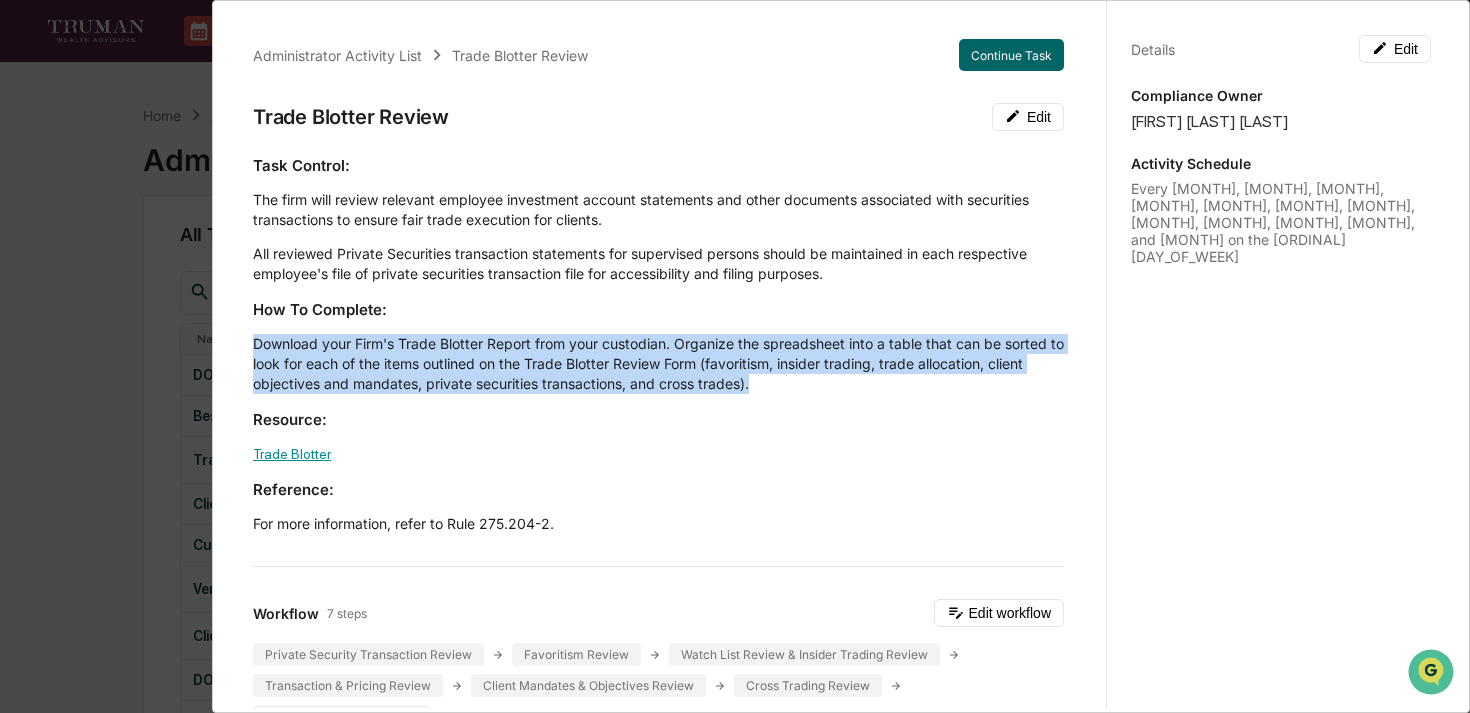 click on "Trade Blotter" at bounding box center [292, 454] 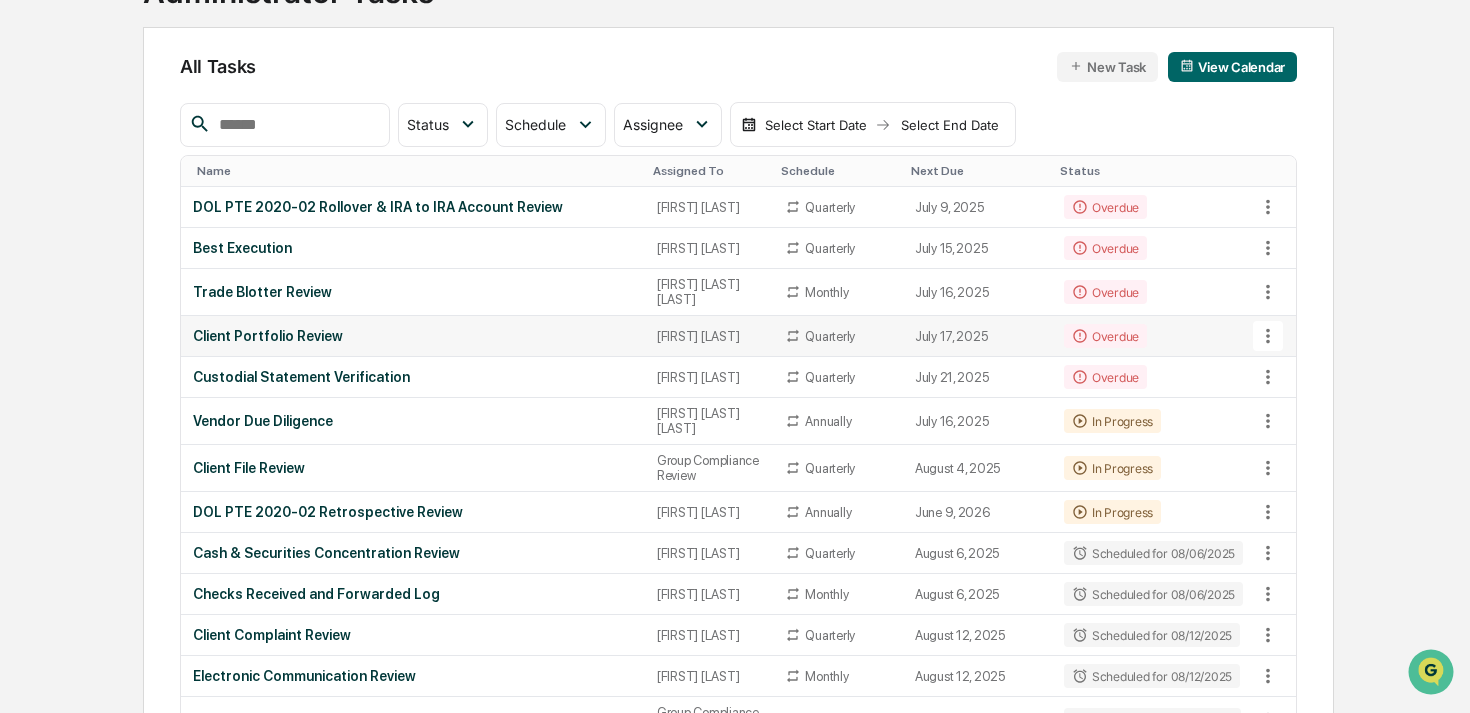 scroll, scrollTop: 179, scrollLeft: 0, axis: vertical 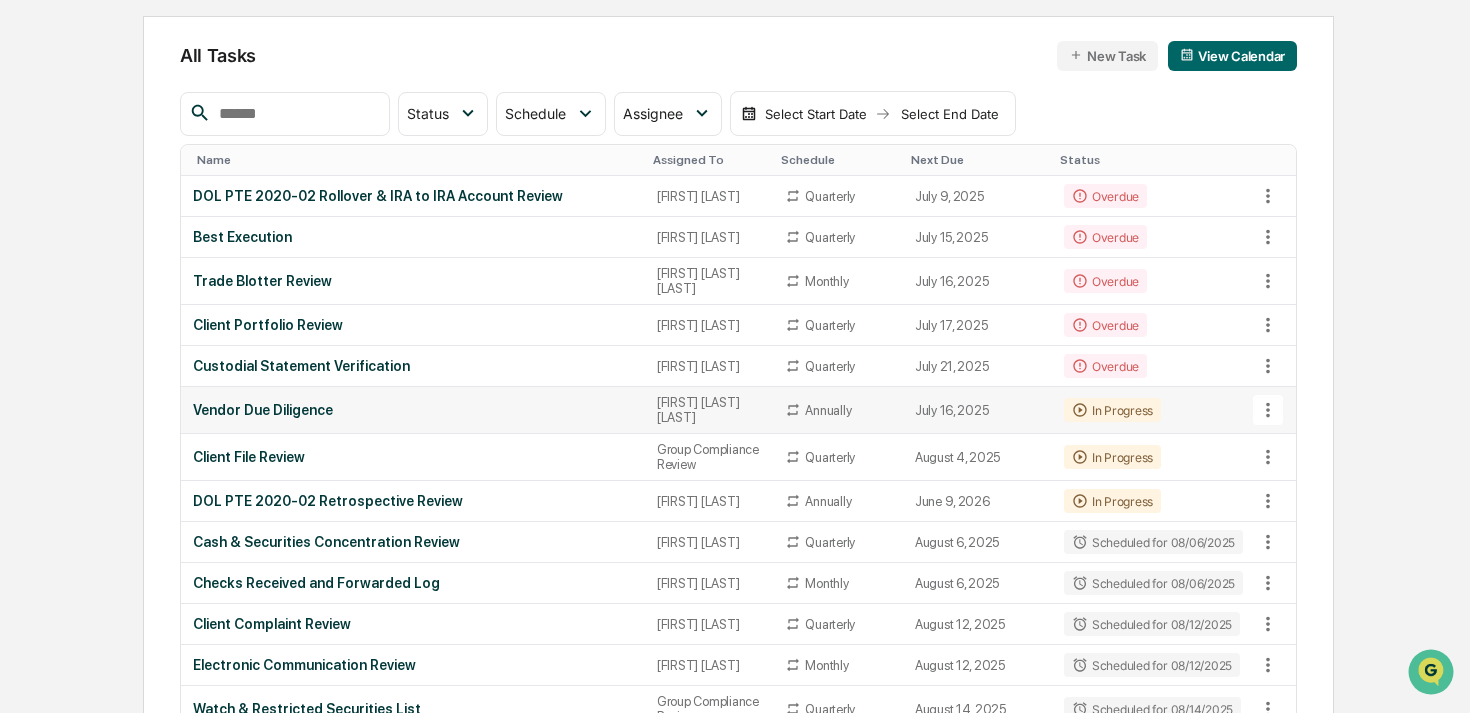 click on "Vendor Due Diligence" at bounding box center (413, 410) 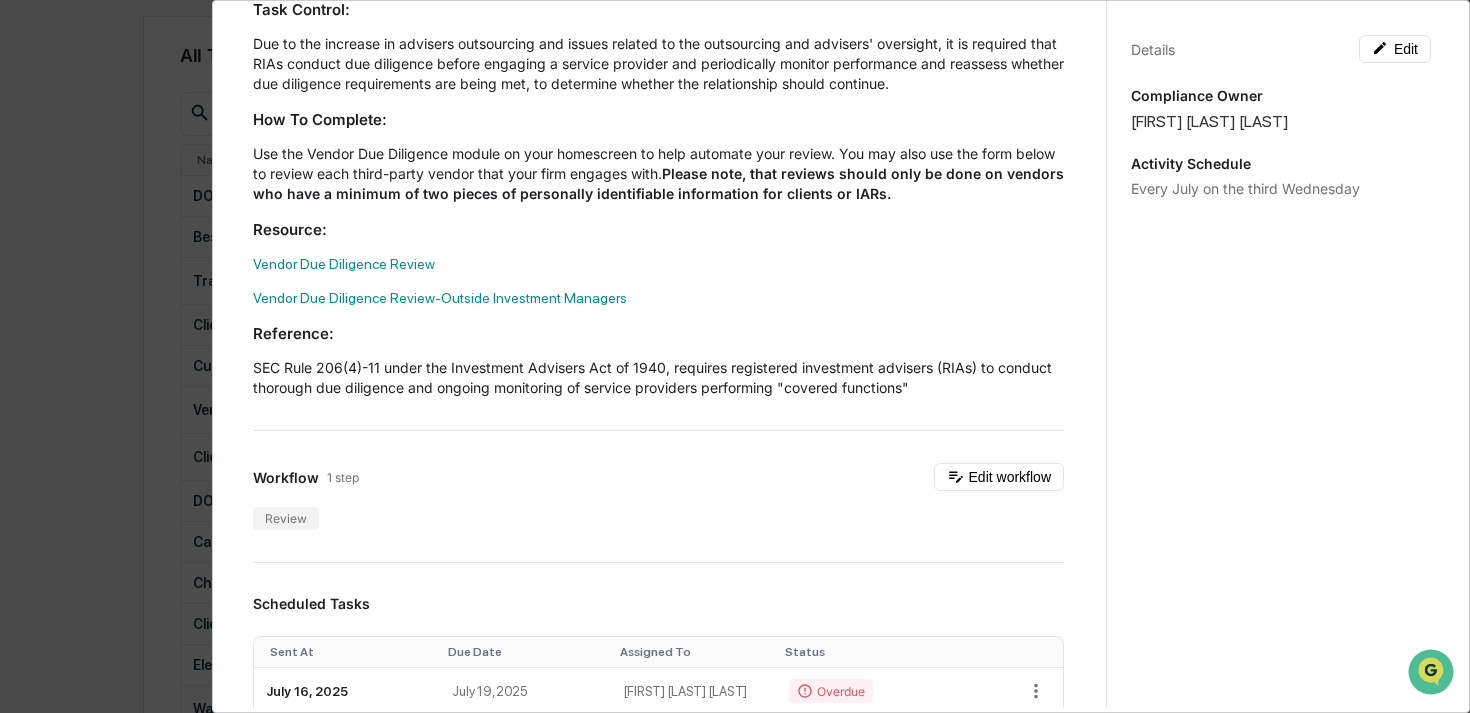 scroll, scrollTop: 0, scrollLeft: 0, axis: both 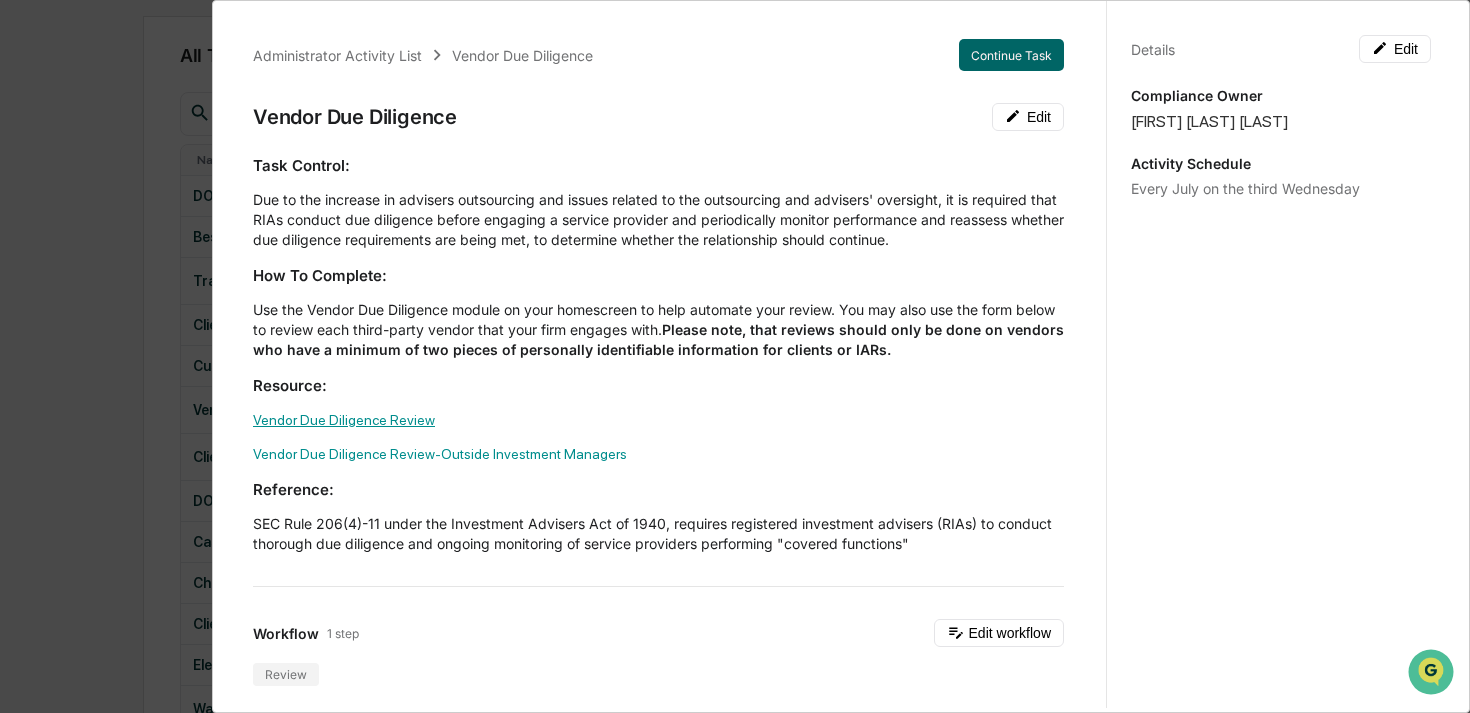 click on "Vendor Due Diligence Review" at bounding box center (344, 420) 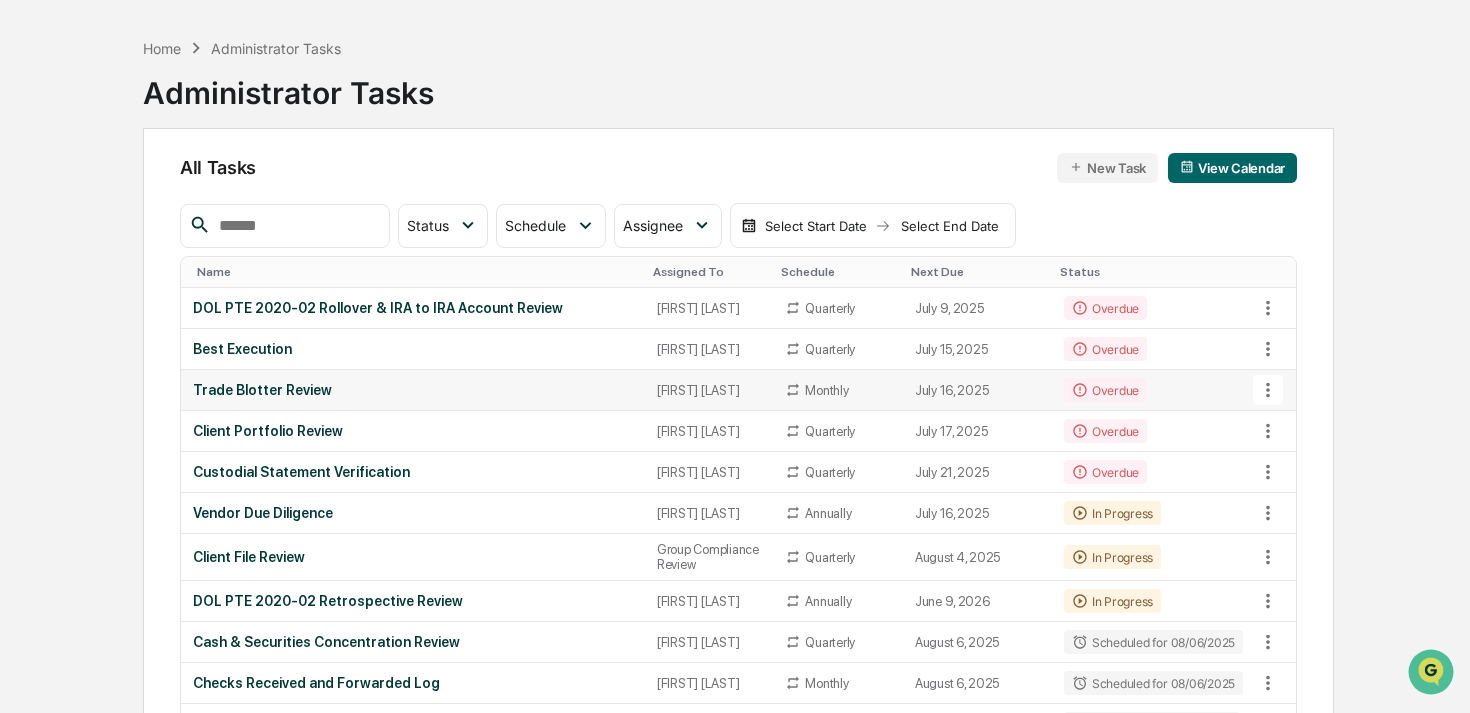 scroll, scrollTop: 70, scrollLeft: 0, axis: vertical 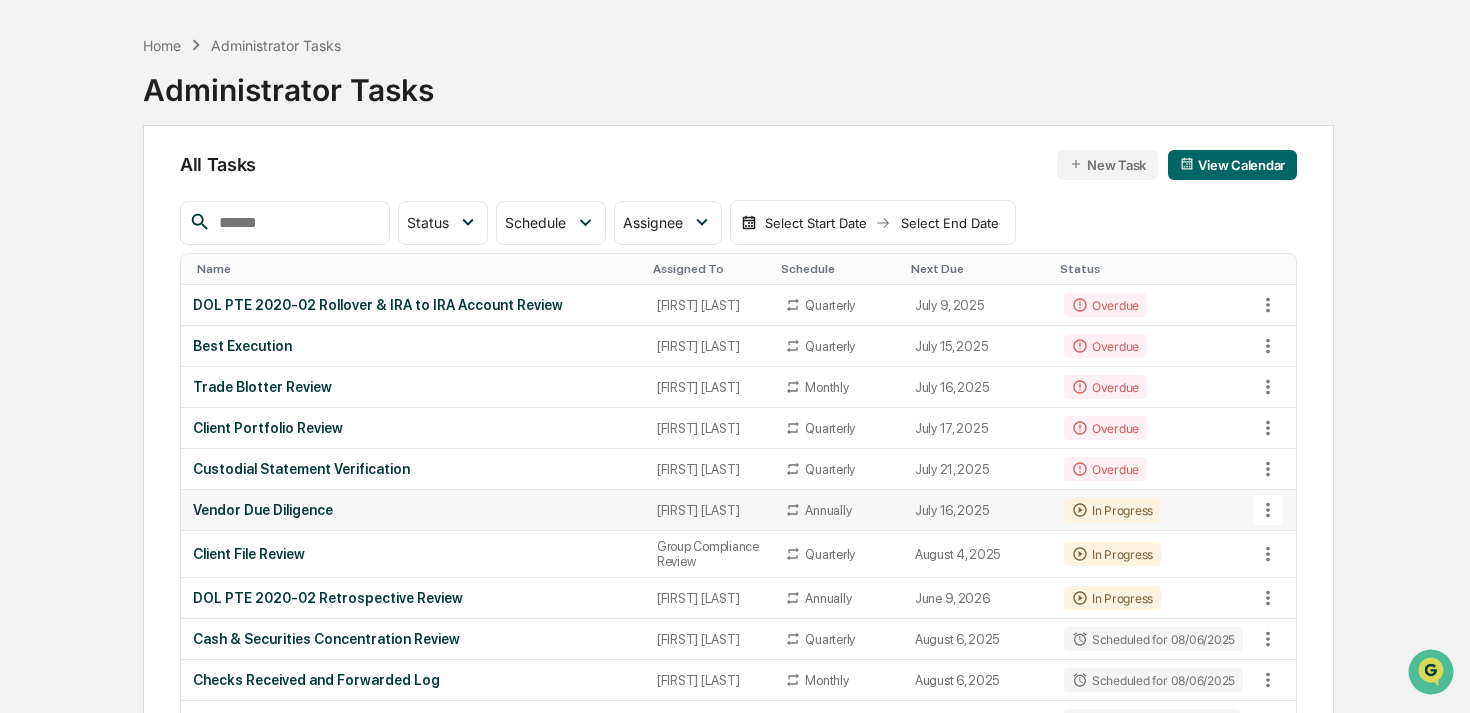 click 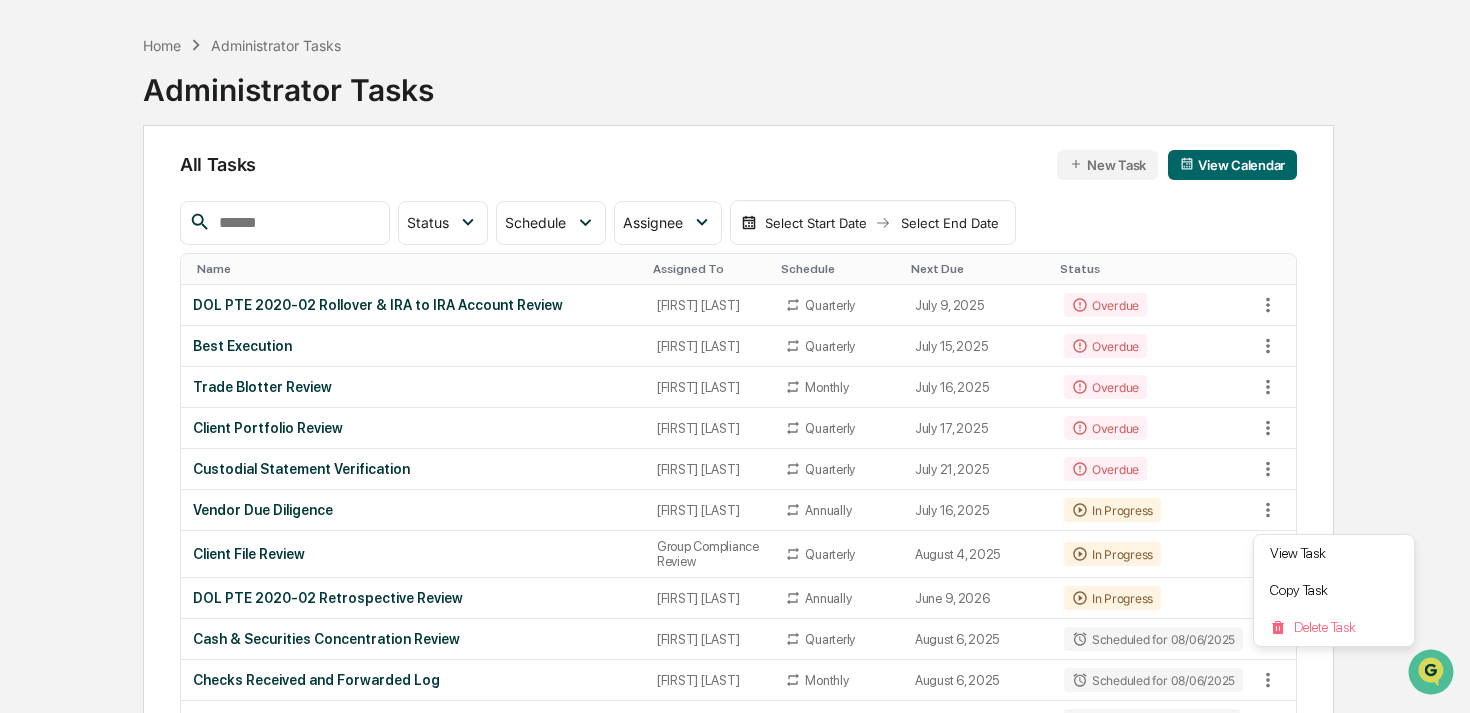 click at bounding box center [735, 356] 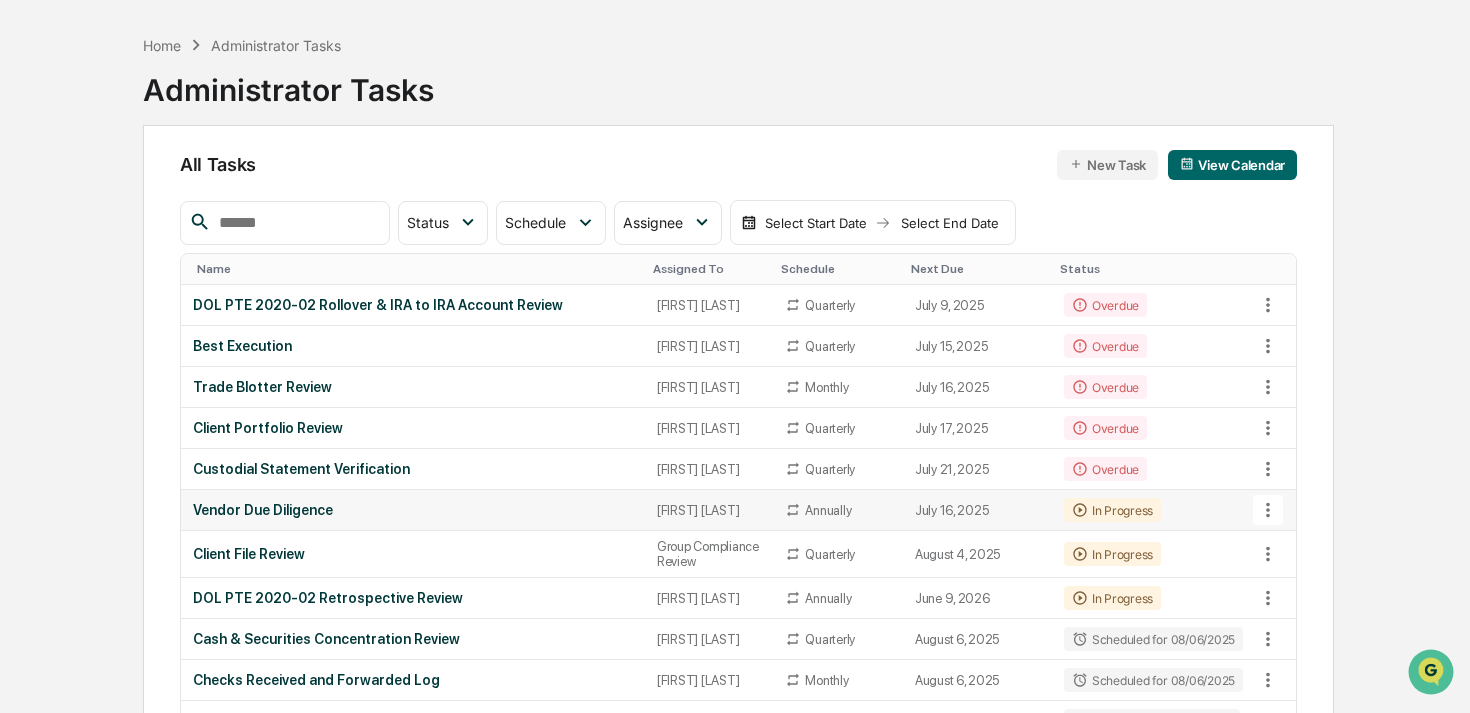 click on "Vendor Due Diligence" at bounding box center (413, 510) 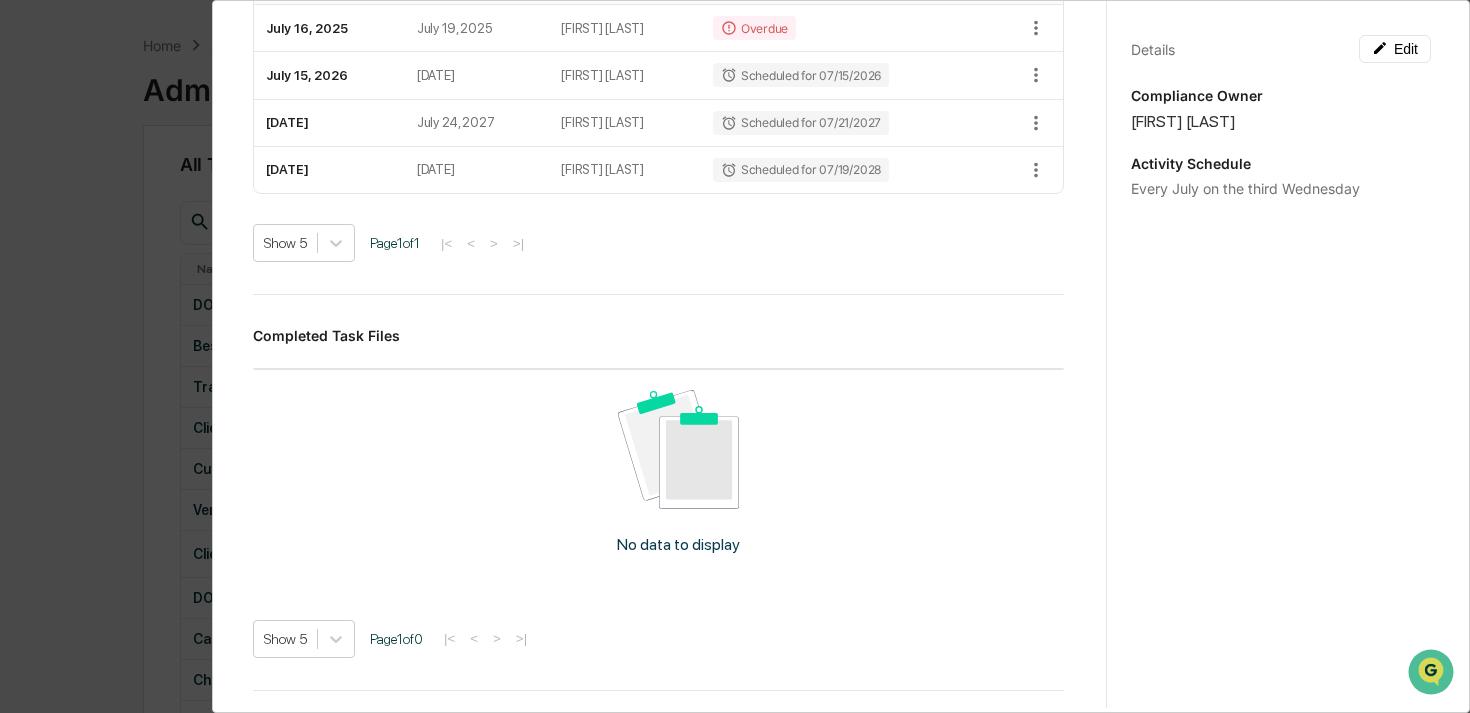 scroll, scrollTop: 501, scrollLeft: 0, axis: vertical 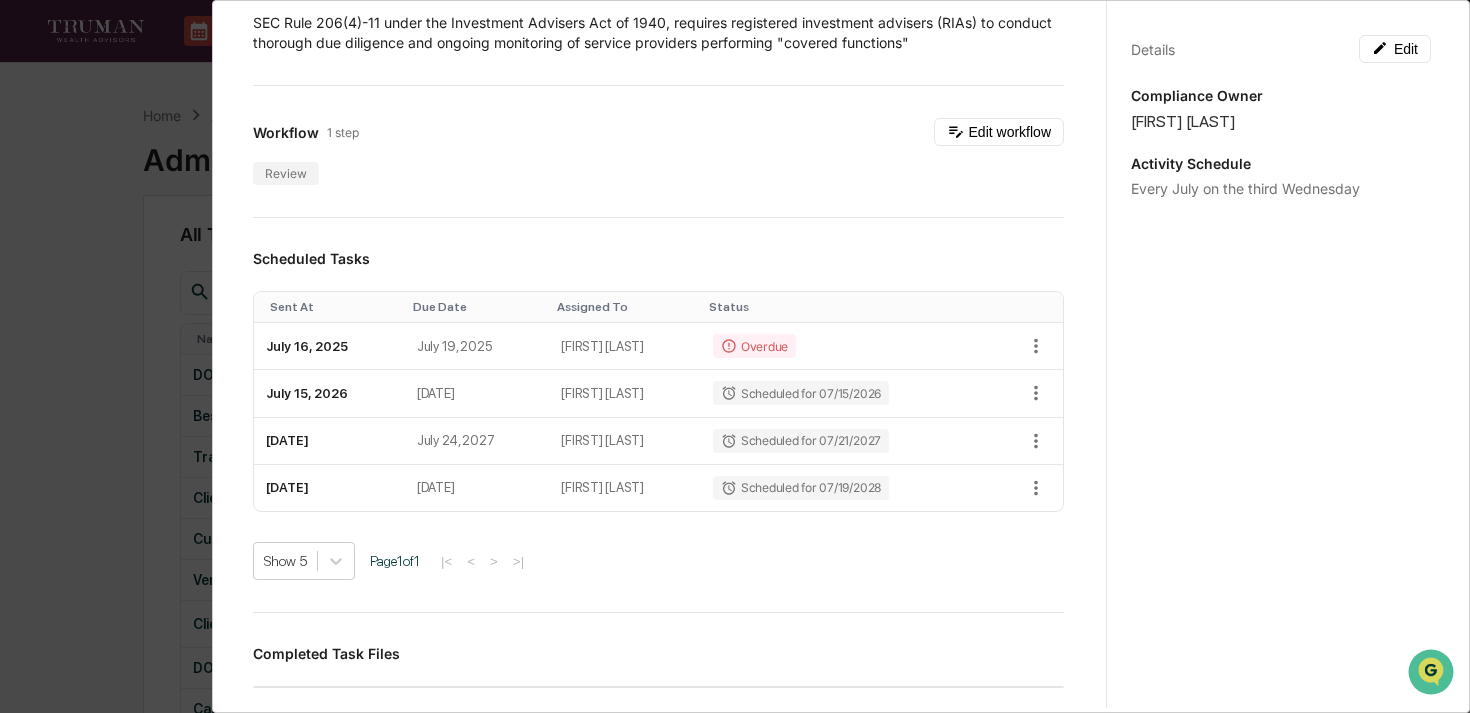 click on "Administrator Activity List Vendor Due Diligence Continue Task Vendor Due Diligence Edit Task Control: Due to the increase in advisers outsourcing and issues related to the outsourcing and advisers' oversight, it is required that RIAs conduct due diligence before engaging a service provider and periodically monitor performance and reassess whether due diligence requirements are being met, to determine whether the relationship should continue. How To Complete: Use the Vendor Due Diligence module on your homescreen to help automate your review. You may also use the form below to review each third-party vendor that your firm engages with.  Please note, that reviews should only be done on vendors who have a minimum of two pieces of personally identifiable information for clients or I​ARs. Resource: Vendor Due Diligence Review Vendor Due Diligence Review-Outside Investment Managers Reference: Workflow 1 step Edit workflow Review Scheduled Tasks Sent At Due Date Assigned To Status July 16, 2025 July 19, 2025 1 1" at bounding box center (735, 356) 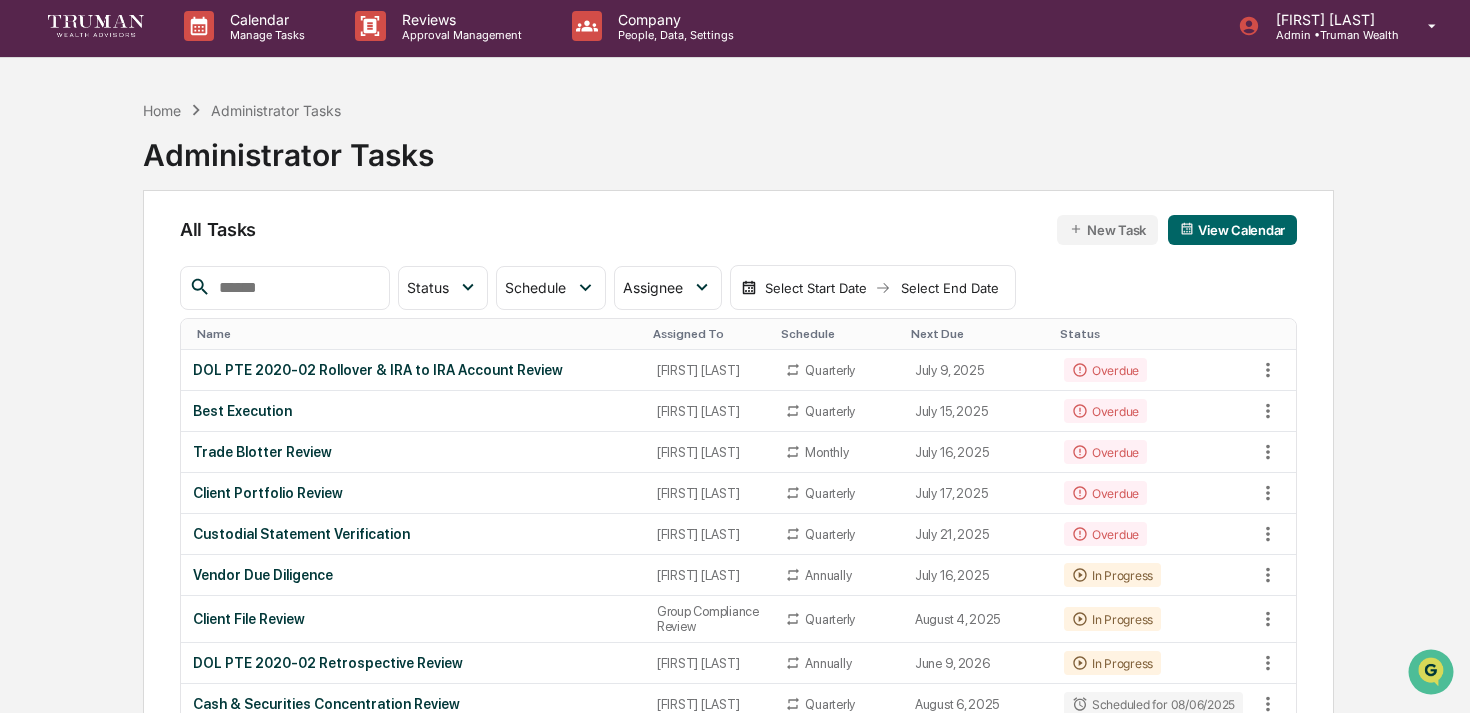 scroll, scrollTop: 0, scrollLeft: 0, axis: both 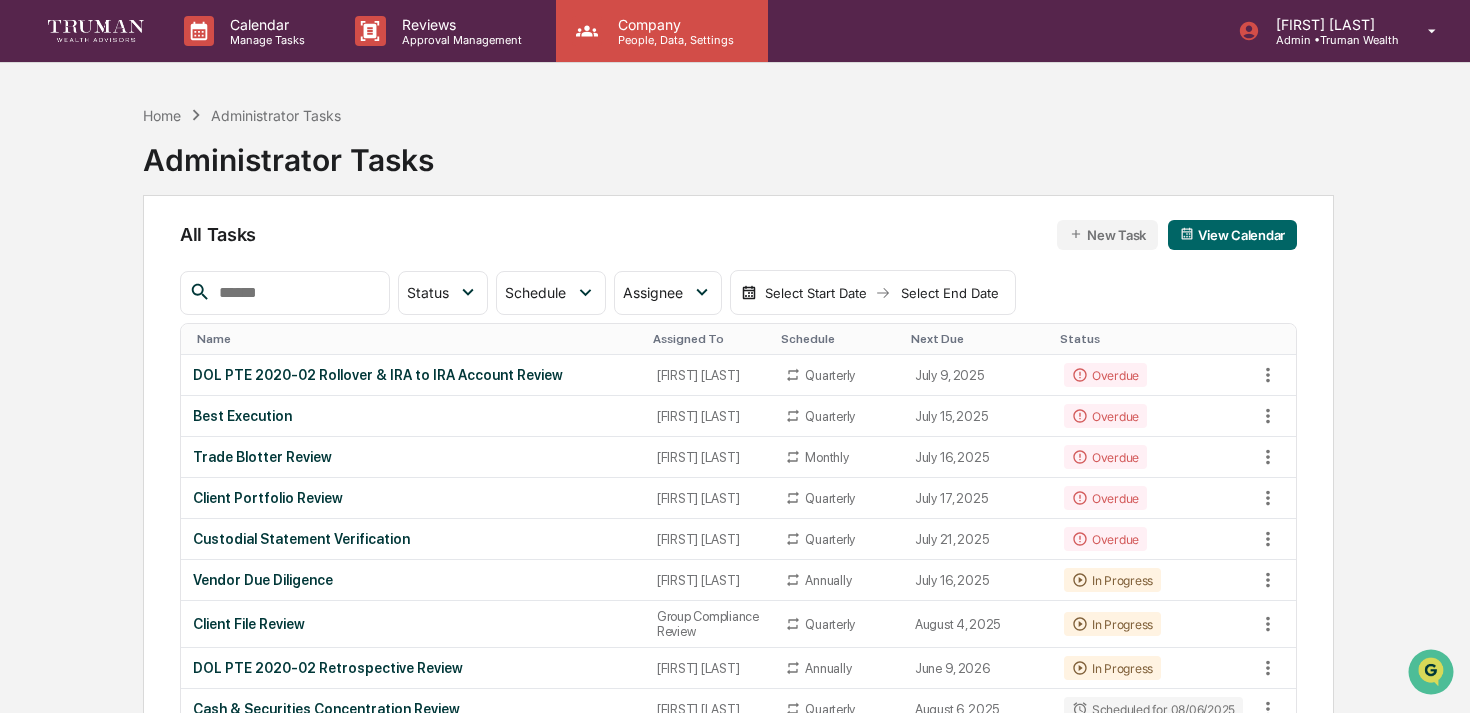 click on "People, Data, Settings" at bounding box center (673, 40) 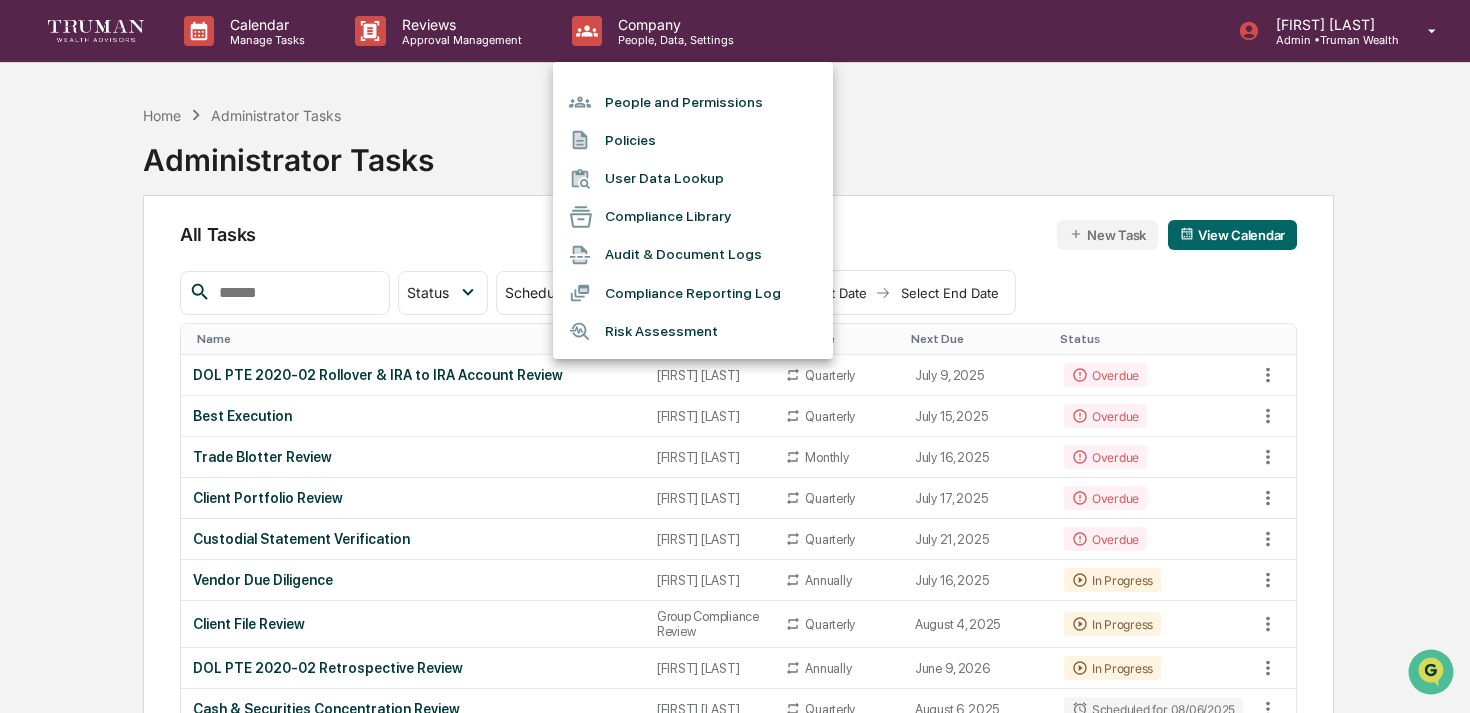 click at bounding box center [735, 356] 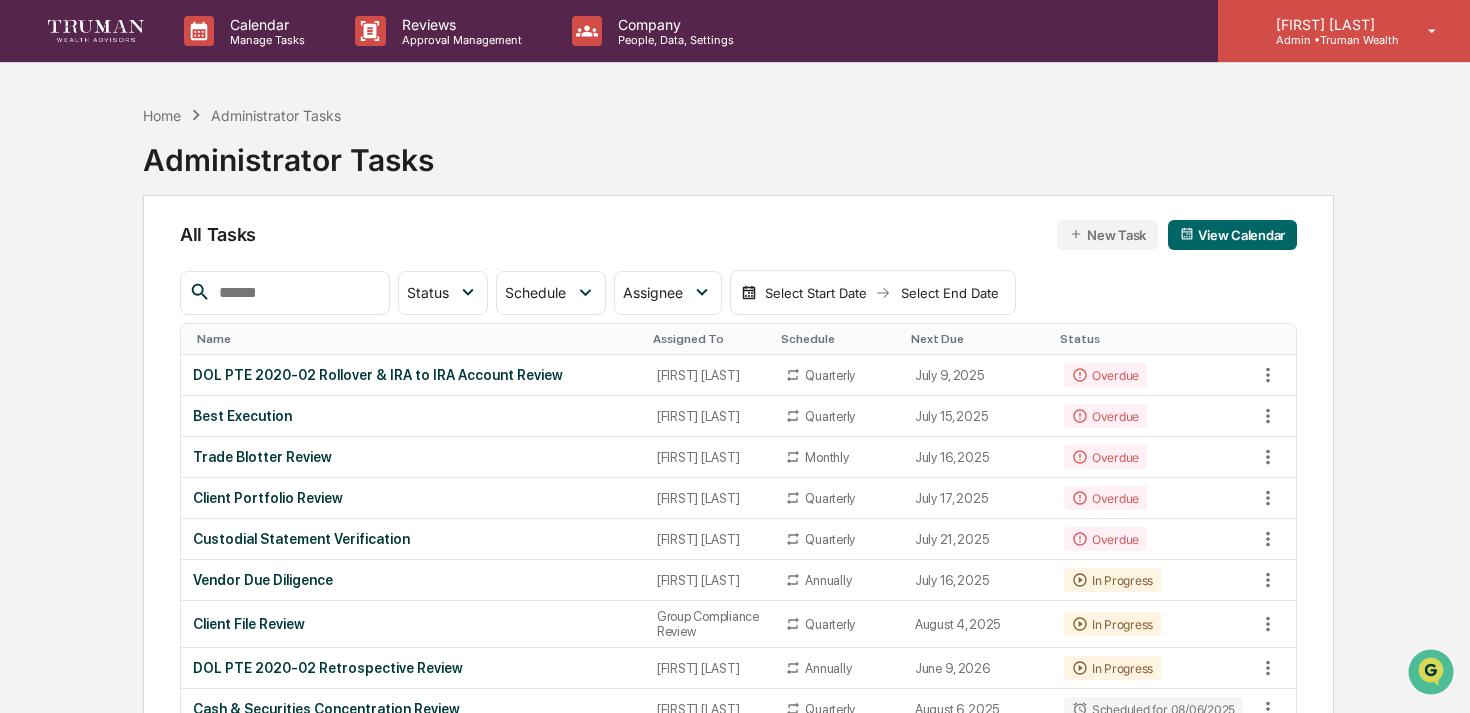 click on "Maria Huerta Hernandez Admin •  Truman Wealth" at bounding box center (1344, 31) 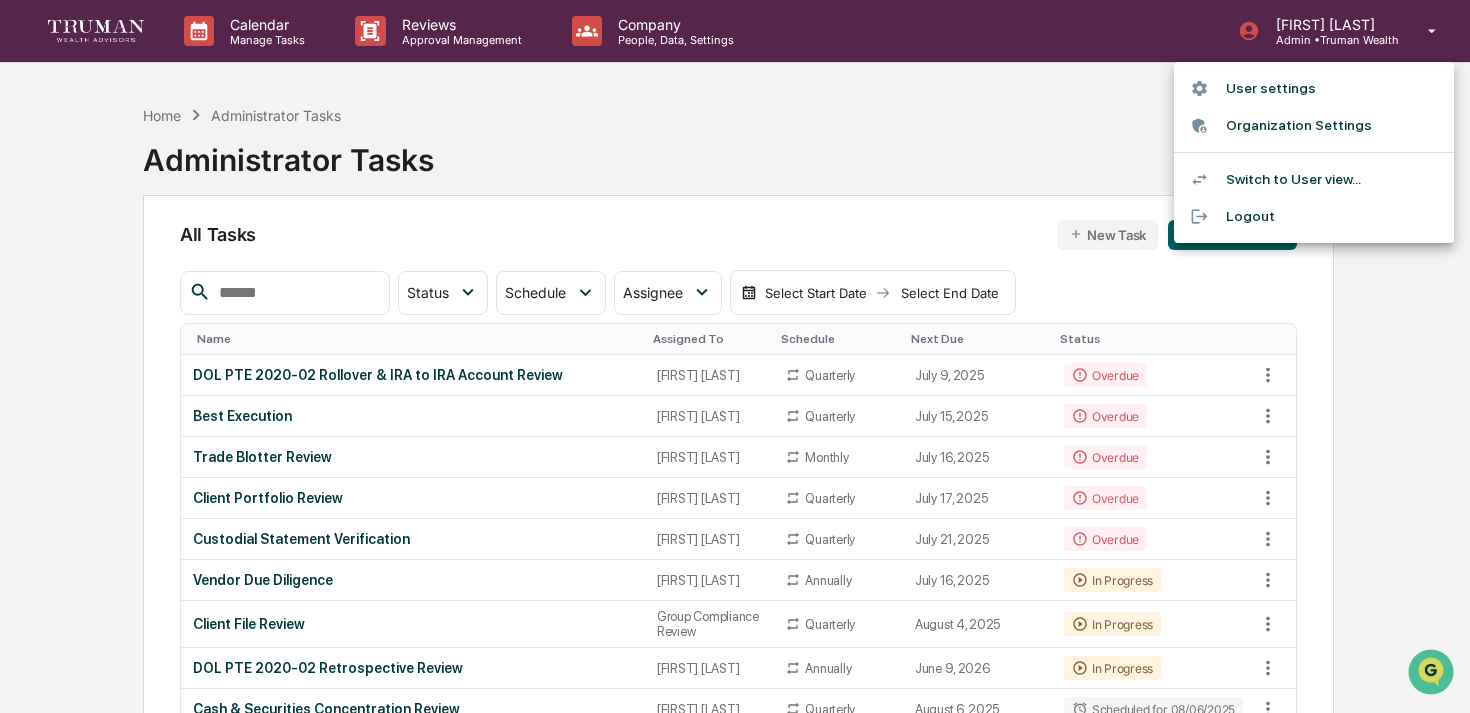 click at bounding box center (735, 356) 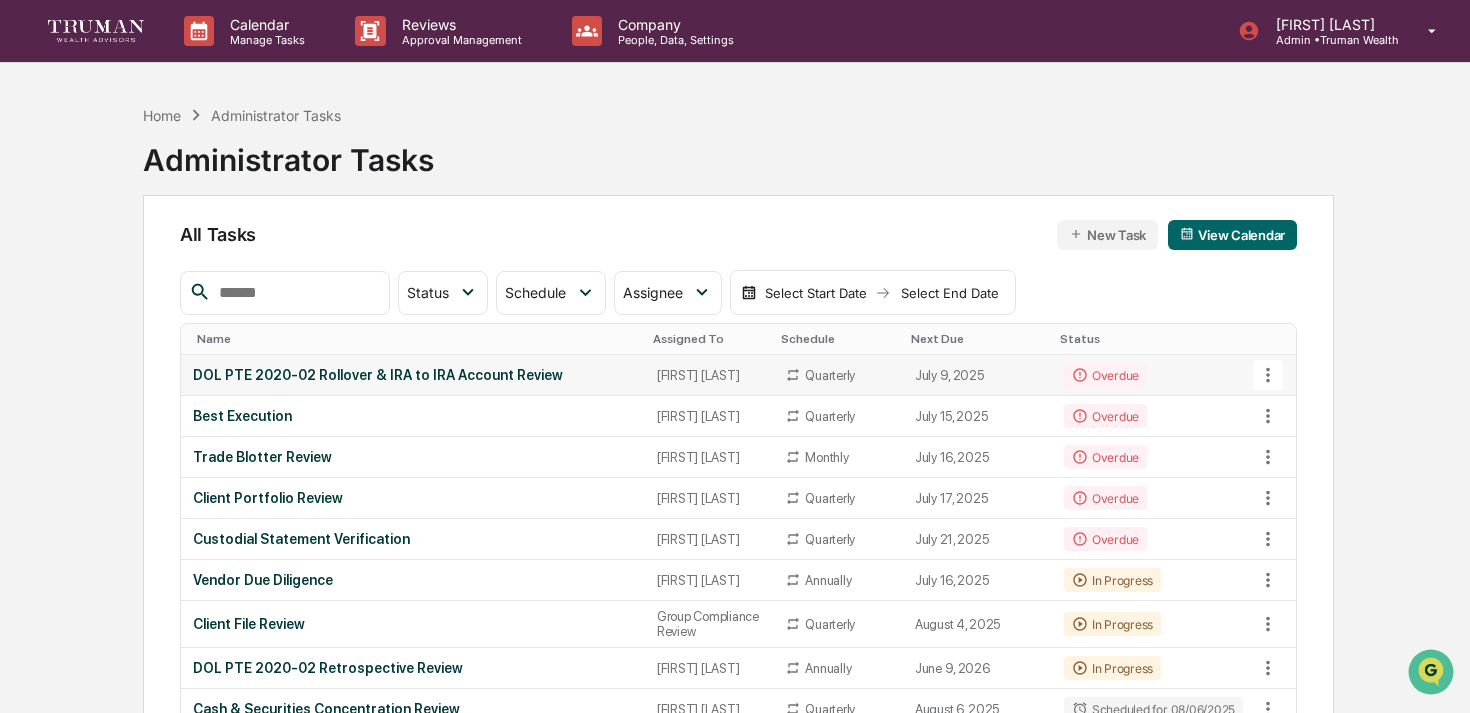 click on "DOL PTE 2020-02 Rollover & IRA to IRA Account Review" at bounding box center (413, 375) 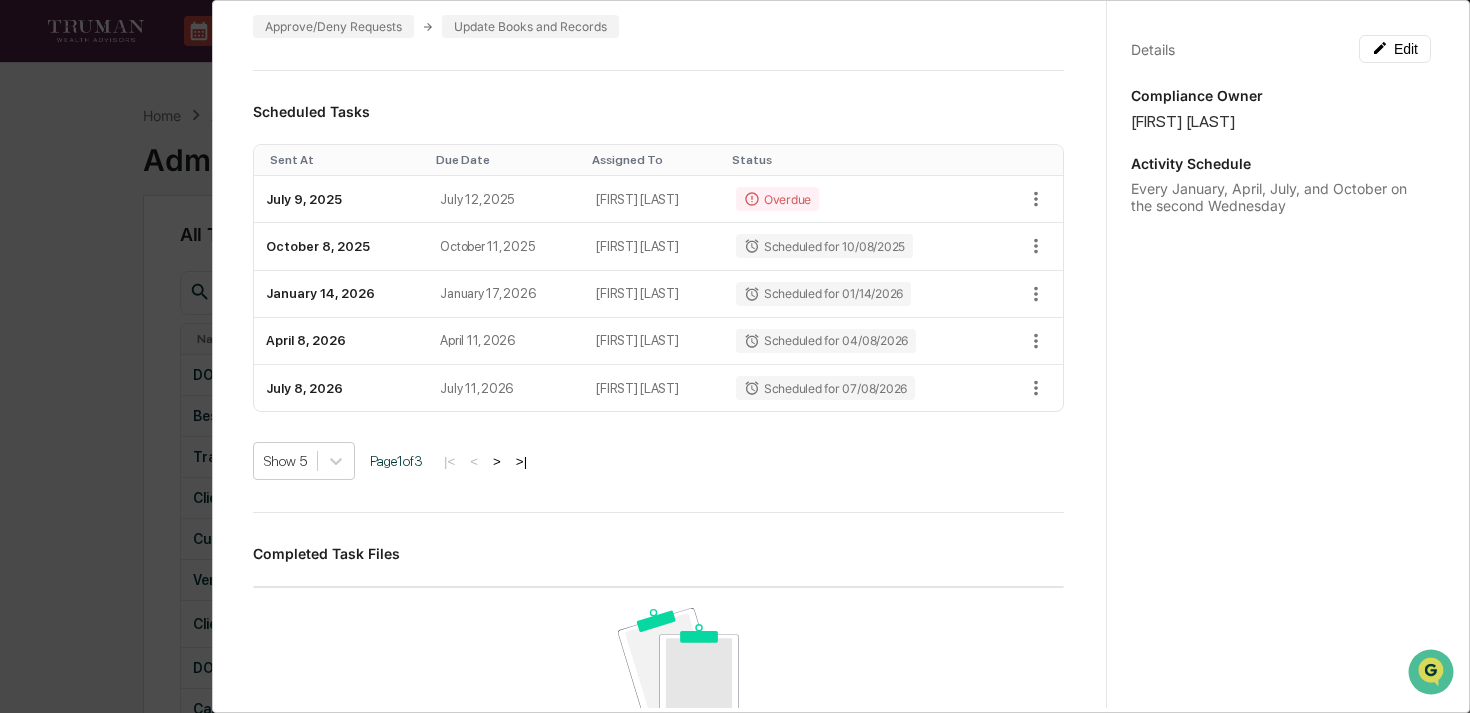 scroll, scrollTop: 0, scrollLeft: 0, axis: both 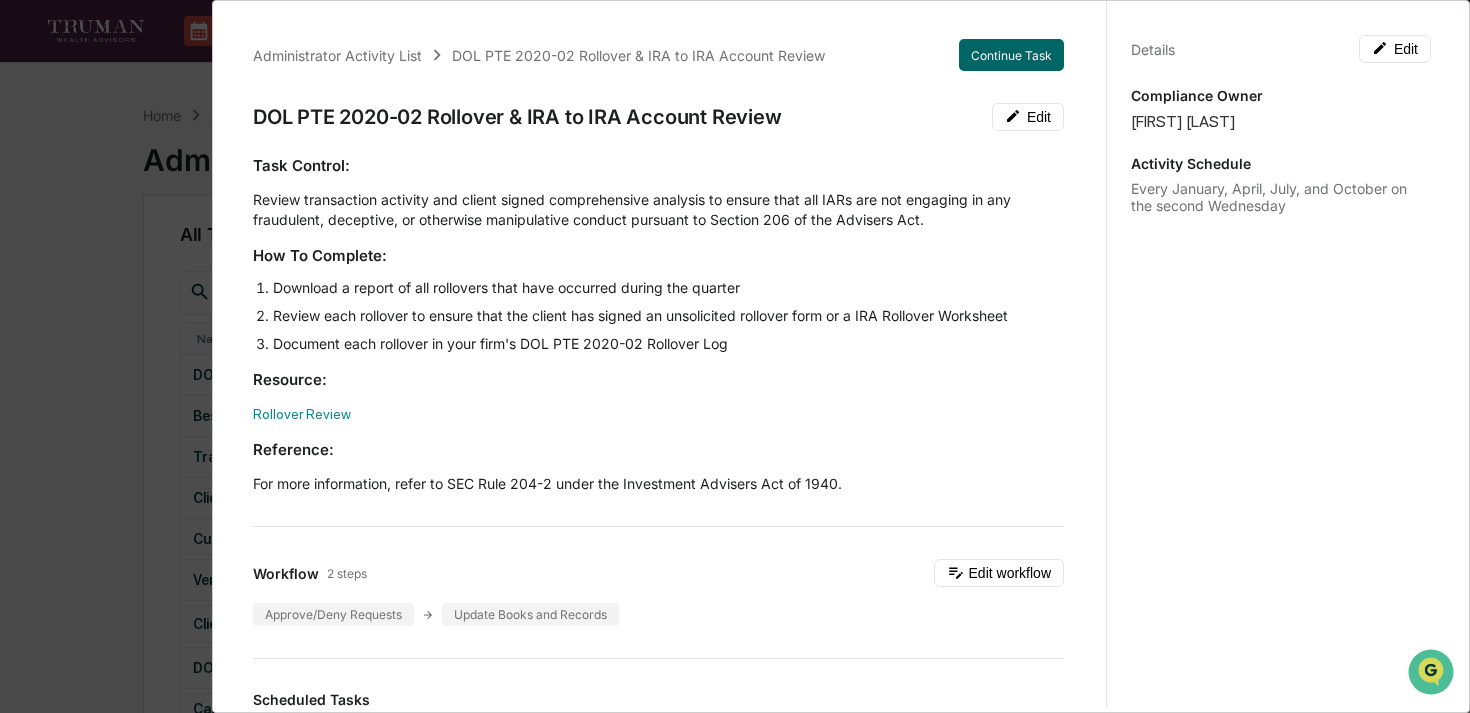 click on "Administrator Activity List DOL PTE 2020-02 Rollover & IRA to IRA Account Review Continue Task DOL PTE 2020-02 Rollover & IRA to IRA Account Review Edit Task Control: Review transaction activity and client signed comprehensive analysis to ensure that all IARs are not engaging in any fraudulent, deceptive, or otherwise manipulative conduct pursuant to Section 206 of the Advisers Act. How To Complete: Download a report of all rollovers that have occurred during the quarter Review each rollover to ensure that the client has signed an unsolicited rollover form or a IRA Rollover Worksheet Document each rollover in your firm's DOL PTE 2020-02 Rollover Log Resource: Rollover Review Reference: For more information, refer to SEC Rule 204-2 under the Investment Advisers Act of 1940. Workflow 2 steps Edit workflow Approve/Deny Requests Update Books and Records Scheduled Tasks Sent At Due Date Assigned To Status July 9, 2025 July 12, 2025 Ellen Osthus Overdue October 8, 2025 October 11, 2025 Ellen Osthus January 14, 2026" at bounding box center [735, 356] 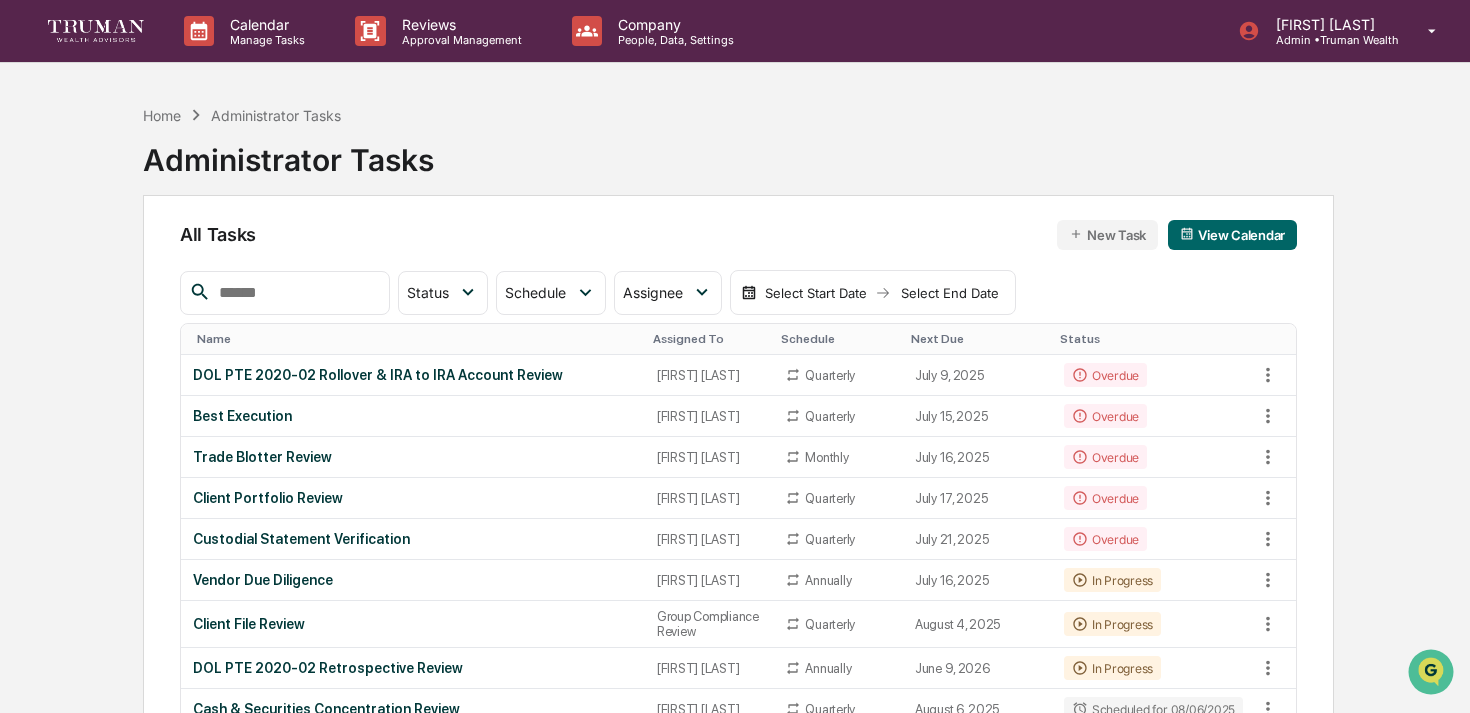 click at bounding box center [96, 30] 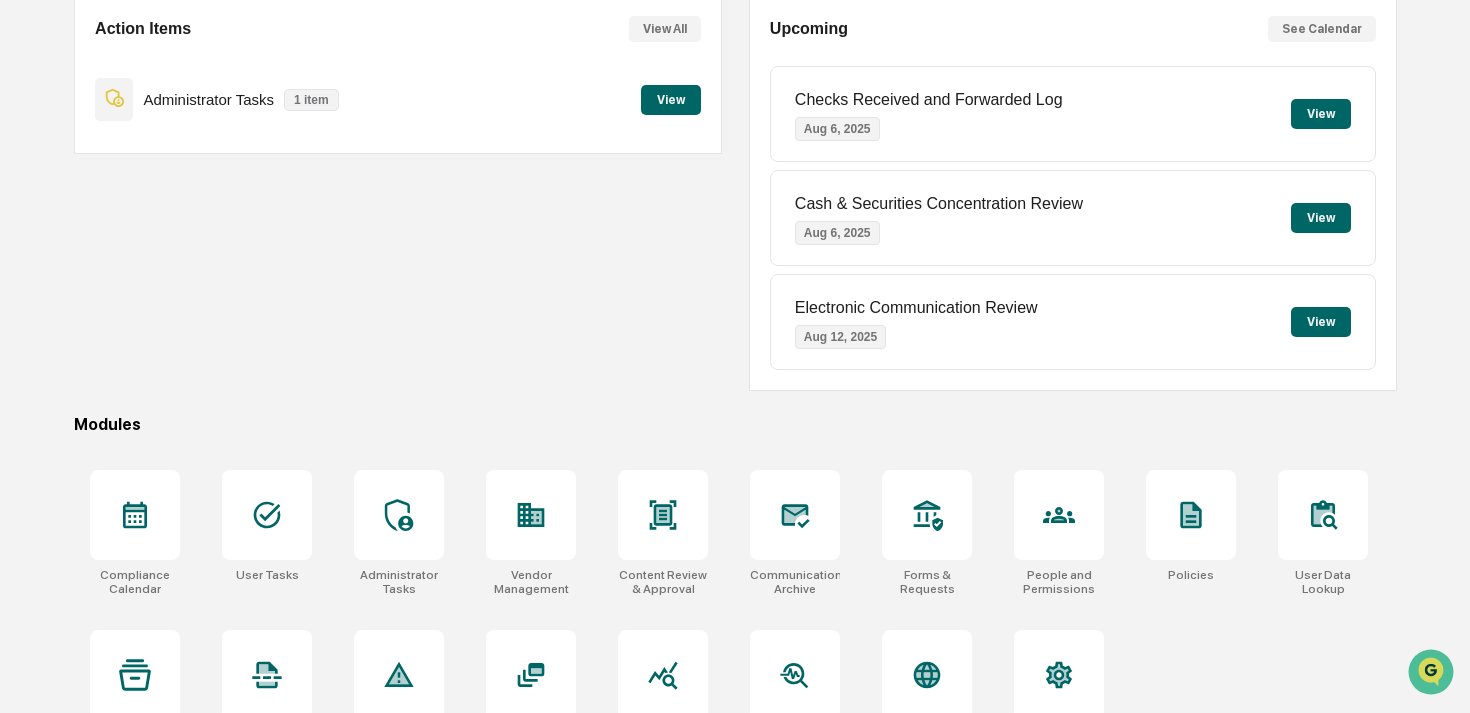 scroll, scrollTop: 256, scrollLeft: 0, axis: vertical 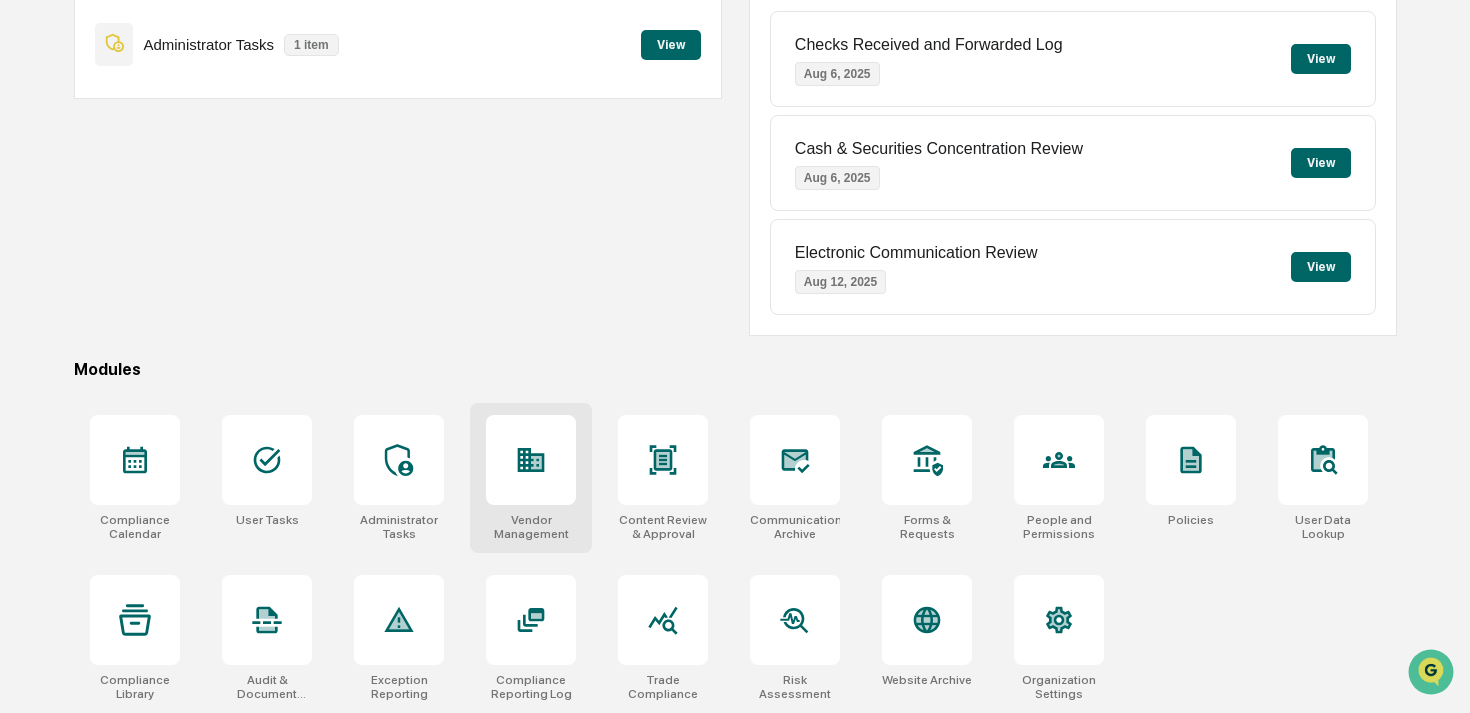 click at bounding box center (531, 460) 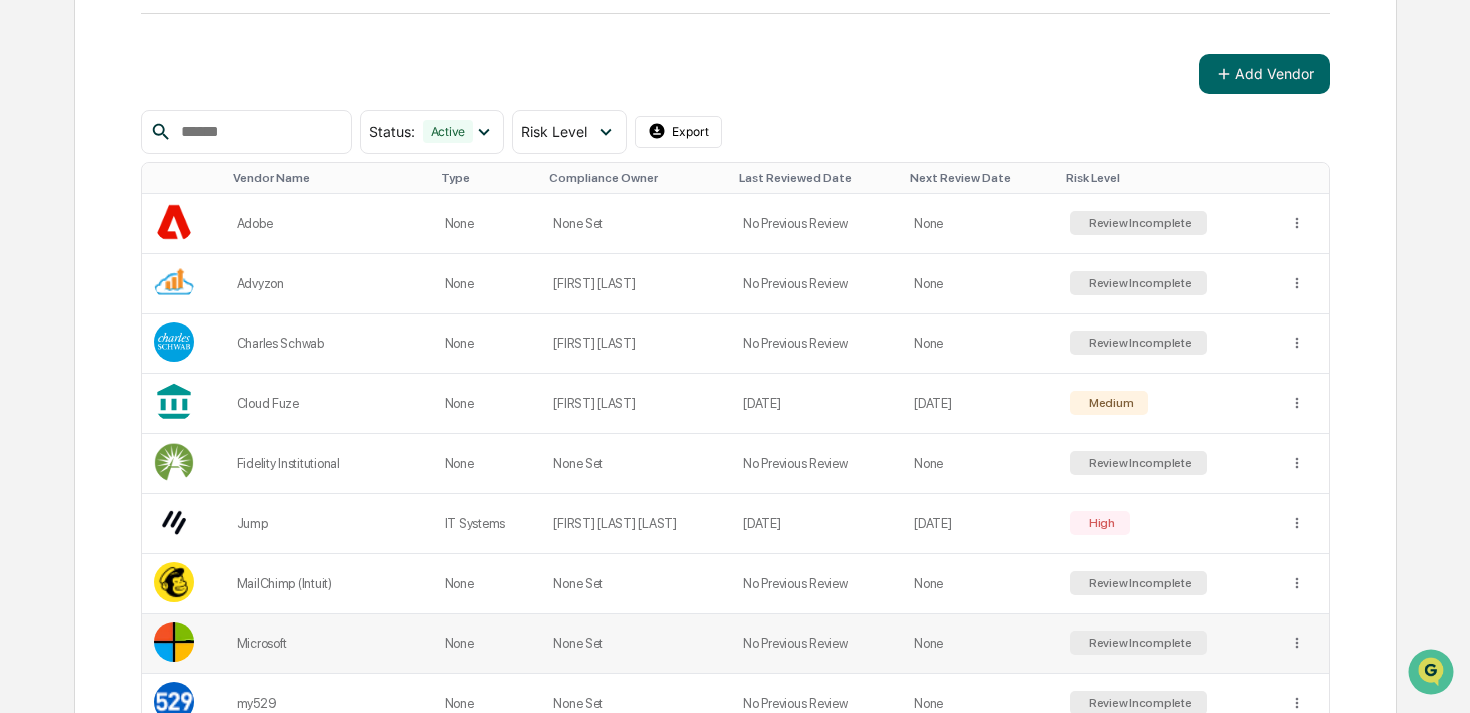 scroll, scrollTop: 0, scrollLeft: 0, axis: both 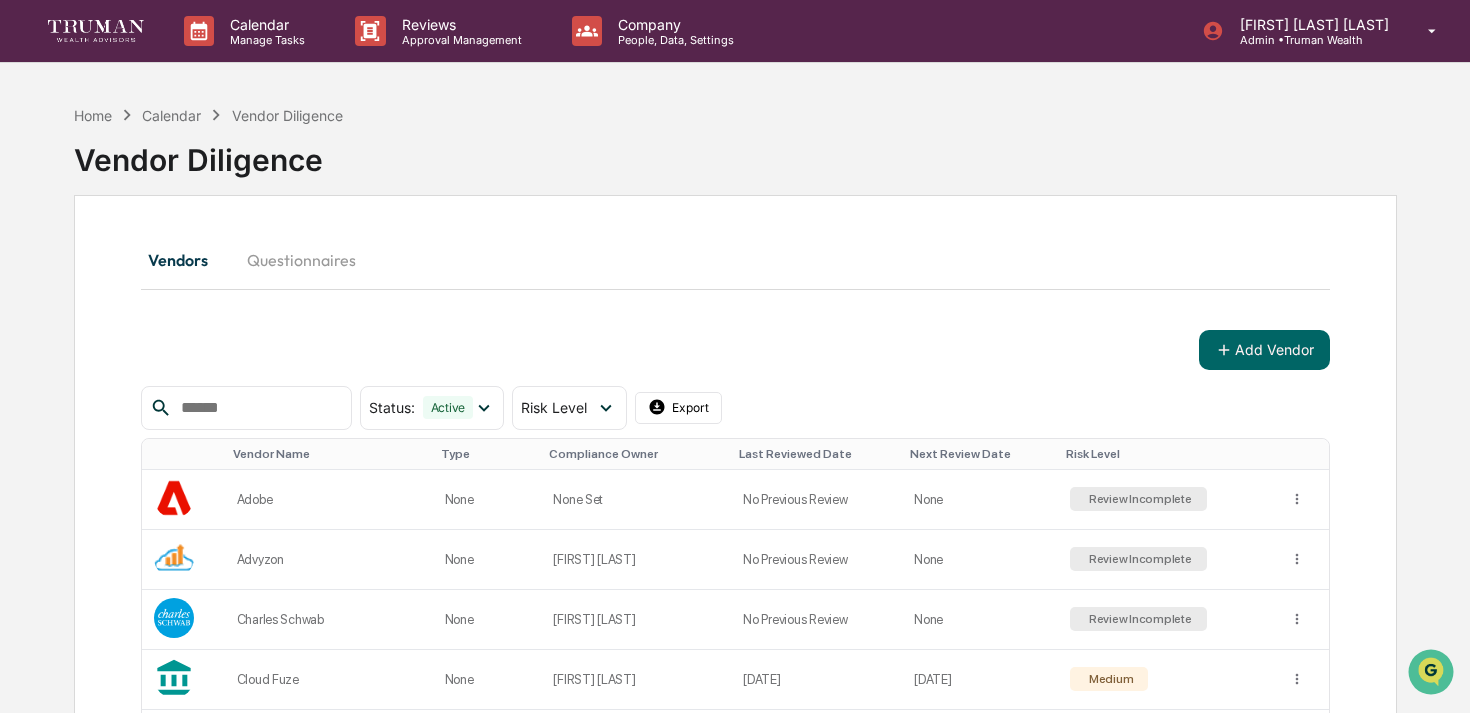 click on "Vendors Questionnaires" at bounding box center [735, 260] 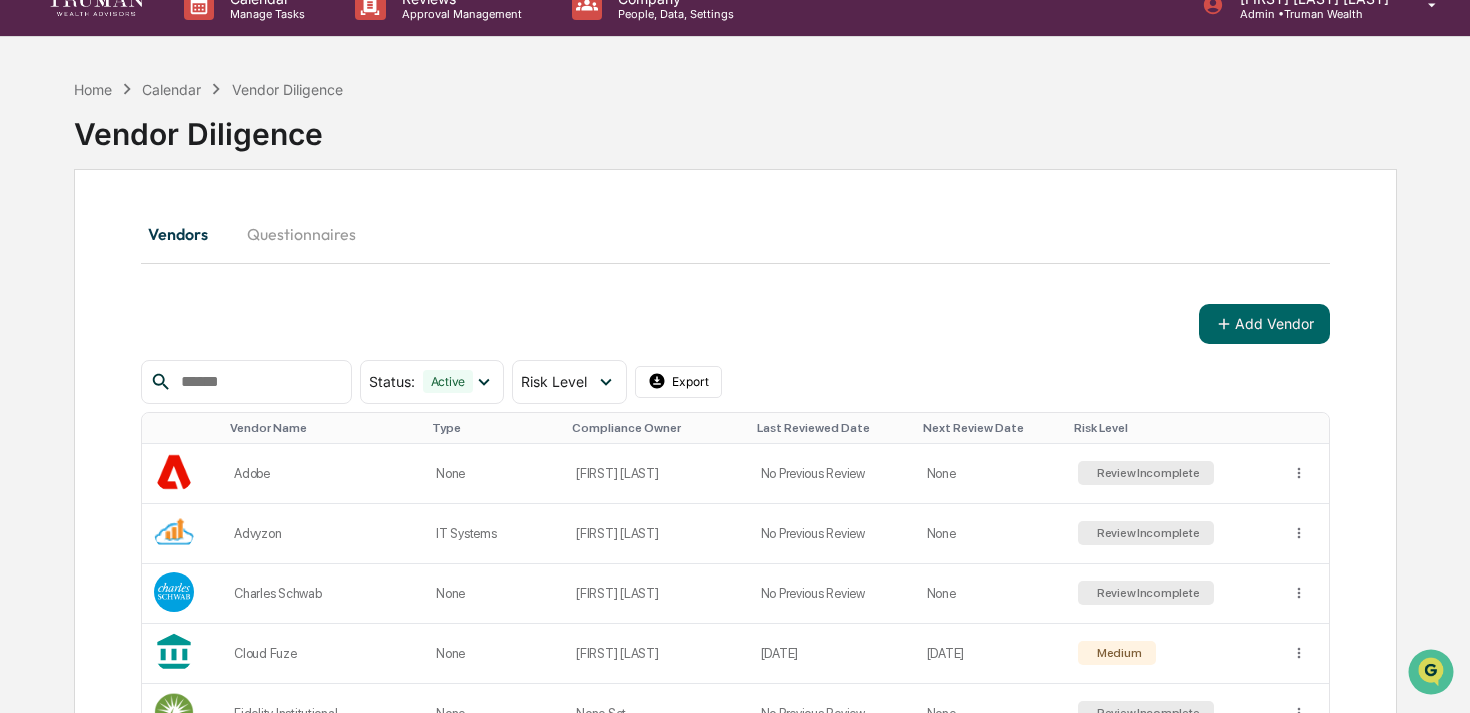 scroll, scrollTop: 71, scrollLeft: 0, axis: vertical 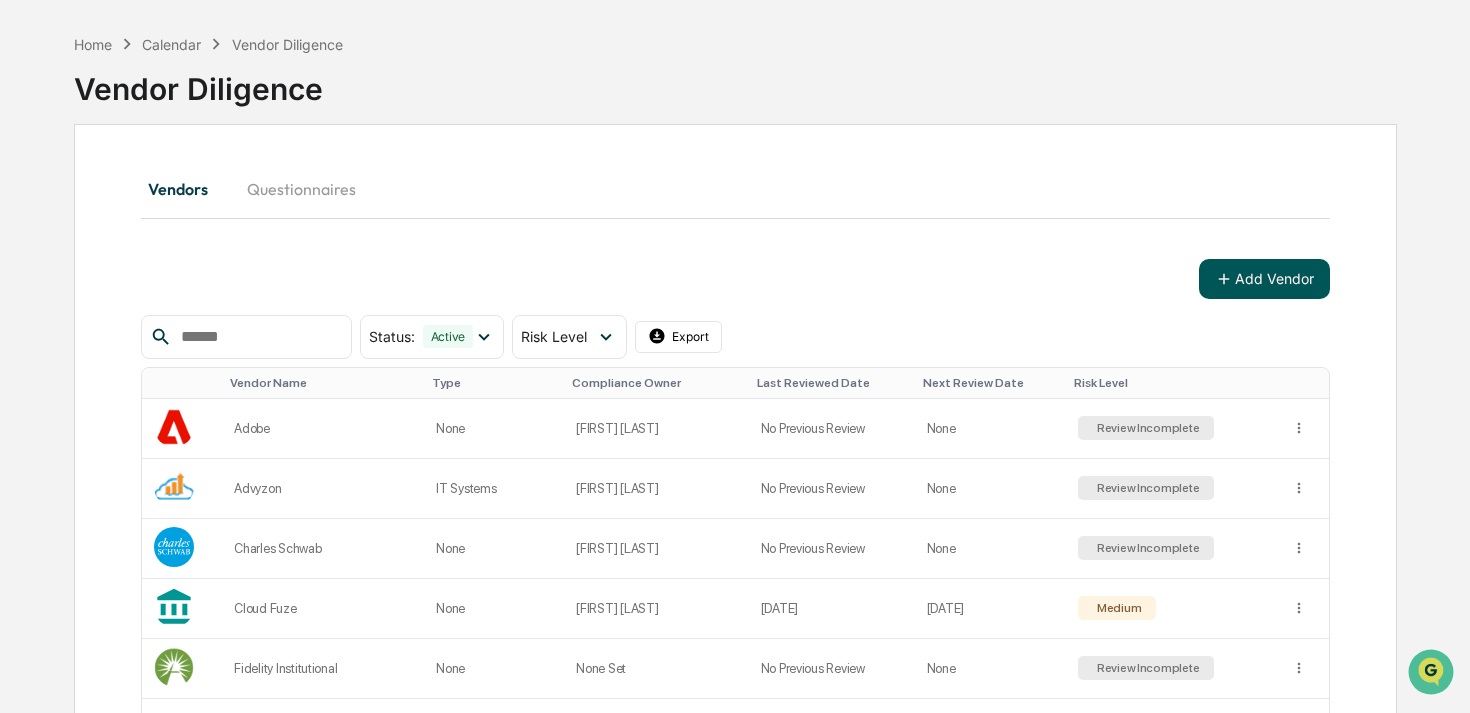 click on "Add Vendor" at bounding box center (1264, 279) 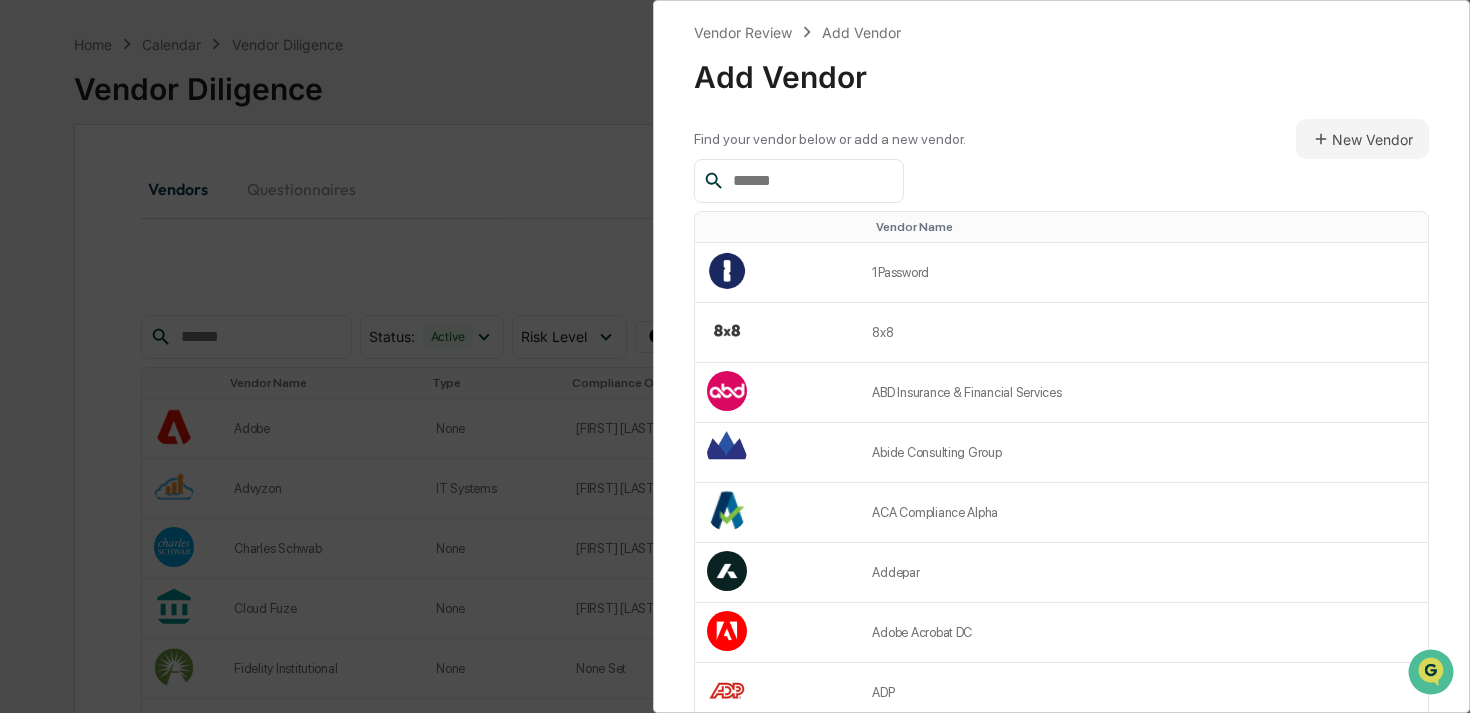 click at bounding box center [810, 181] 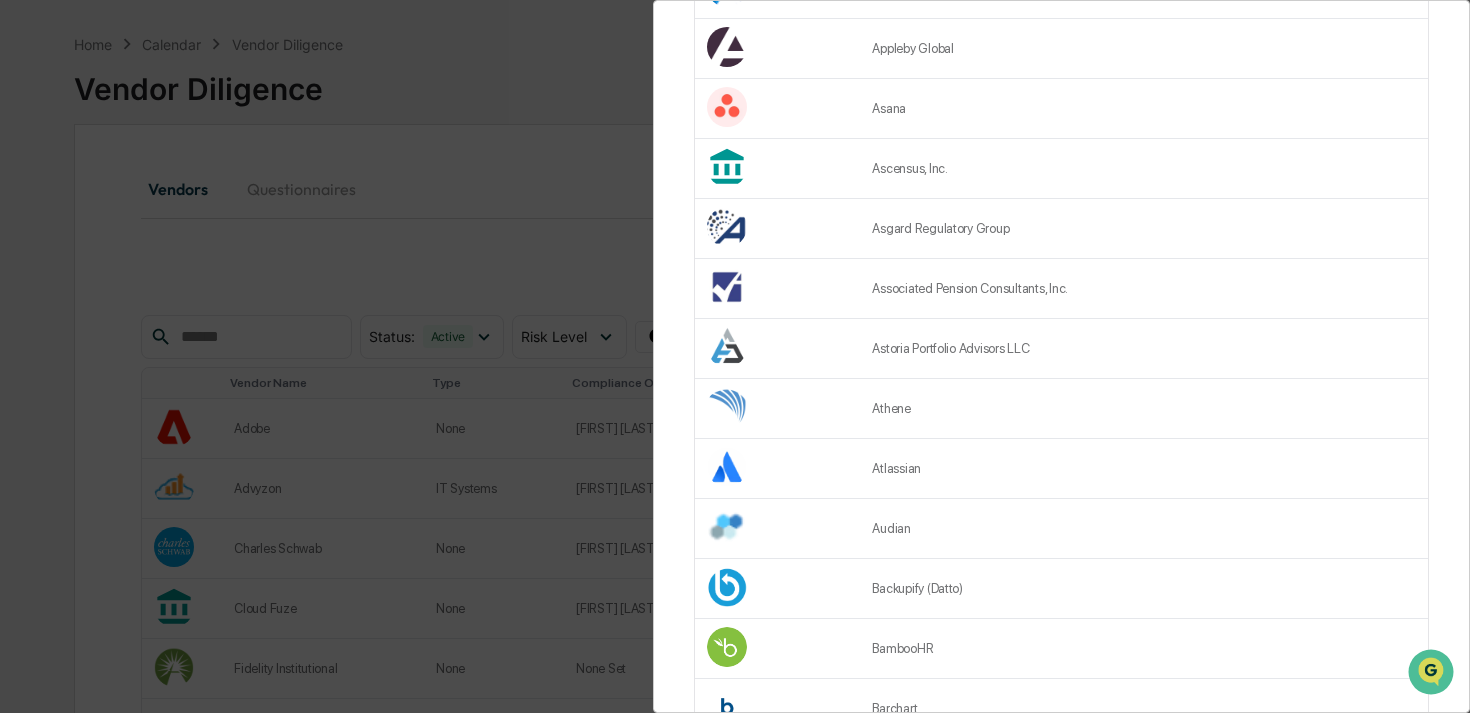 scroll, scrollTop: 1698, scrollLeft: 0, axis: vertical 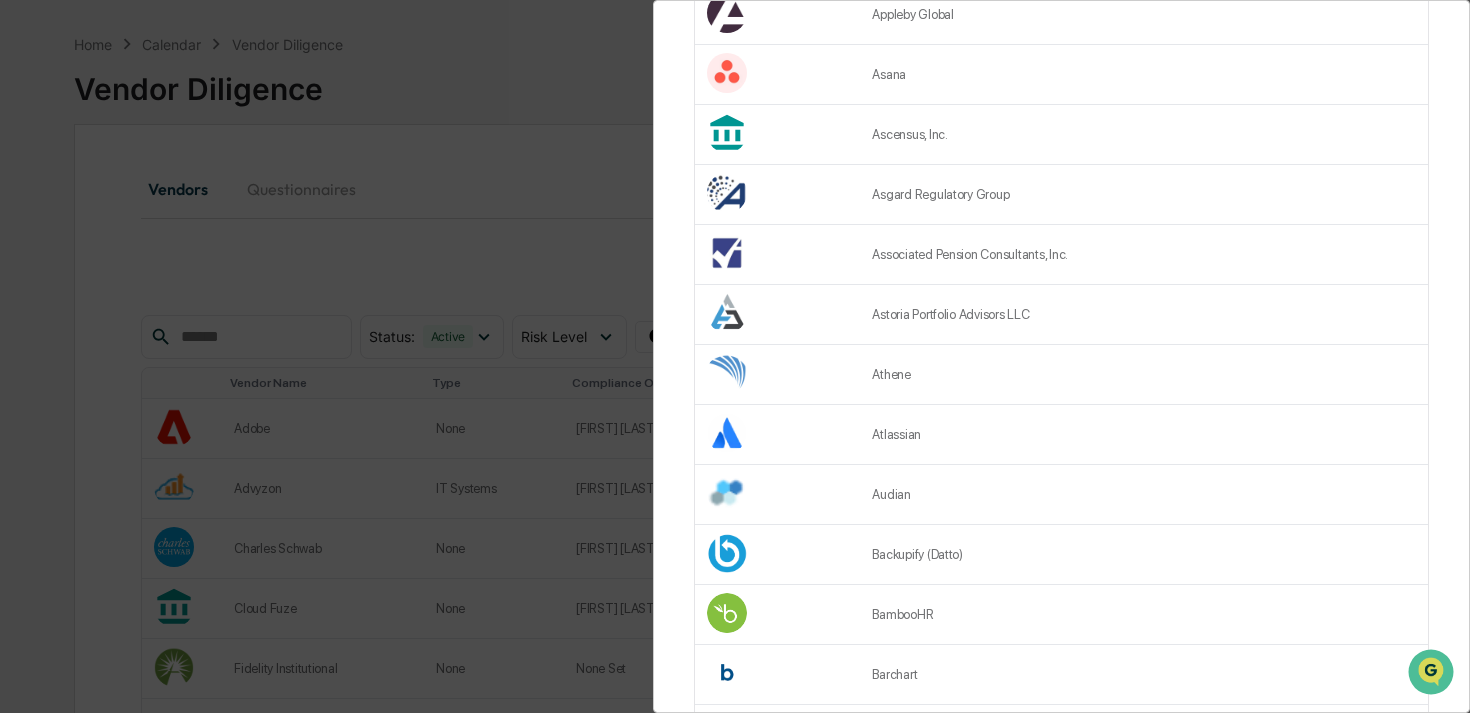 click on "Vendor Review Add Vendor Add Vendor Find your vendor below or add a new vendor. New Vendor Vendor Name 1Password 8x8 ABD Insurance & Financial Services Abide Consulting Group ACA Compliance Alpha Addepar Adobe Acrobat DC ADP AdvicePay Adviser Compliance Consulting Advisor Armor Advisor Engine AdvisorAssist Advisors Asset Management Advisors Tech AIG Aladdin by BlackRock Allo Communications Altruist Altvia Amazon Web Services American Funds (Capital Group) Ameritas Apex Clearing House Appleby Global Asana Ascensus, Inc. Asgard Regulatory Group Associated Pension Consultants, Inc. Astoria Portfolio Advisors LLC Athene Atlassian Audian Backupify (Datto) BambooHR Barchart Bearcom Group, Inc. Belle Haven Investments Betterment Bill.com Blackpoint Blackstone Bloomberg Bloomfire Bombbomb Boomwell 529 Box Brex Brown Advisory BT Partners Show 50 Page  1  of  6   |<   <   >   >|" at bounding box center (735, 356) 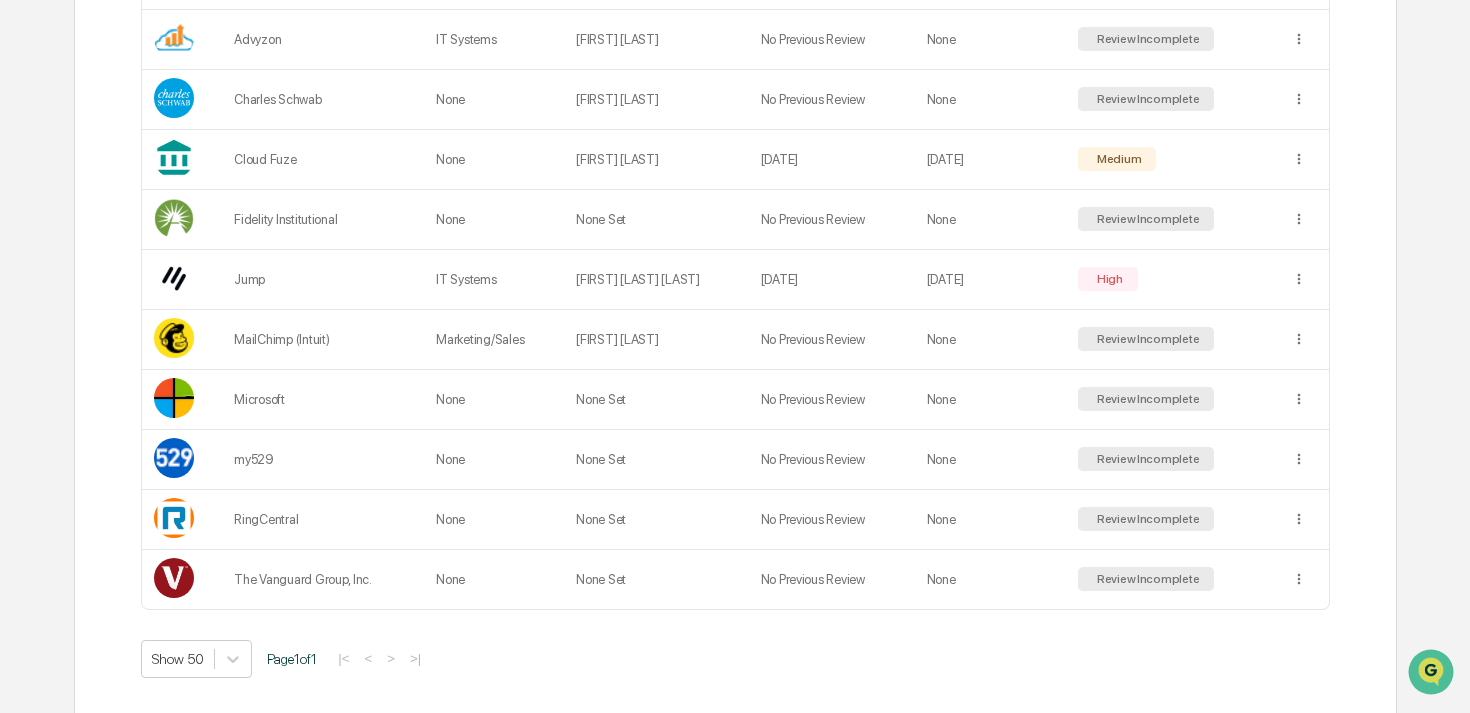 scroll, scrollTop: 0, scrollLeft: 0, axis: both 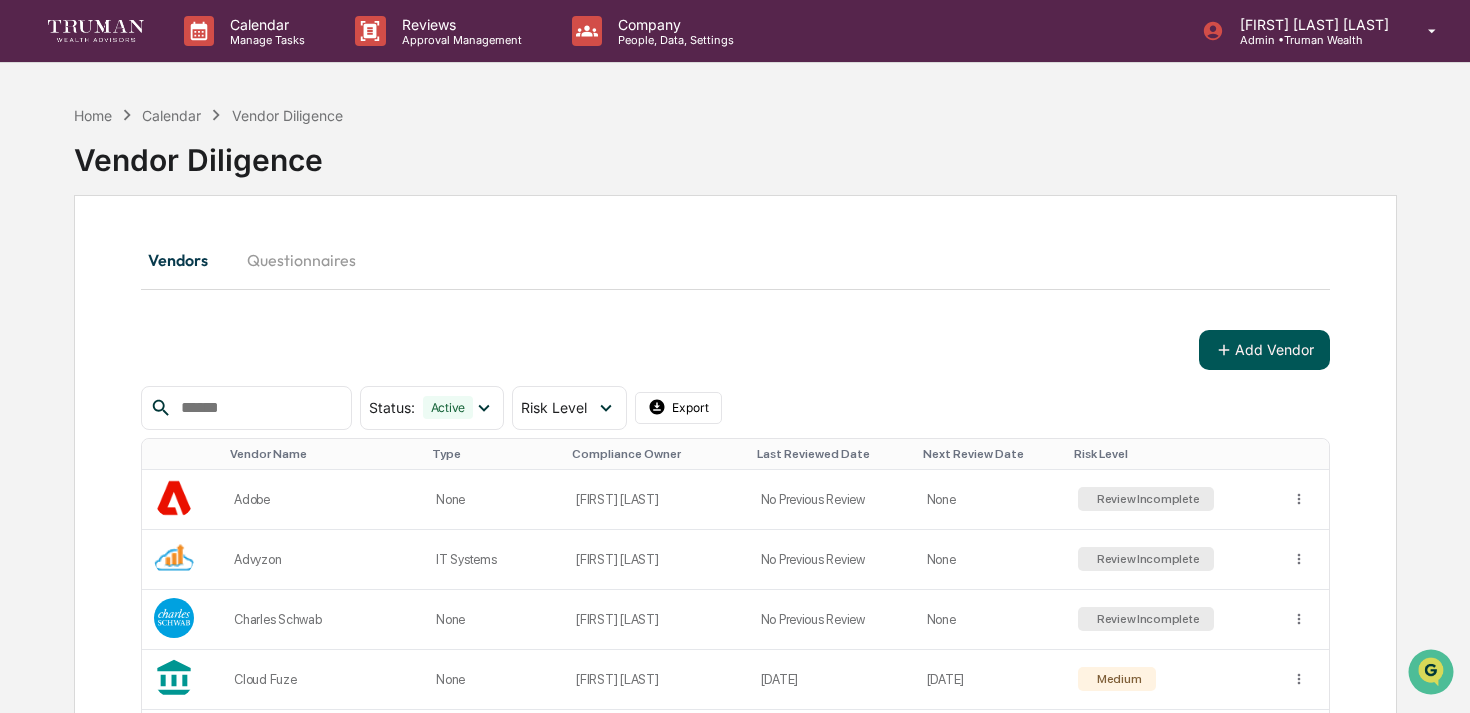 click on "Add Vendor" at bounding box center (1264, 350) 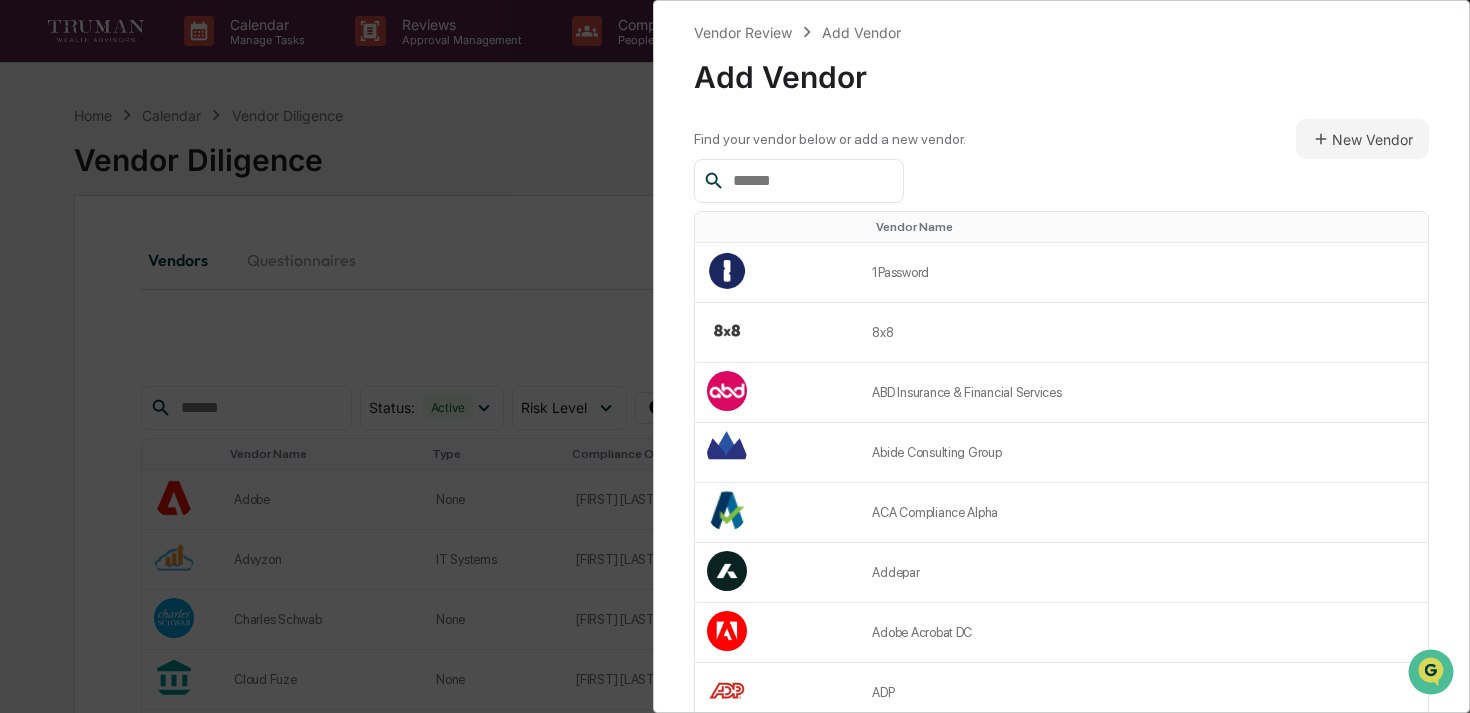 click at bounding box center [810, 181] 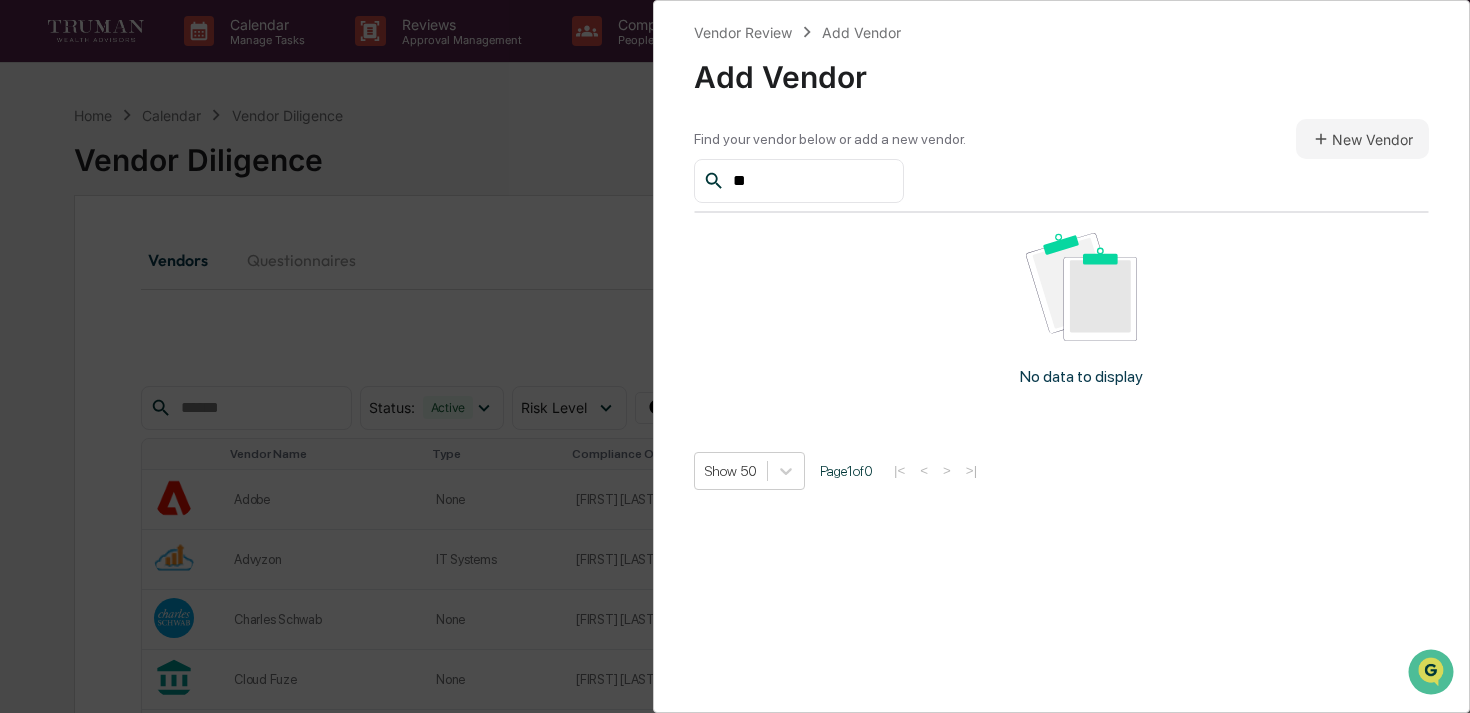 type on "*" 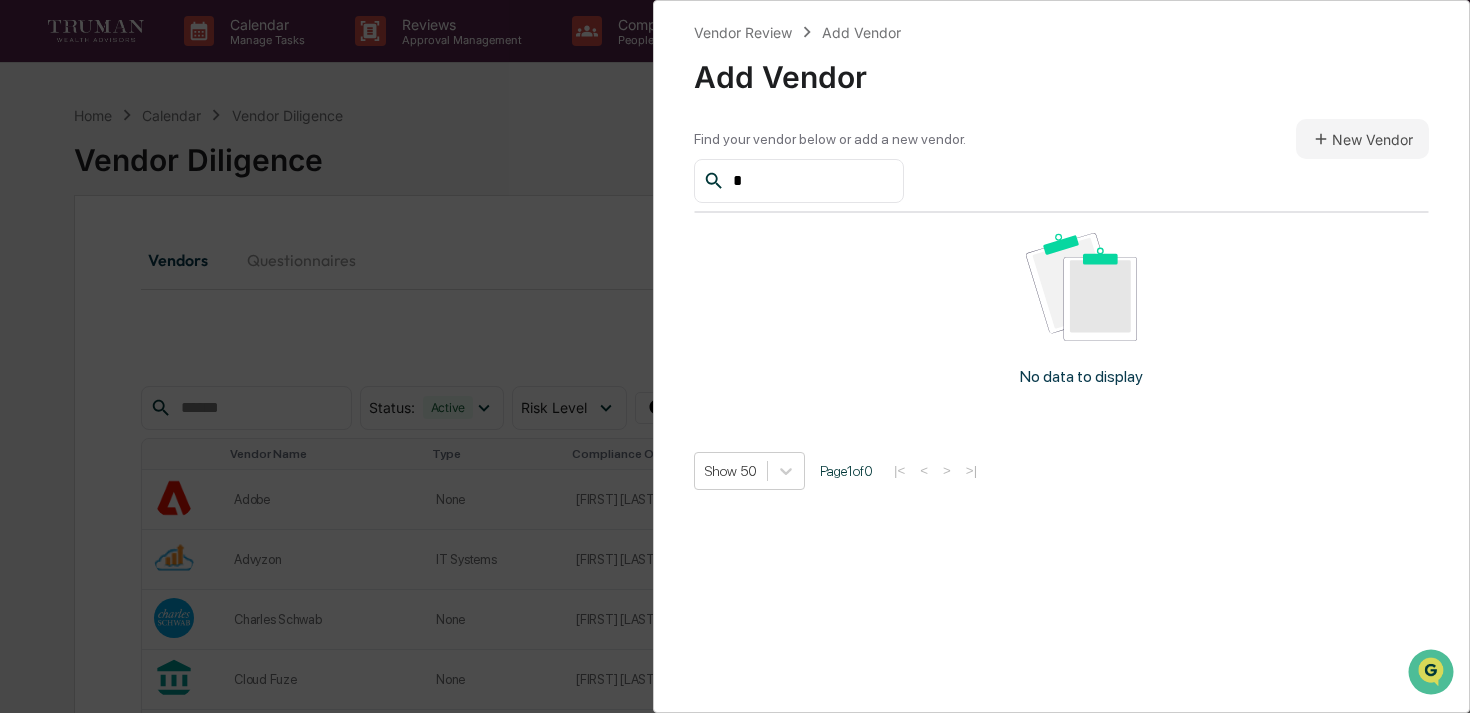 type 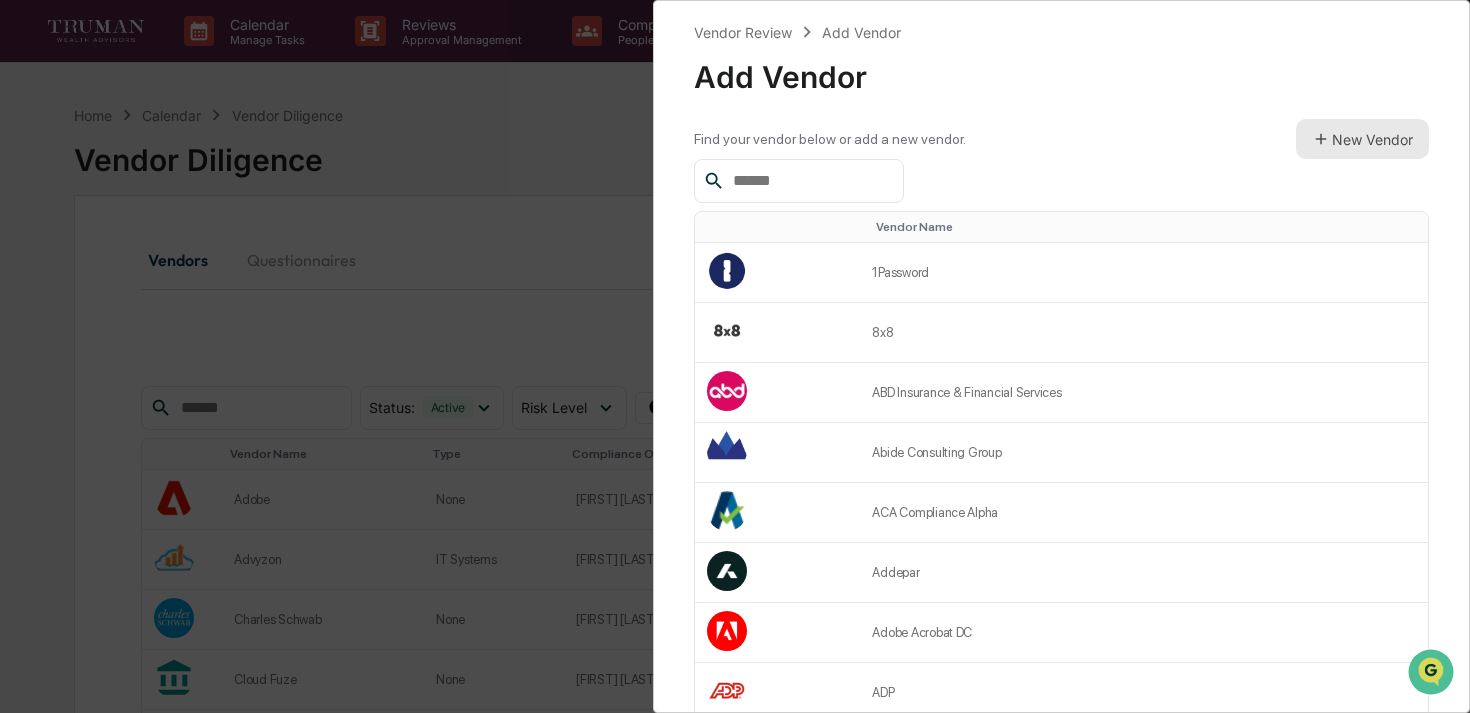 click on "New Vendor" at bounding box center (1362, 139) 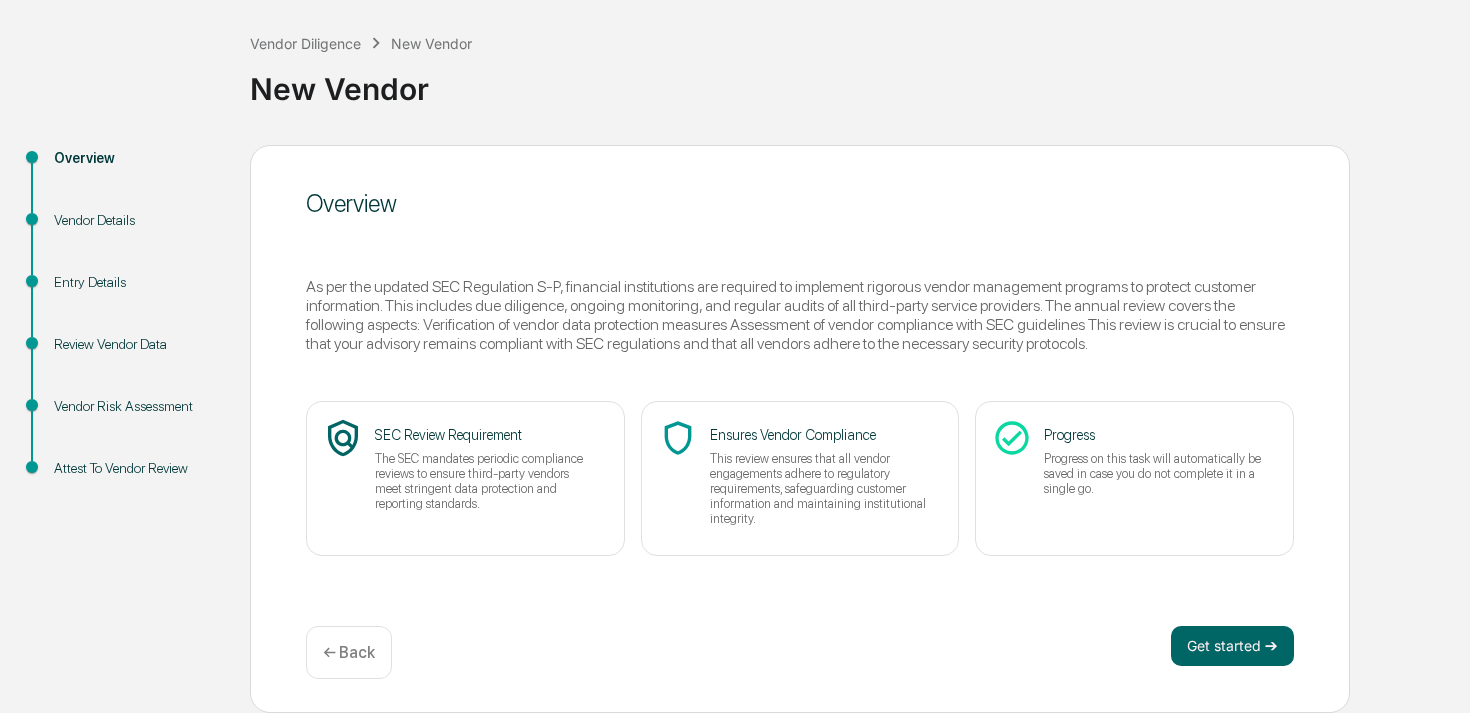 scroll, scrollTop: 0, scrollLeft: 0, axis: both 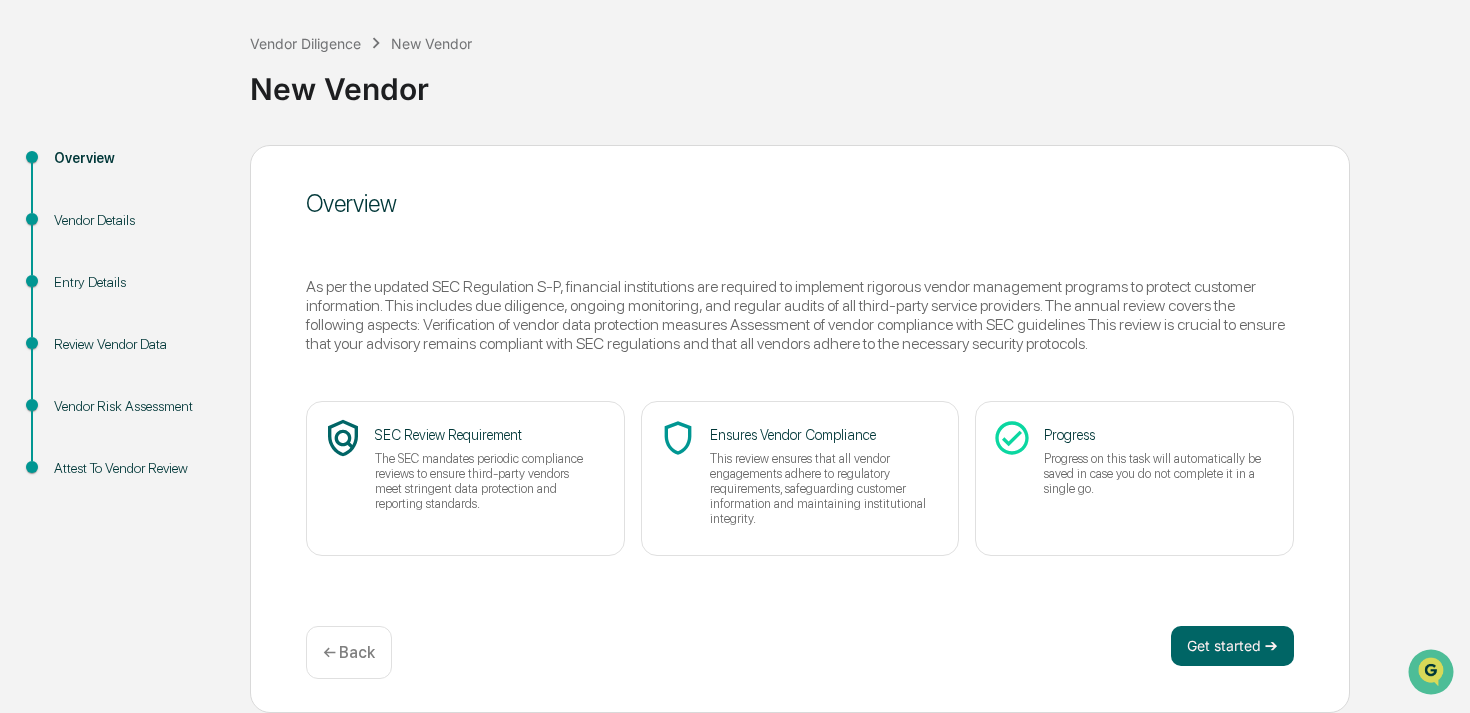 click on "← Back" at bounding box center (349, 652) 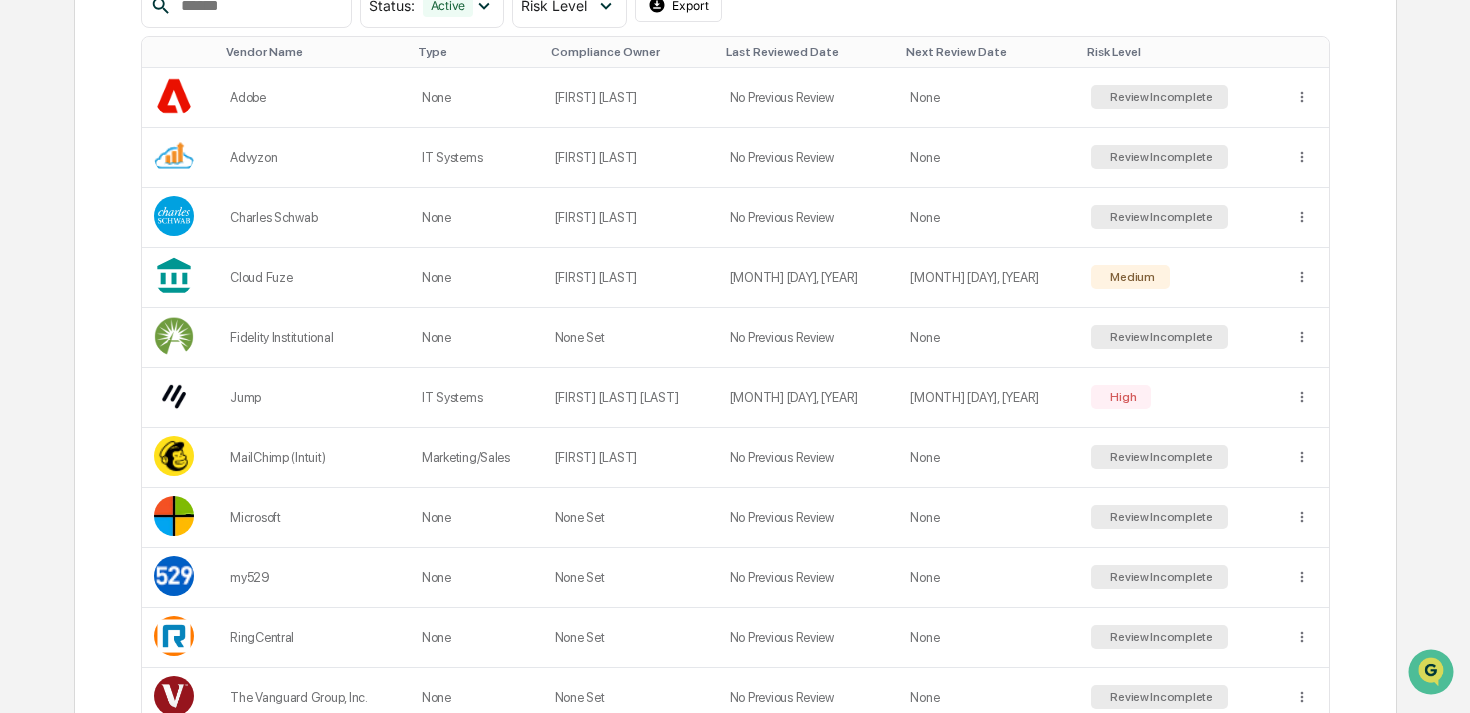 scroll, scrollTop: 163, scrollLeft: 0, axis: vertical 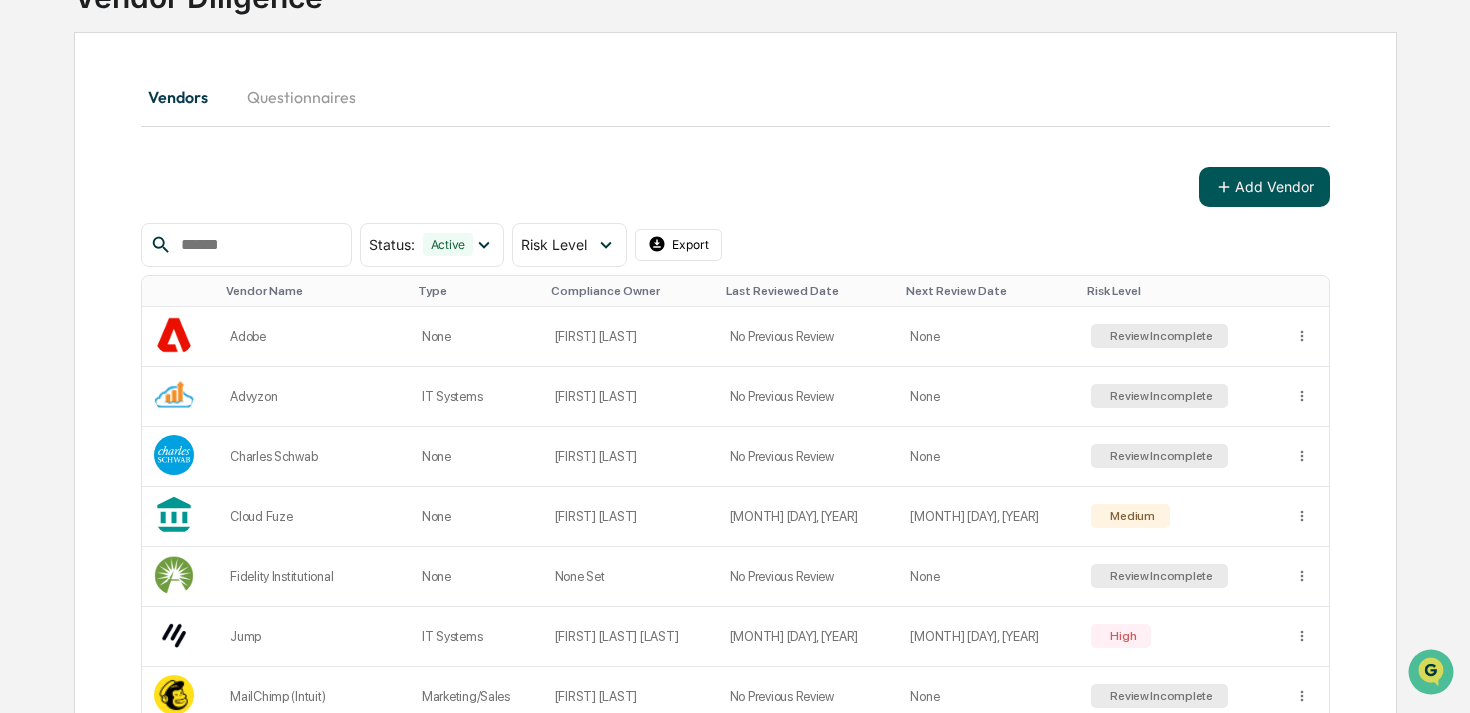 click on "Add Vendor" at bounding box center (1264, 187) 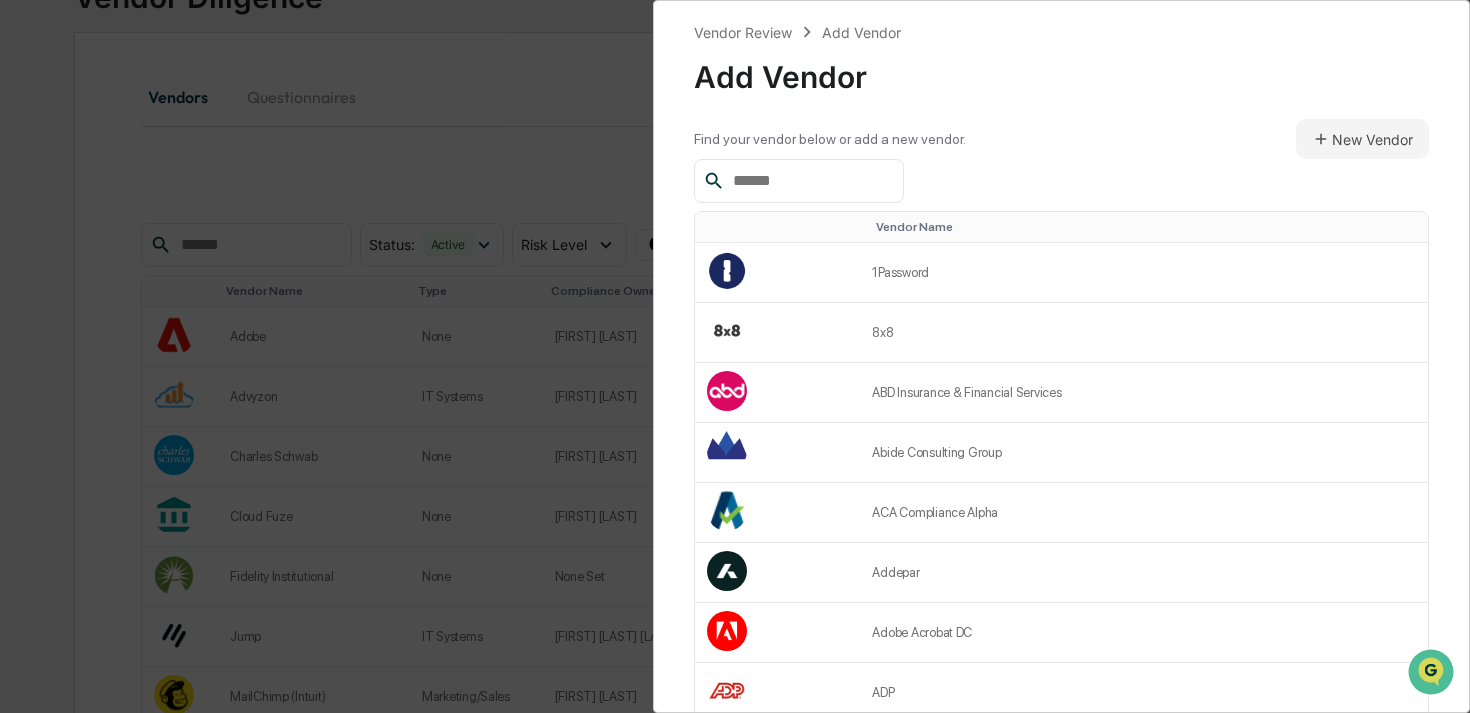 click at bounding box center (810, 181) 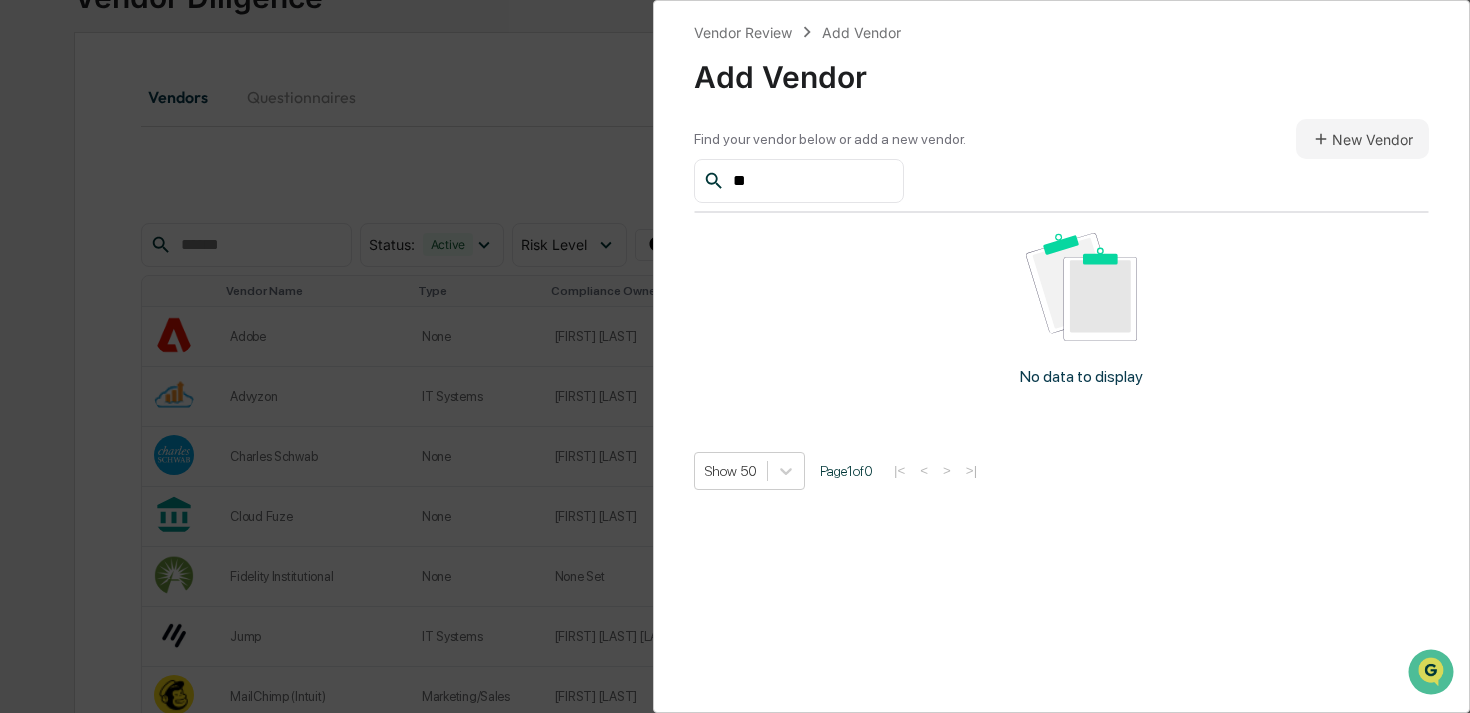 type on "*" 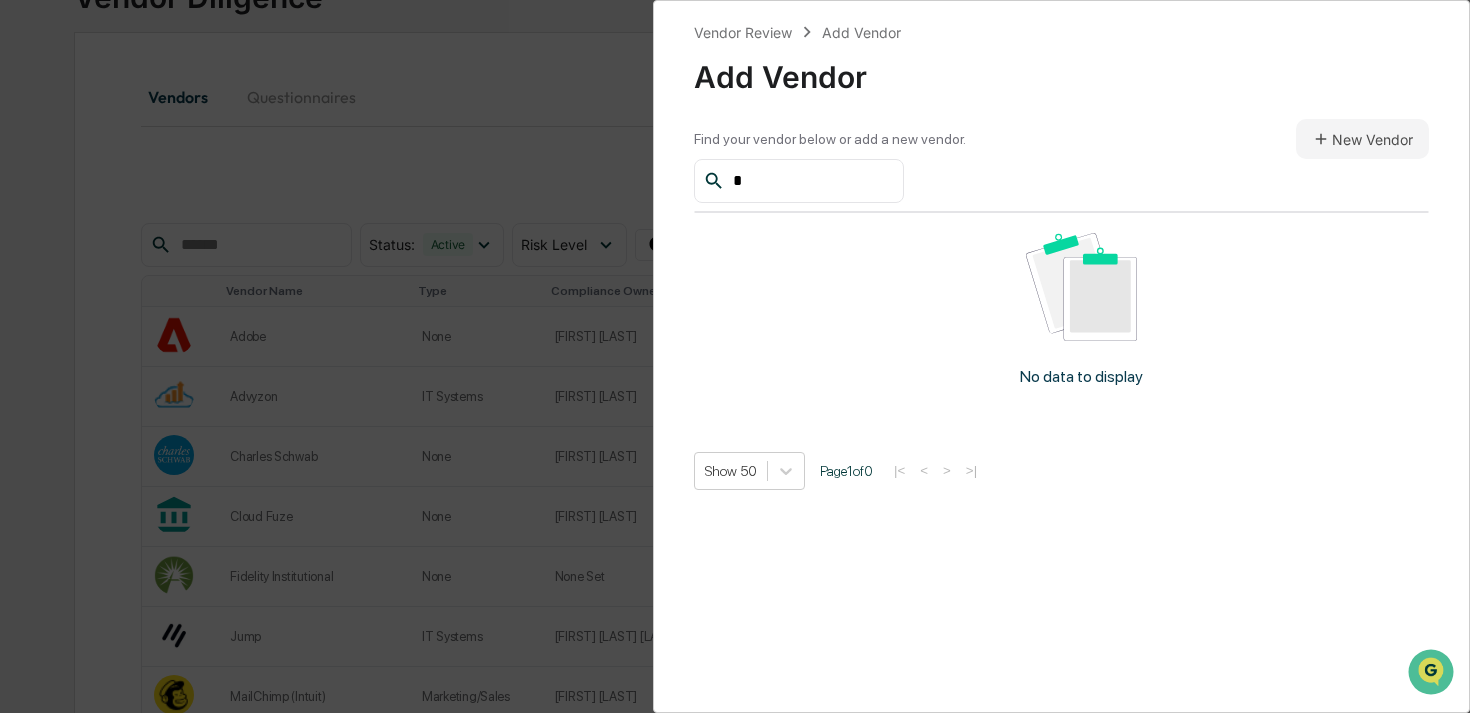 type 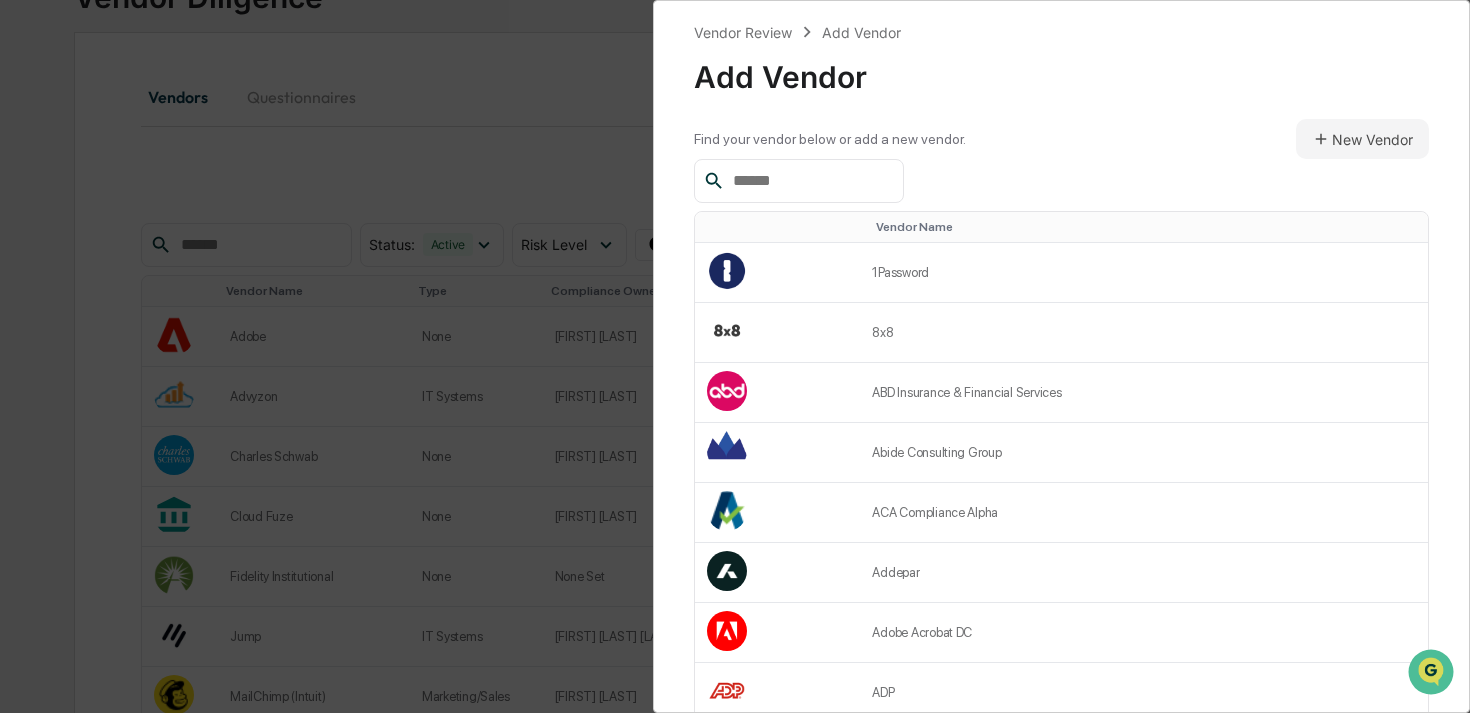 click on "Vendor Review Add Vendor Add Vendor Find your vendor below or add a new vendor. New Vendor Vendor Name 1Password 8x8 ABD Insurance & Financial Services Abide Consulting Group ACA Compliance Alpha Addepar Adobe Acrobat DC ADP AdvicePay Adviser Compliance Consulting Advisor Armor Advisor Engine AdvisorAssist Advisors Asset Management Advisors Tech AIG Aladdin by BlackRock Allo Communications Altruist Altvia Amazon Web Services American Funds (Capital Group) Ameritas Apex Clearing House Appleby Global Asana Ascensus, Inc. Asgard Regulatory Group Associated Pension Consultants, Inc. Astoria Portfolio Advisors LLC Athene Atlassian Audian Backupify (Datto) BambooHR Barchart Bearcom Group, Inc. Belle Haven Investments Betterment Bill.com Blackpoint Blackstone Bloomberg Bloomfire Bombbomb Boomwell 529 Box Brex Brown Advisory BT Partners Show 50 Page  1  of  6   |<   <   >   >|" at bounding box center (735, 356) 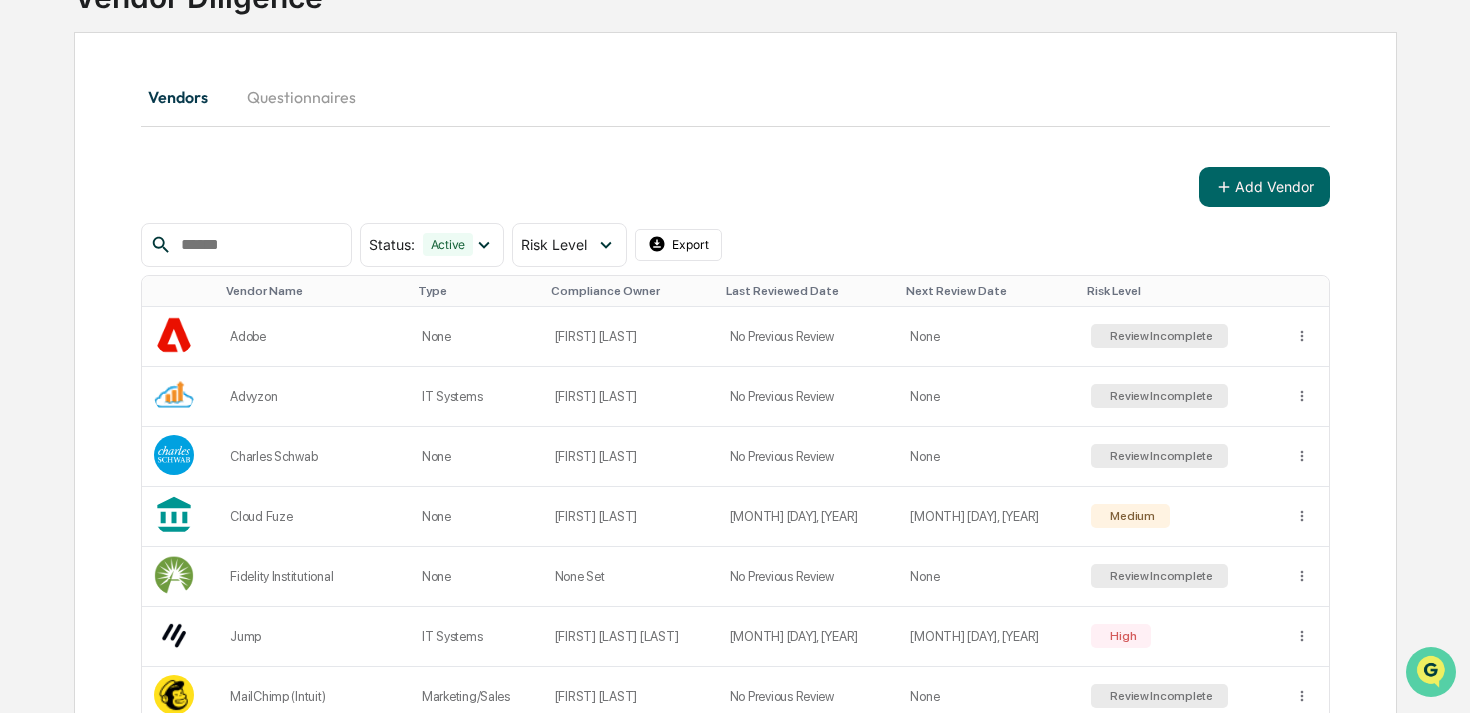 click at bounding box center (1431, 672) 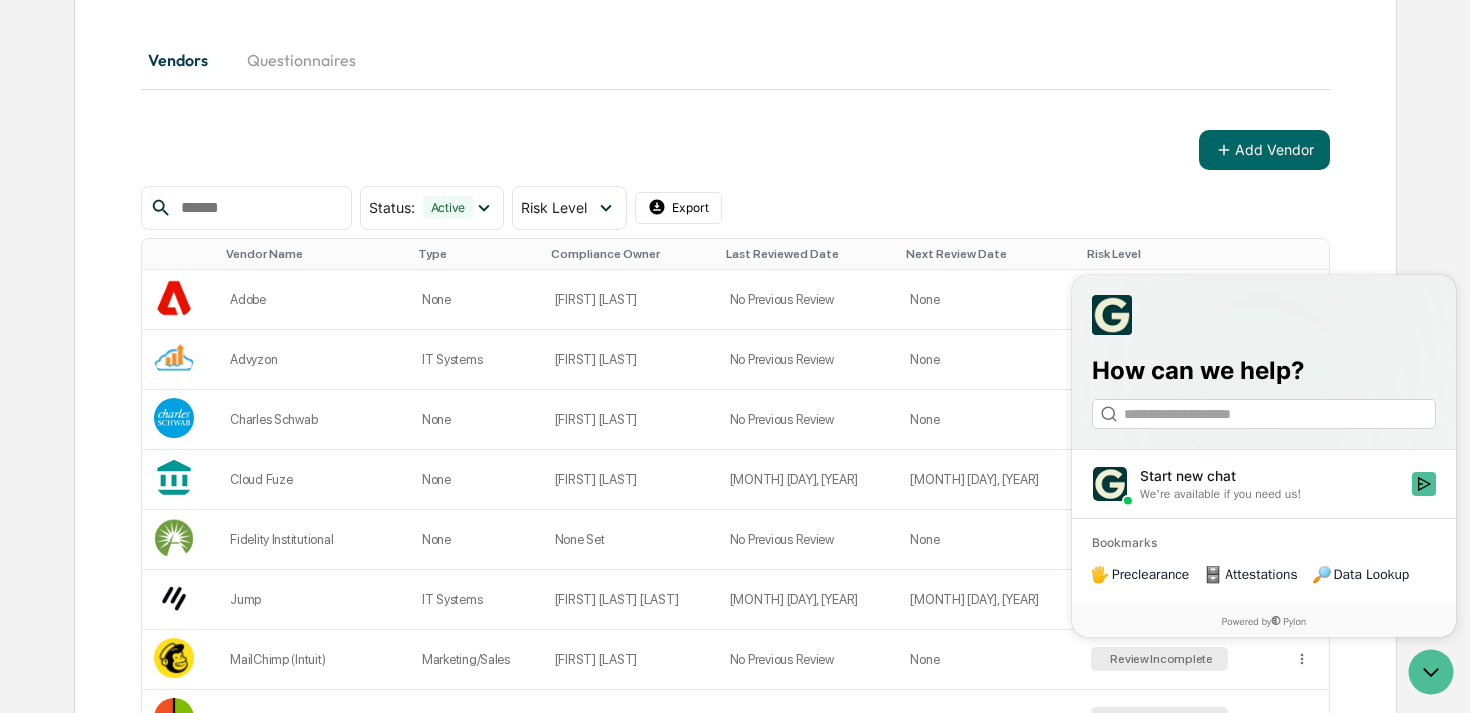 scroll, scrollTop: 204, scrollLeft: 0, axis: vertical 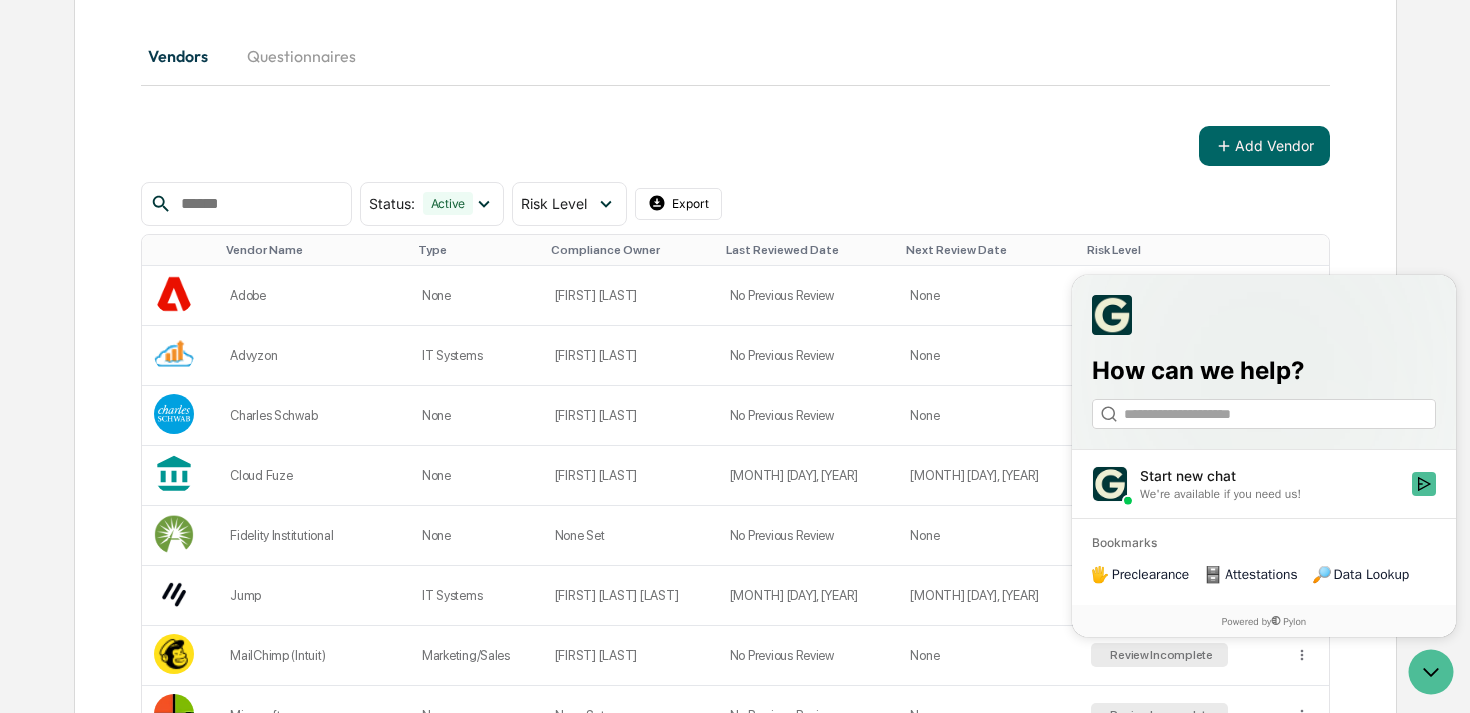 click on "Start new chat We're available if you need us!" at bounding box center (1264, 484) 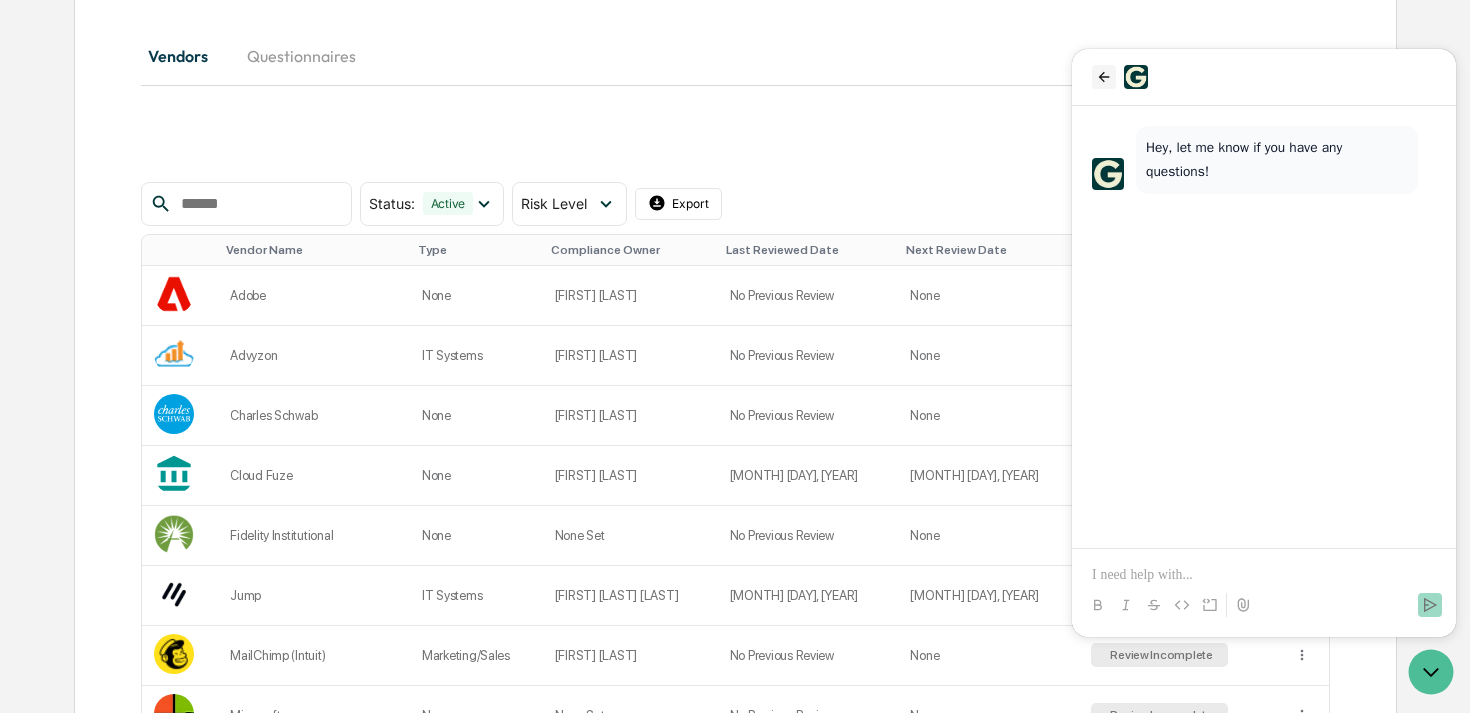 click 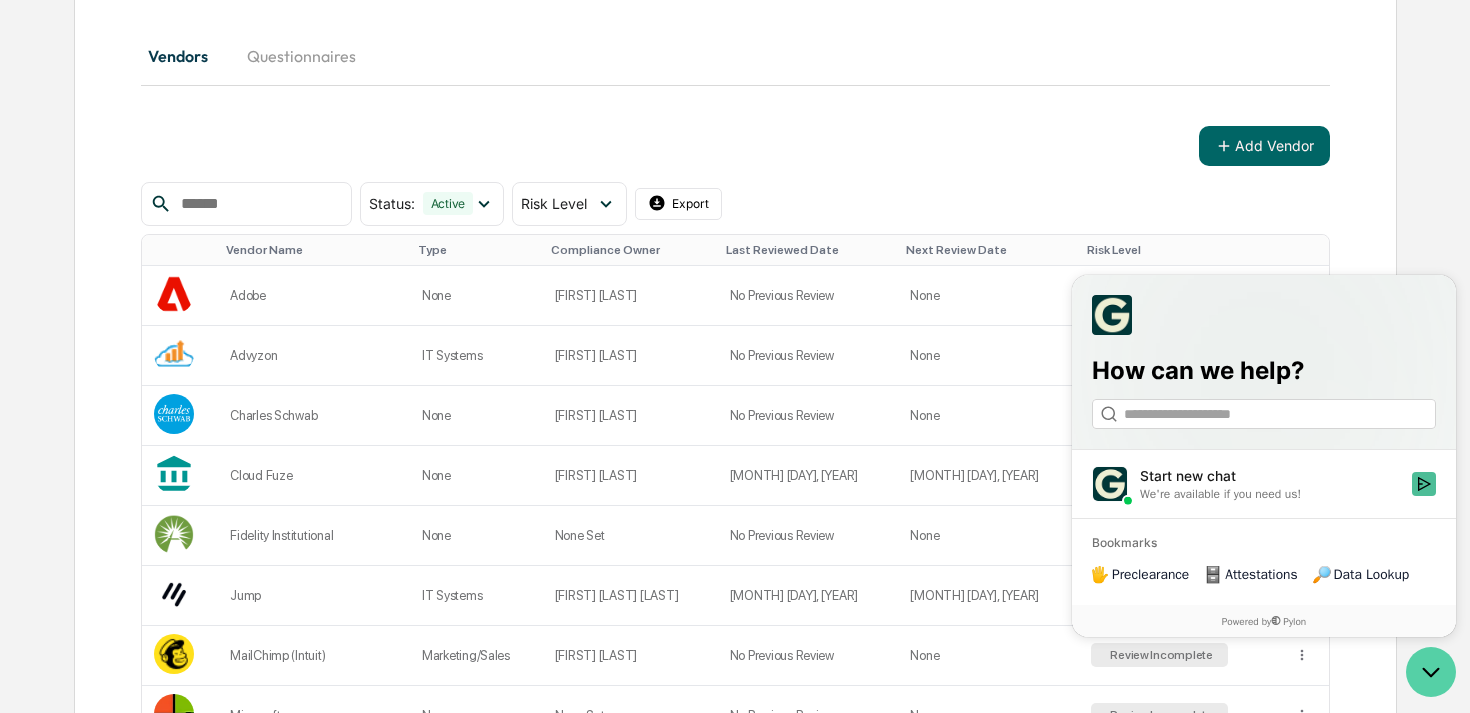 click 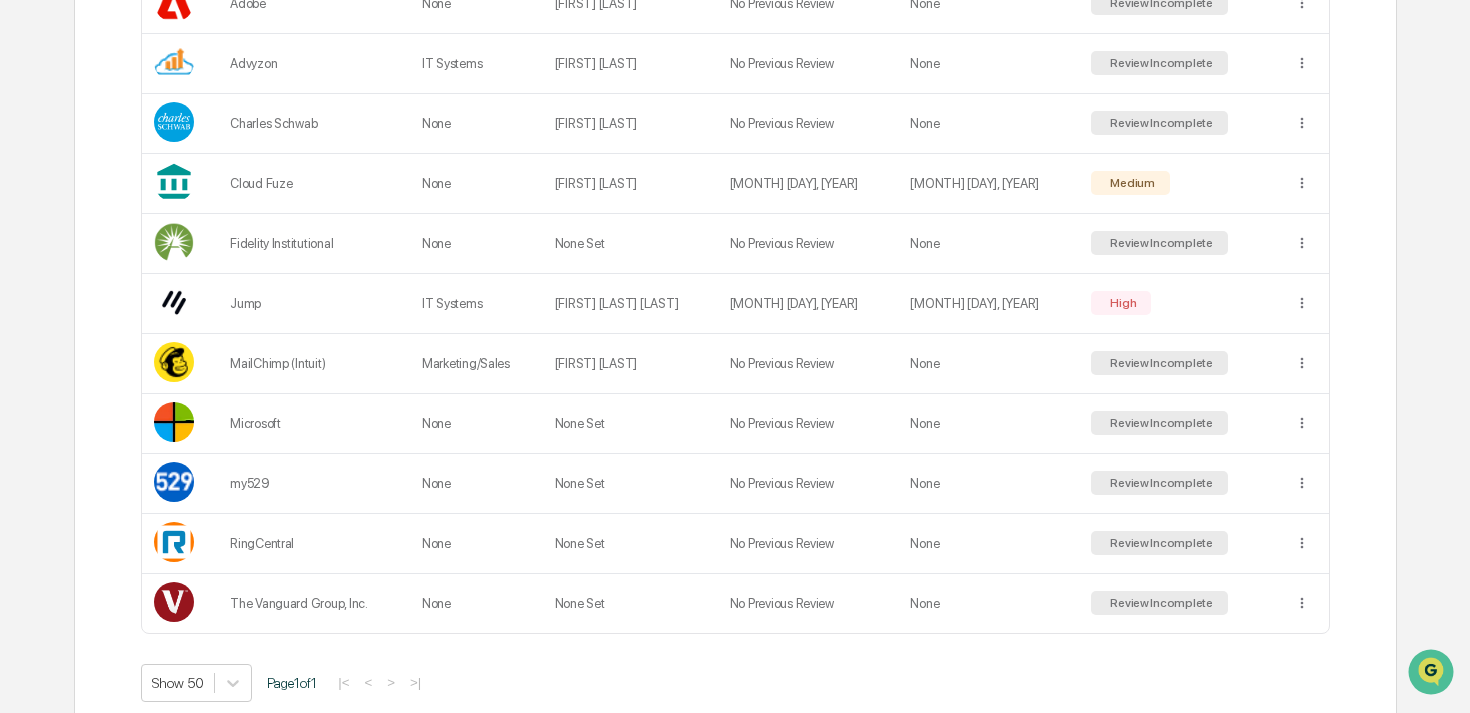scroll, scrollTop: 0, scrollLeft: 0, axis: both 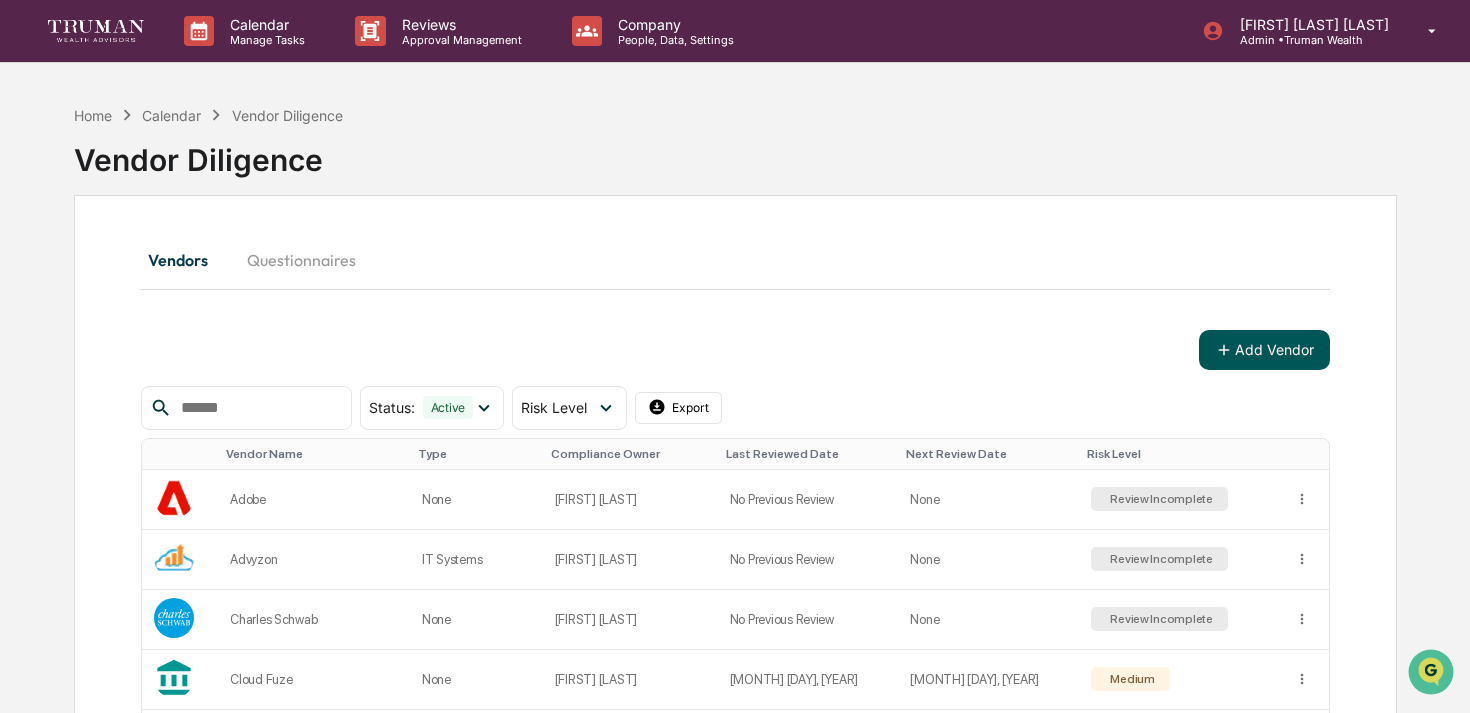 click on "Add Vendor" at bounding box center (1264, 350) 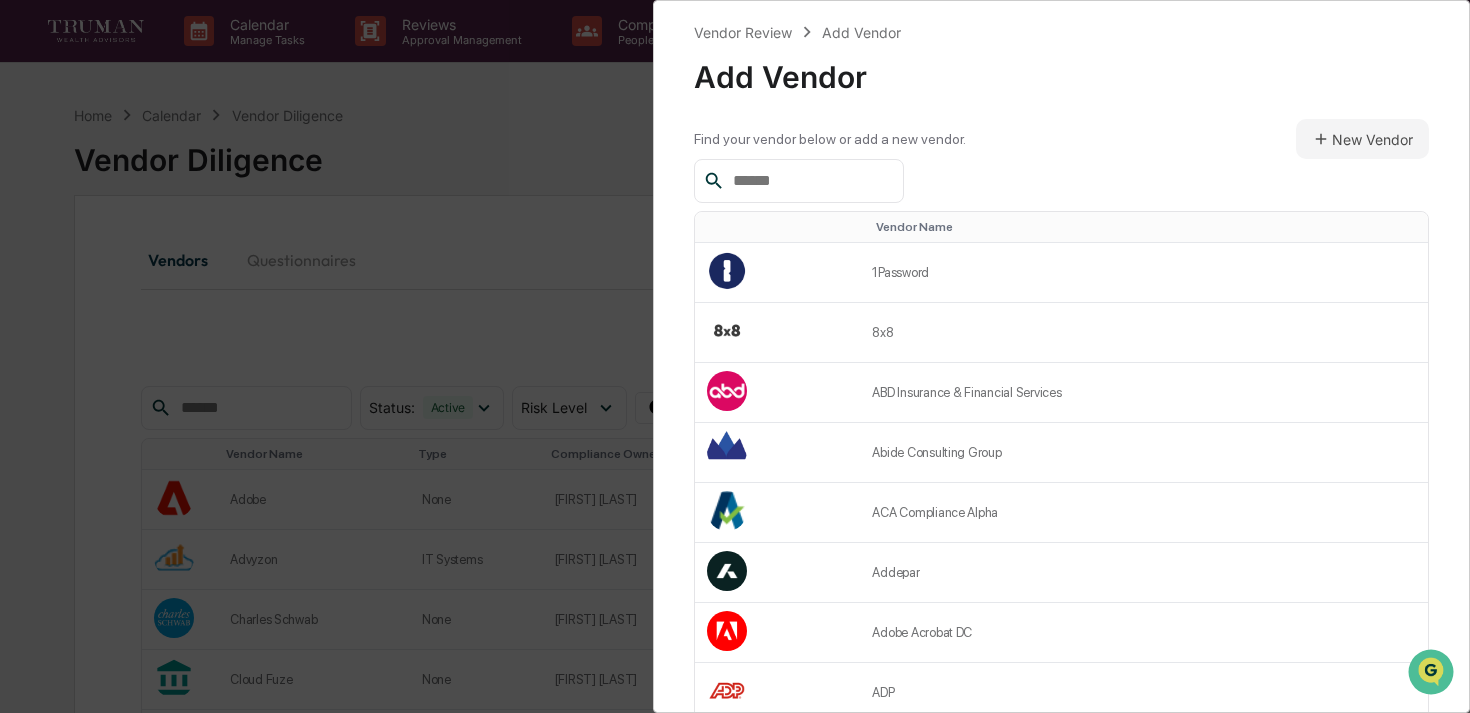 click at bounding box center (777, 227) 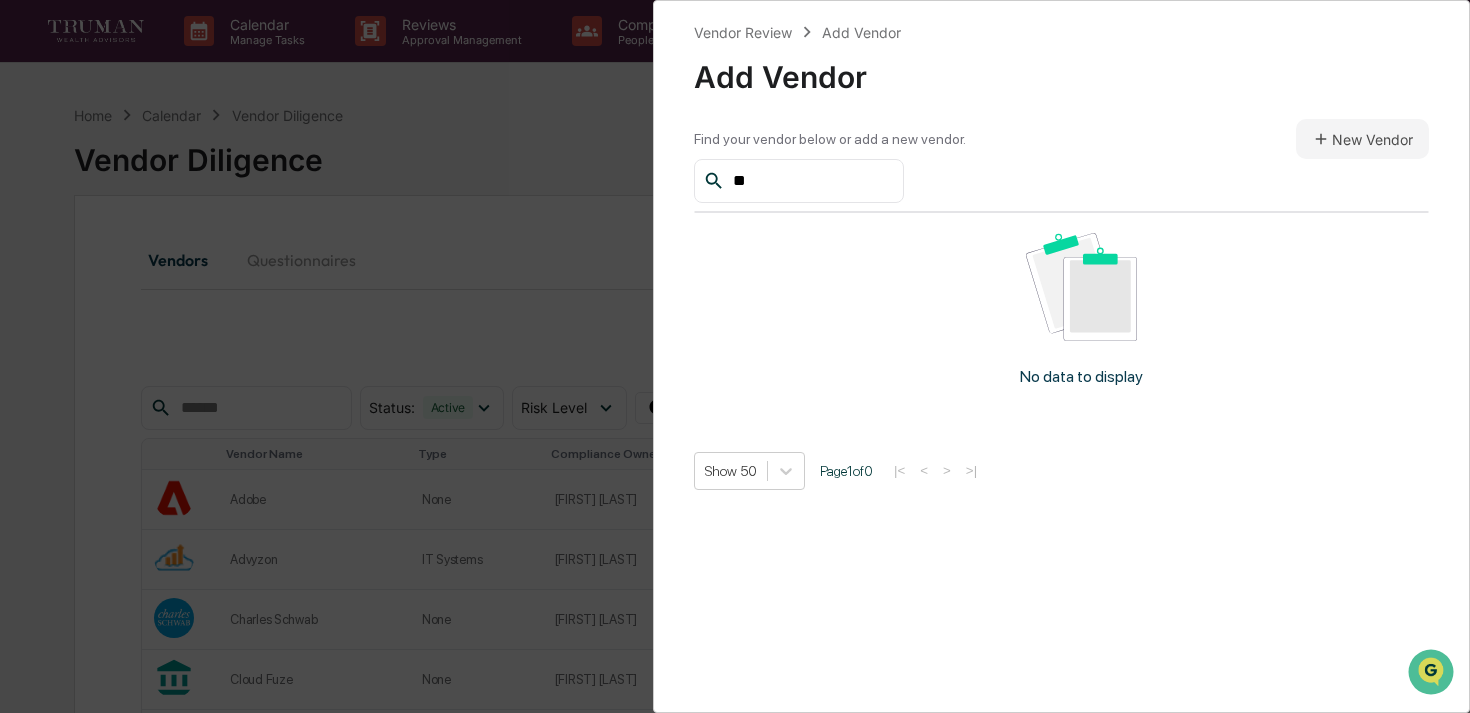 type on "*" 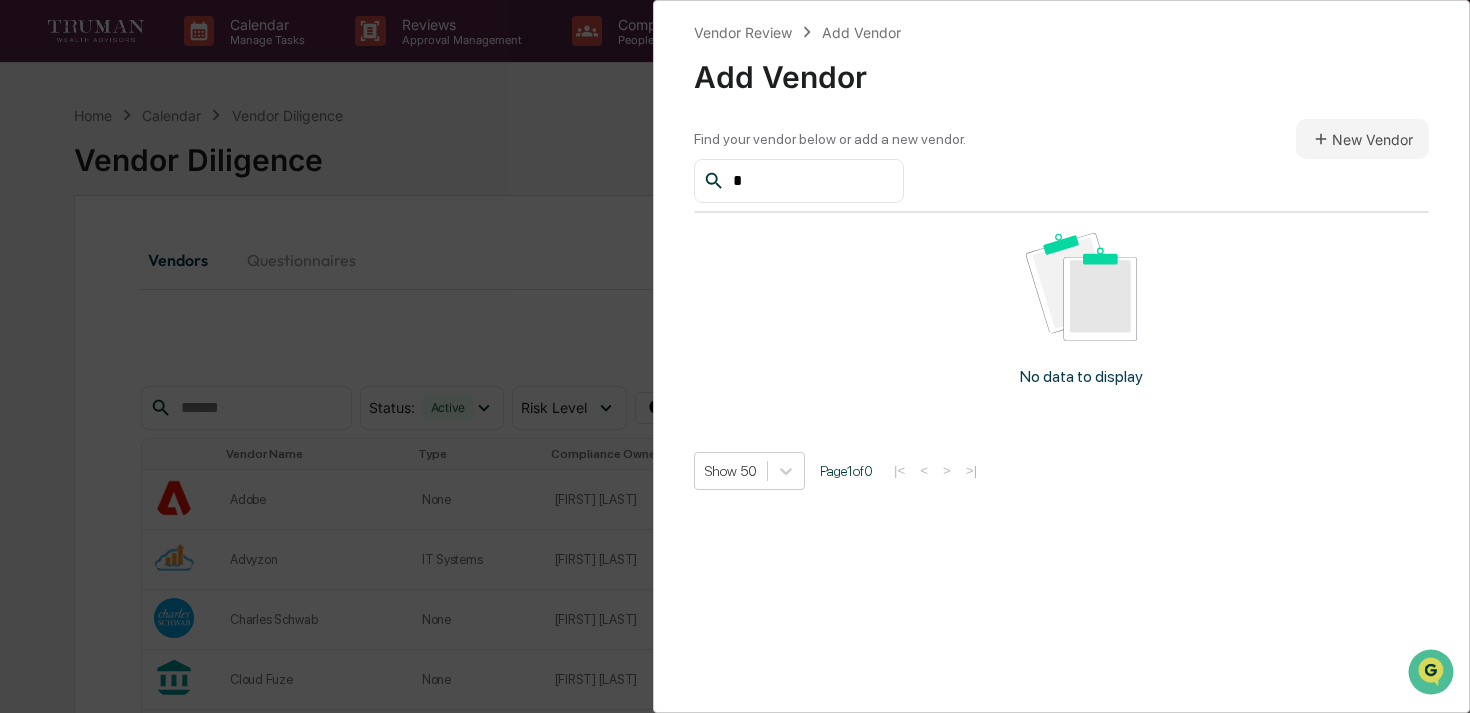 type 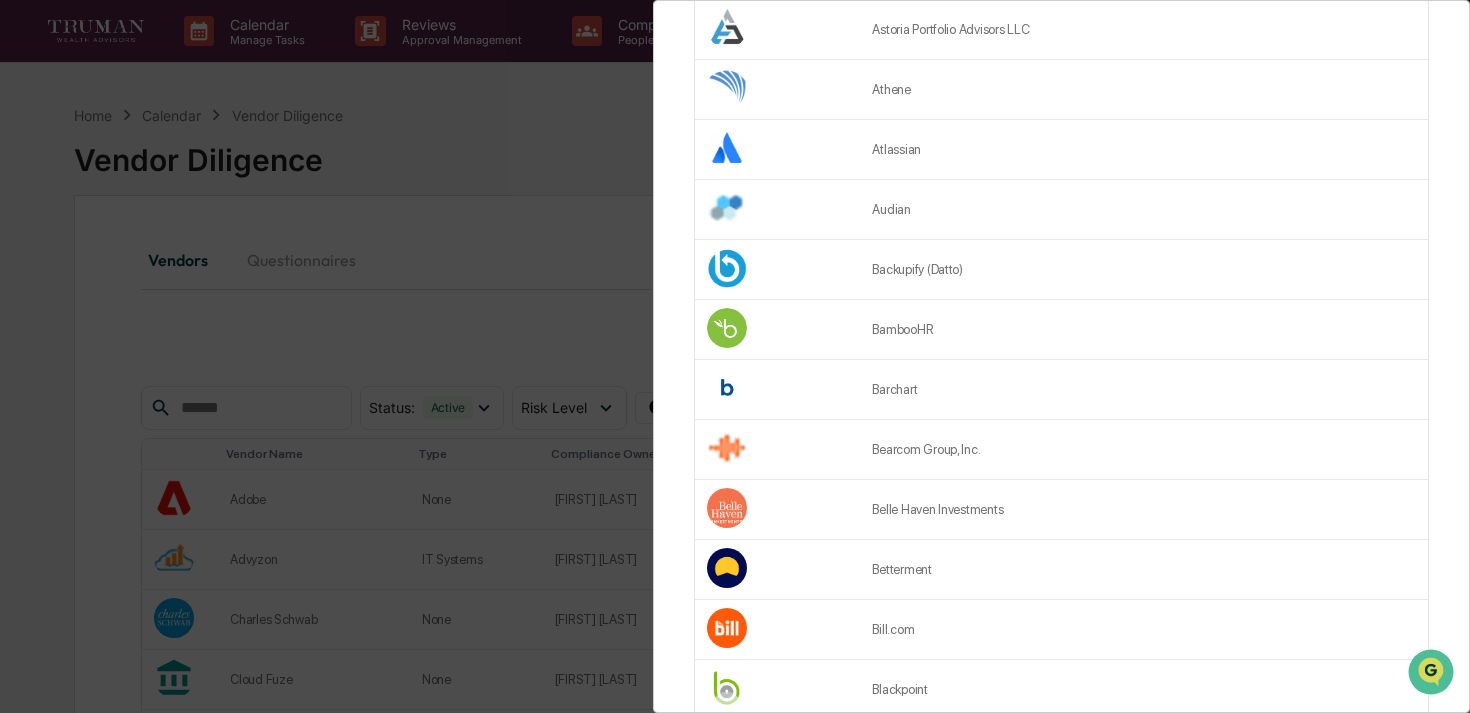 scroll, scrollTop: 2604, scrollLeft: 0, axis: vertical 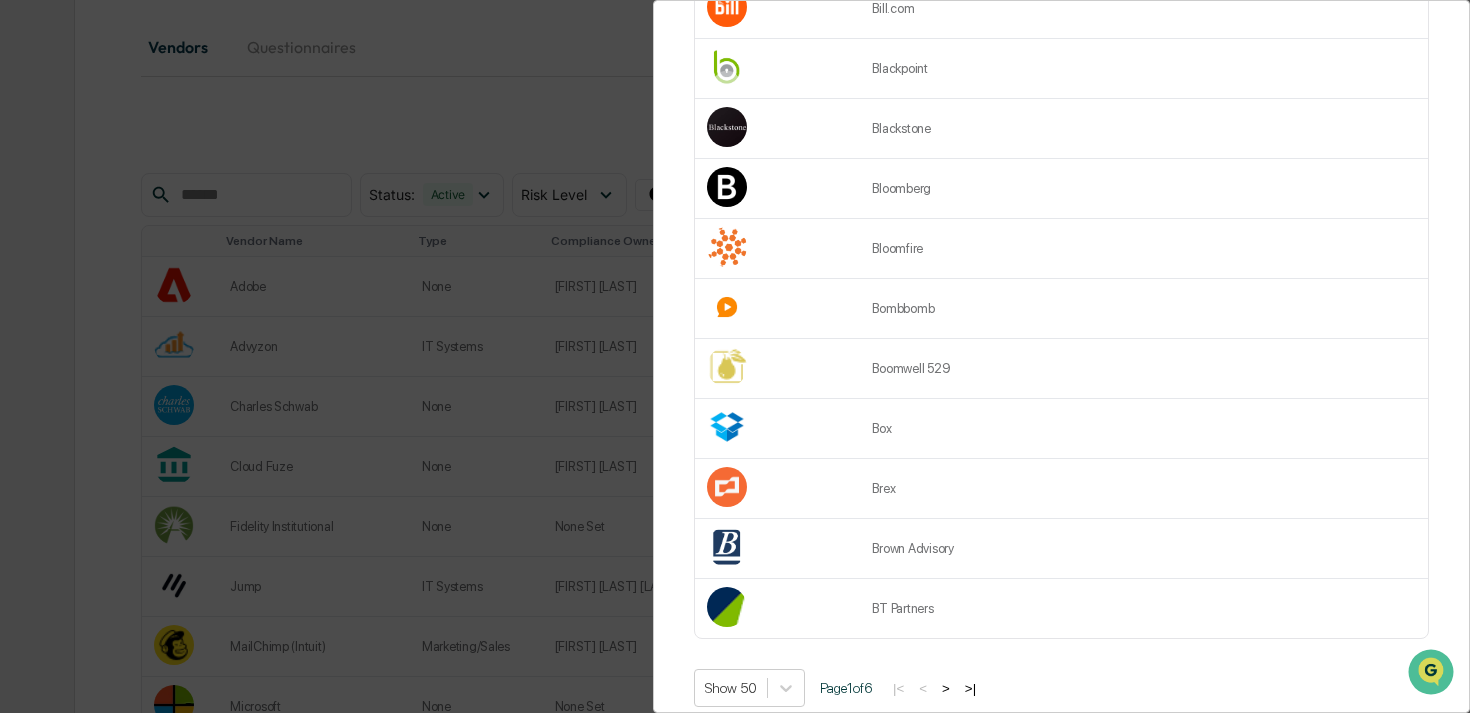click on ">|" at bounding box center (970, 688) 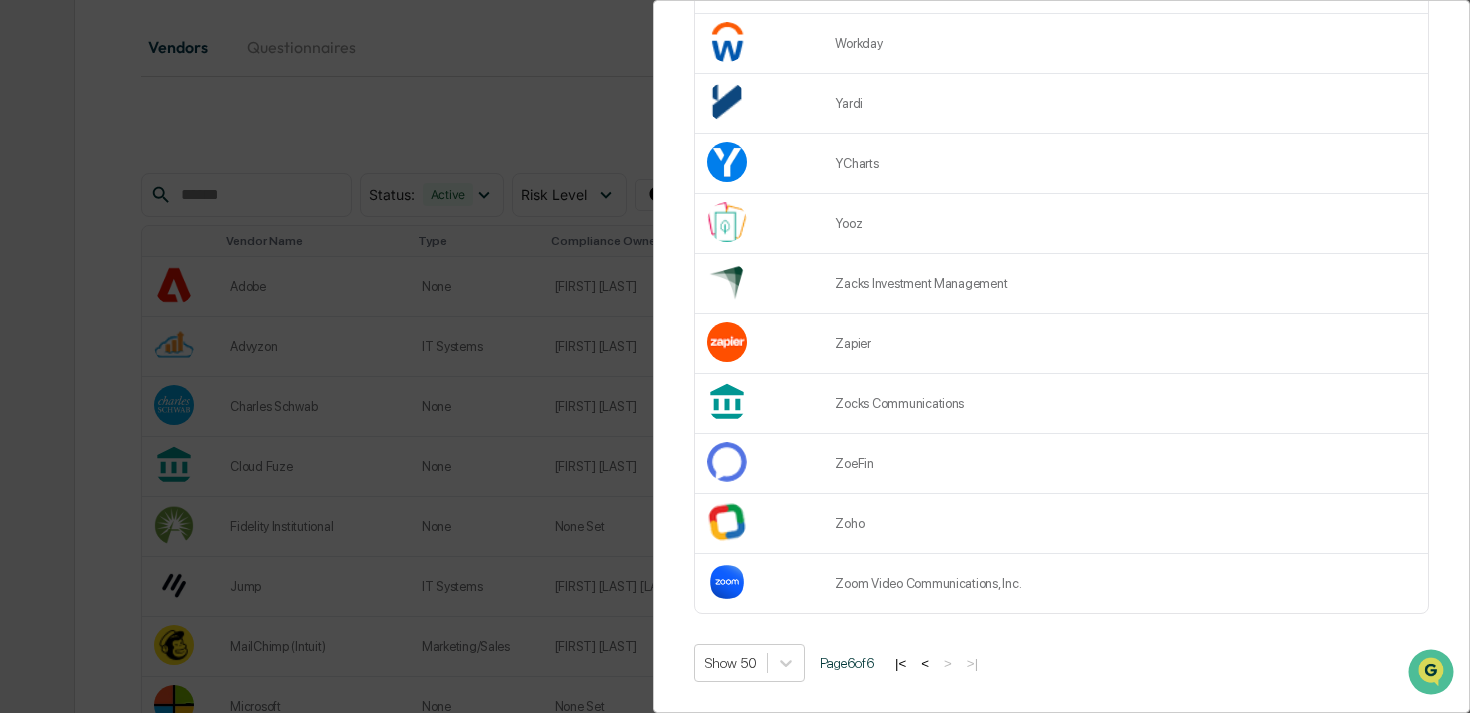 scroll, scrollTop: 2426, scrollLeft: 0, axis: vertical 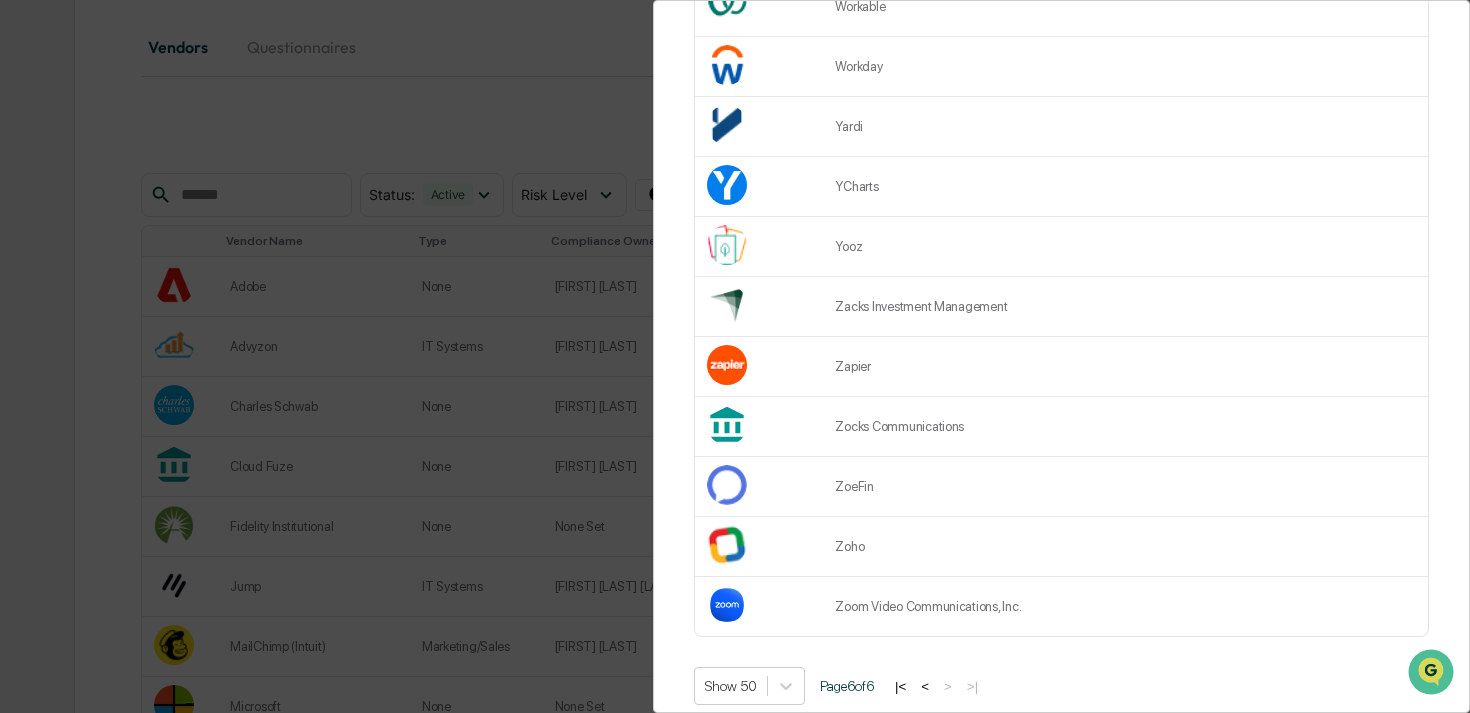 click on "<" at bounding box center (925, 686) 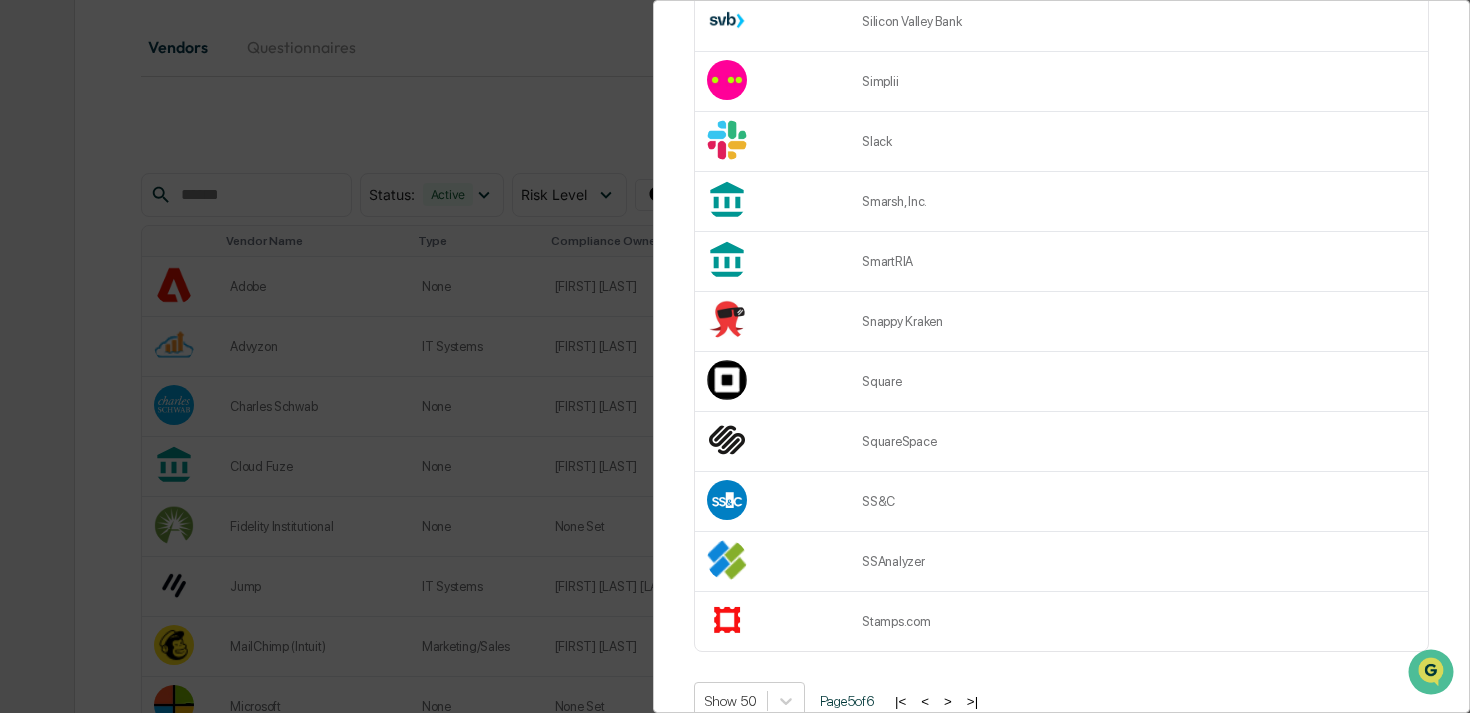 scroll, scrollTop: 2604, scrollLeft: 0, axis: vertical 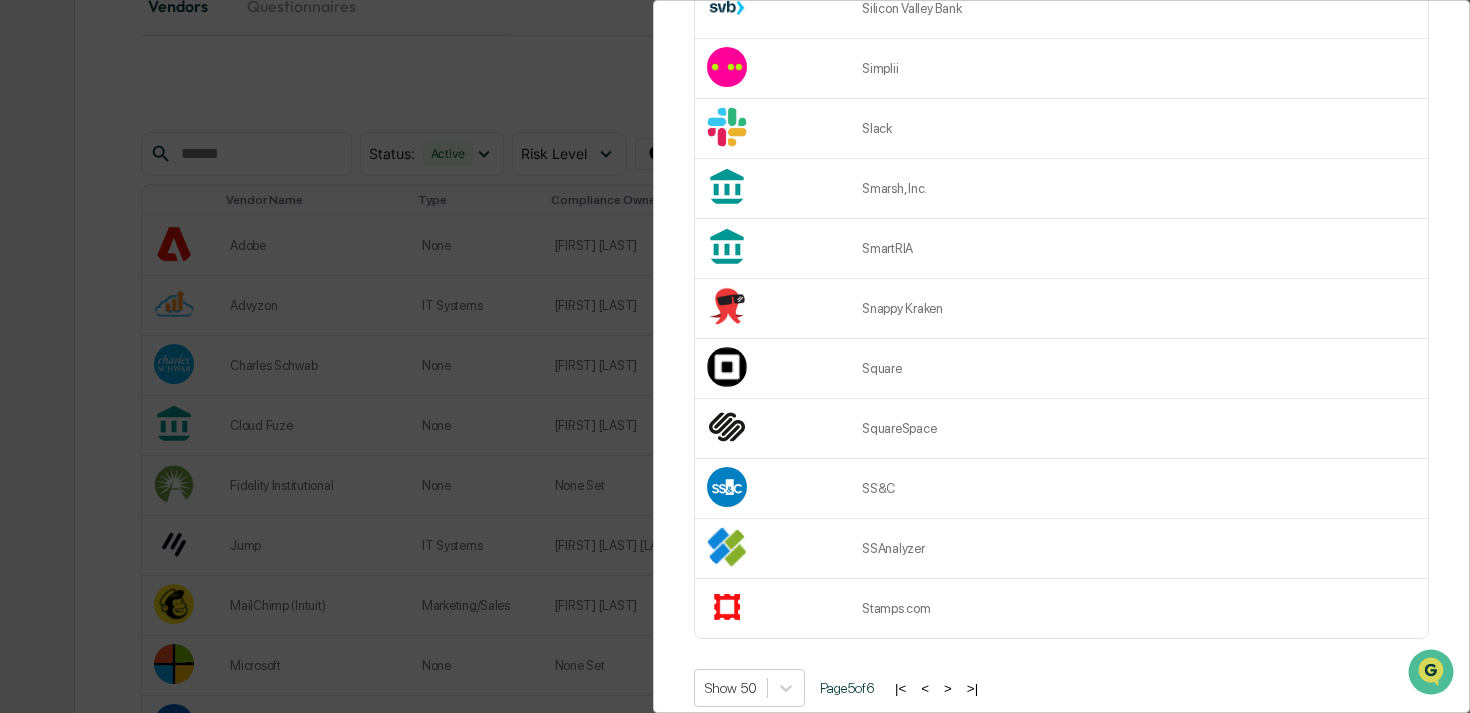 click on "<" at bounding box center (925, 688) 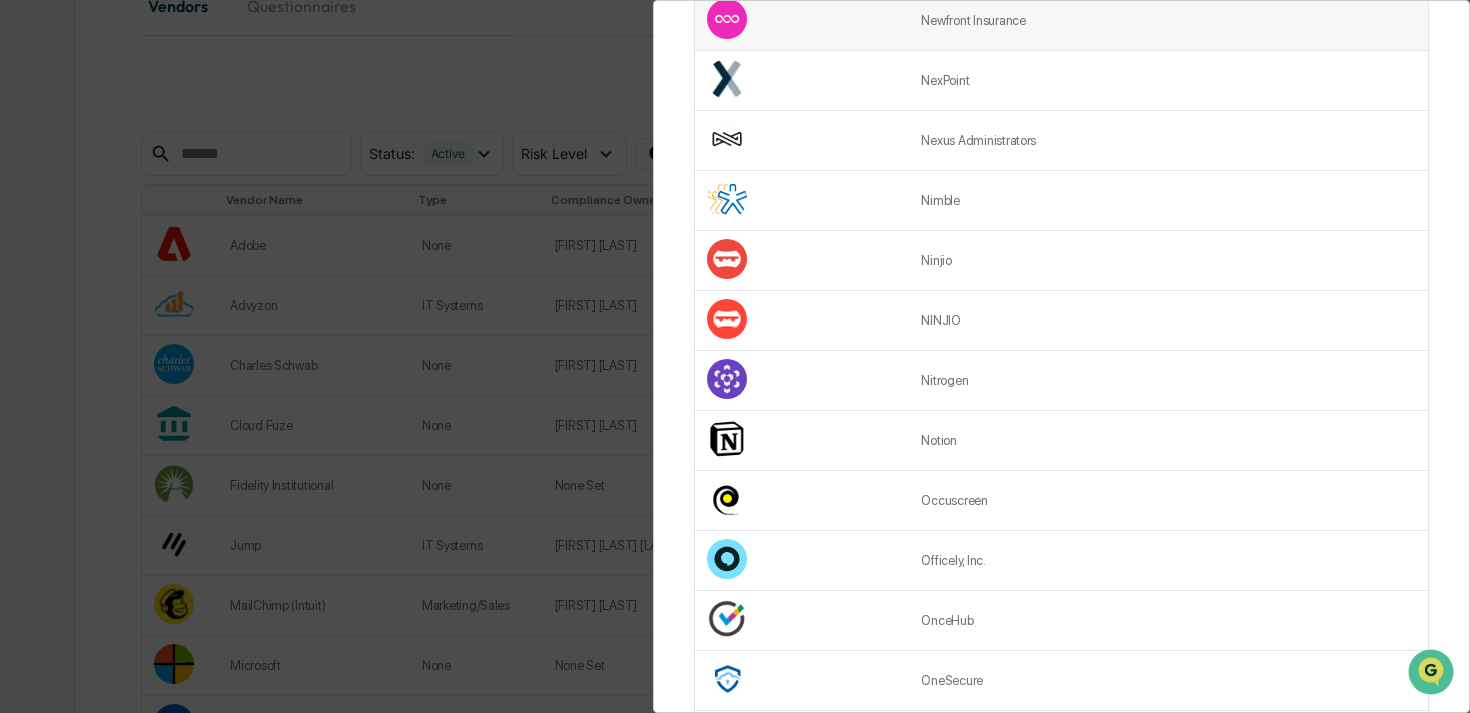 scroll, scrollTop: 2395, scrollLeft: 0, axis: vertical 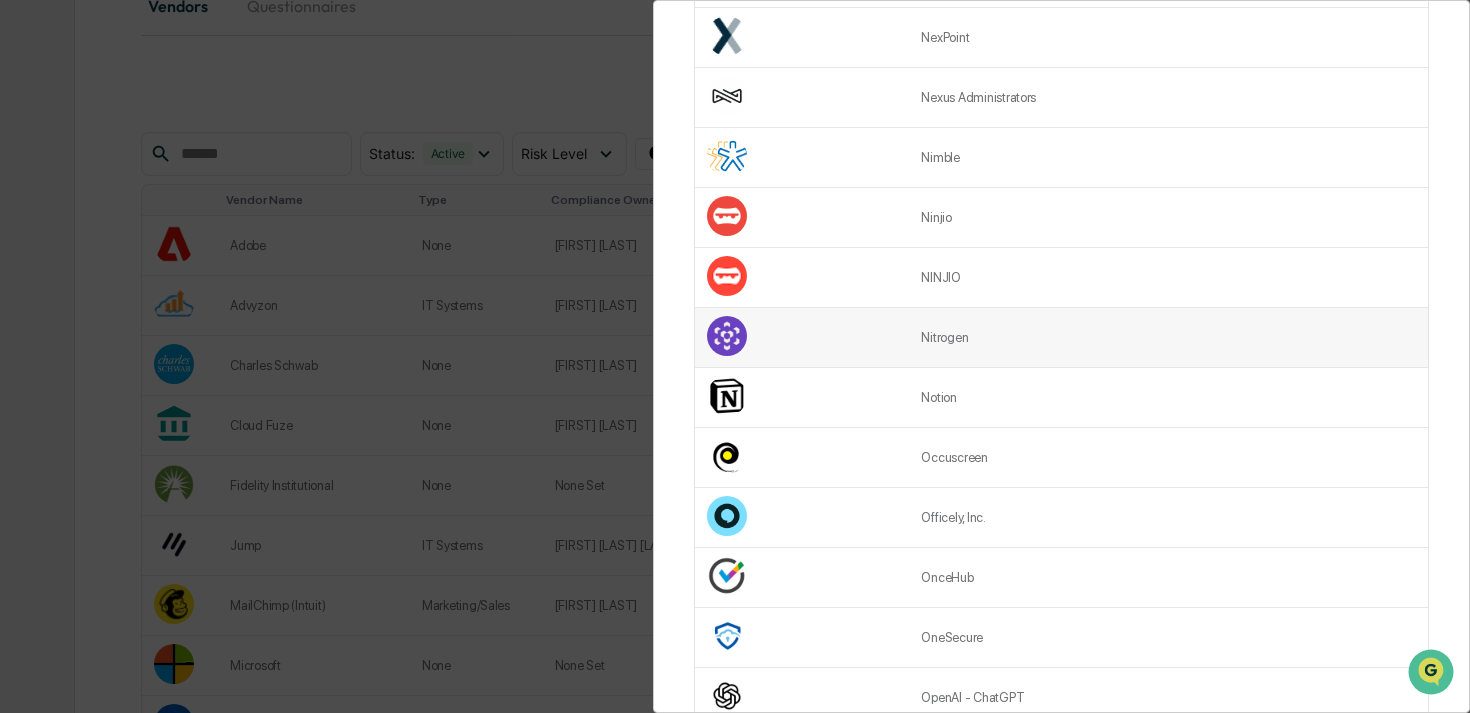 click at bounding box center (802, 338) 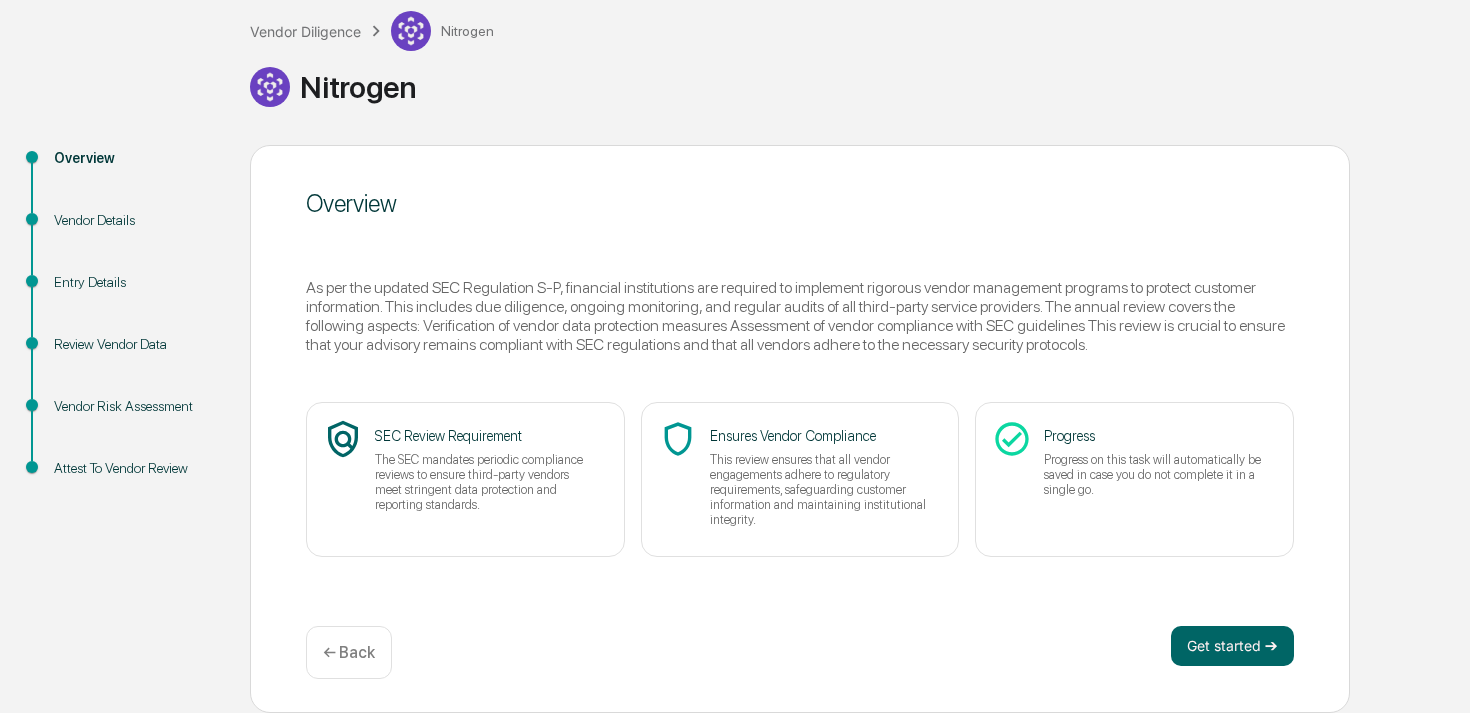 scroll, scrollTop: 0, scrollLeft: 0, axis: both 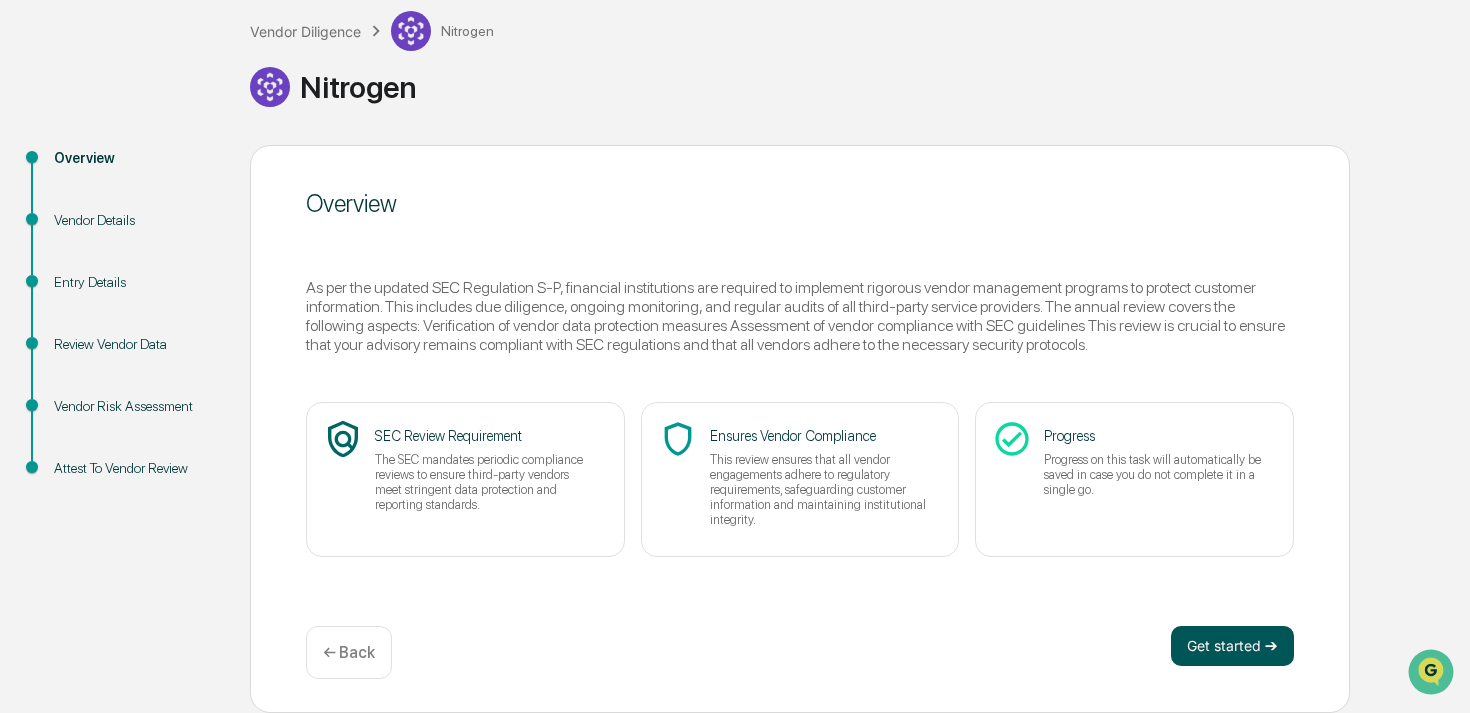 click on "Get started ➔" at bounding box center [1232, 646] 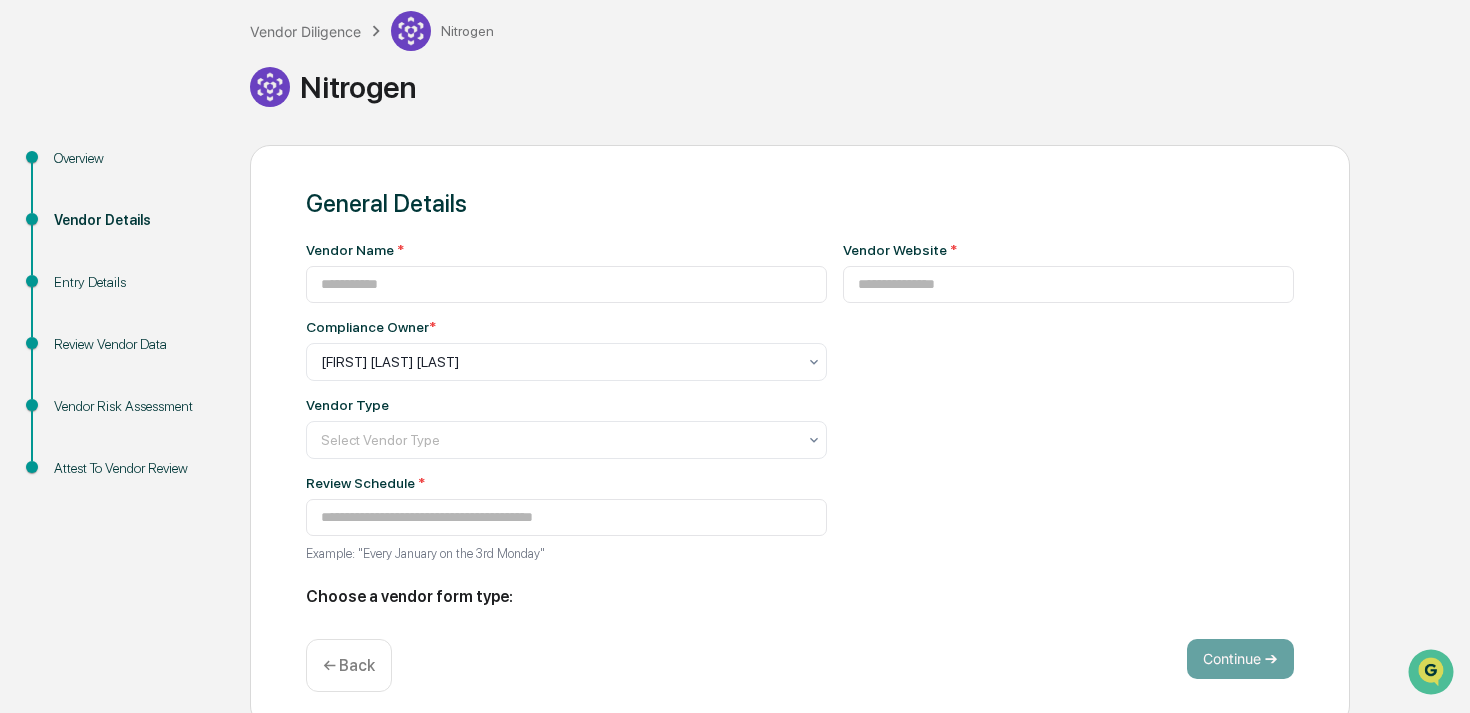 type on "********" 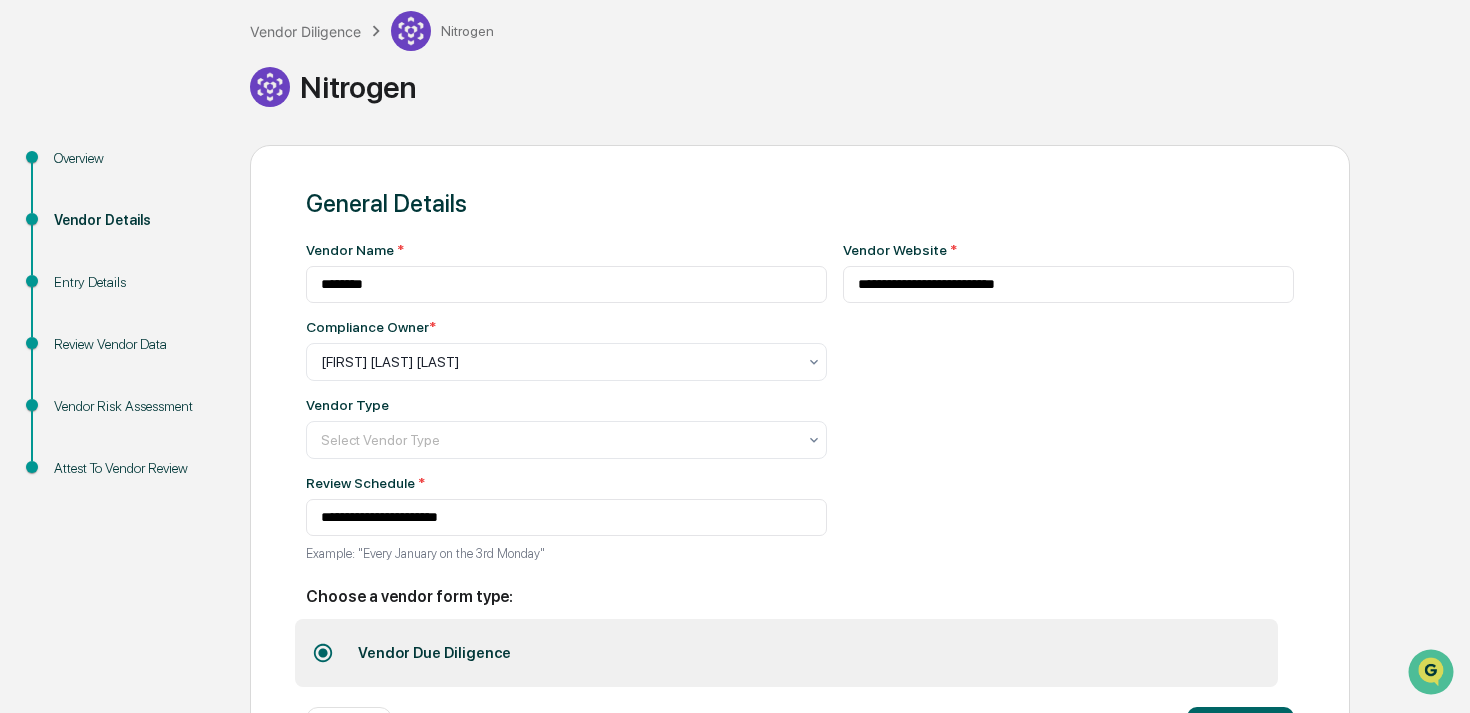 scroll, scrollTop: 197, scrollLeft: 0, axis: vertical 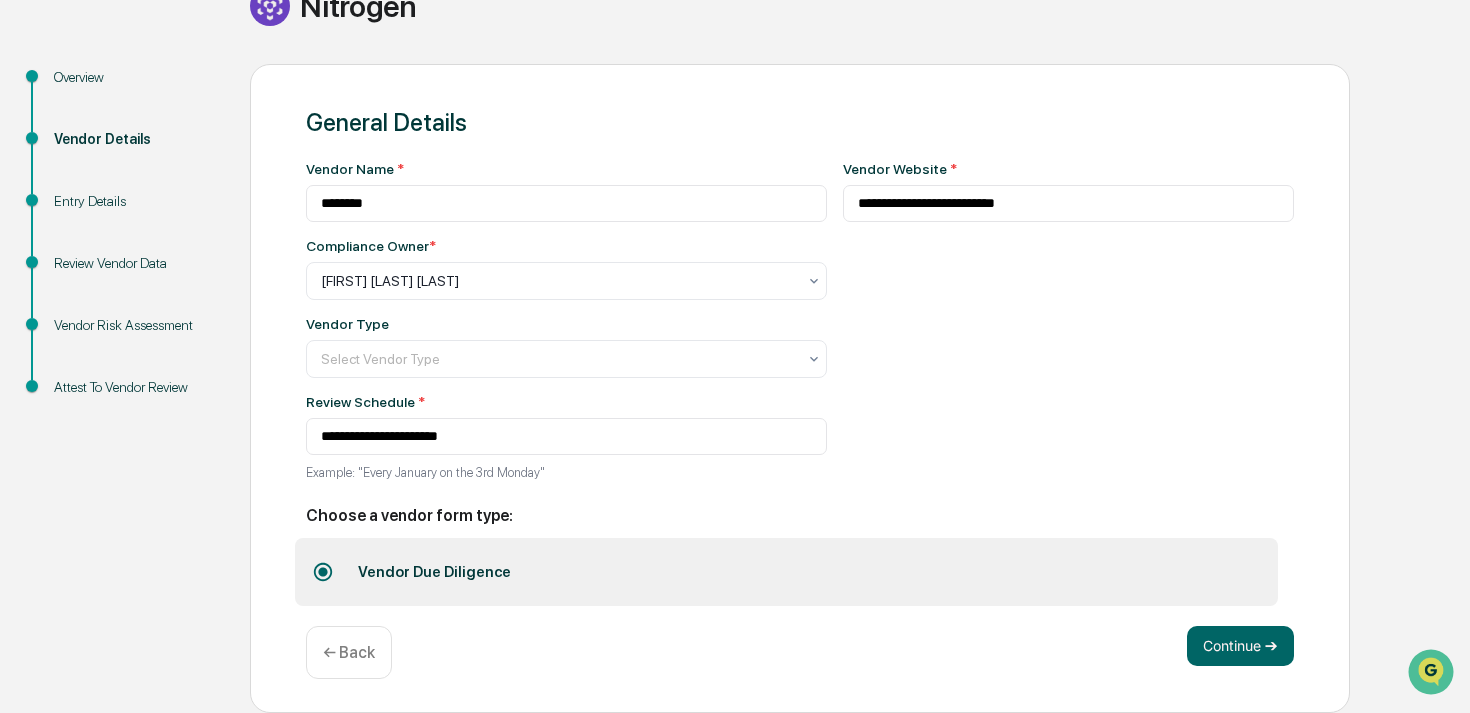 click on "← Back" at bounding box center (349, 652) 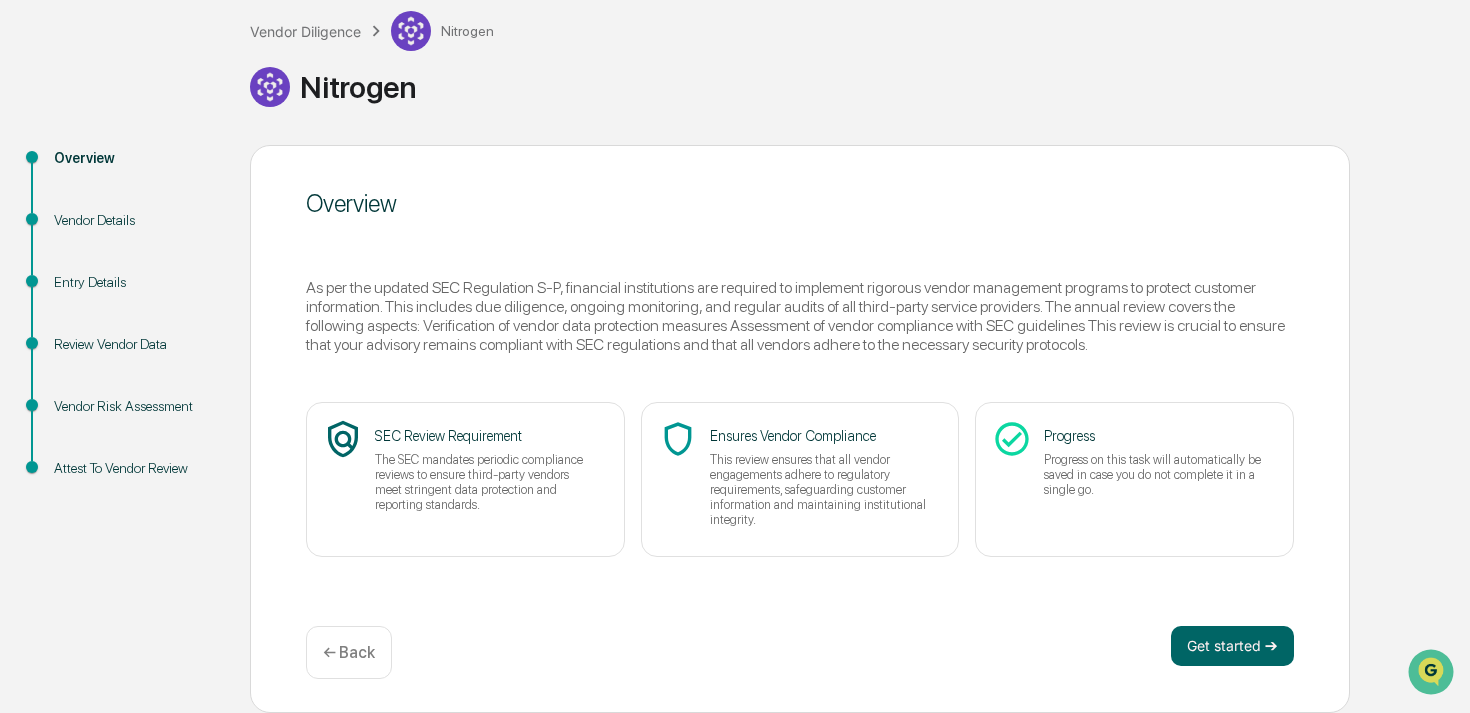 click on "← Back" at bounding box center (349, 652) 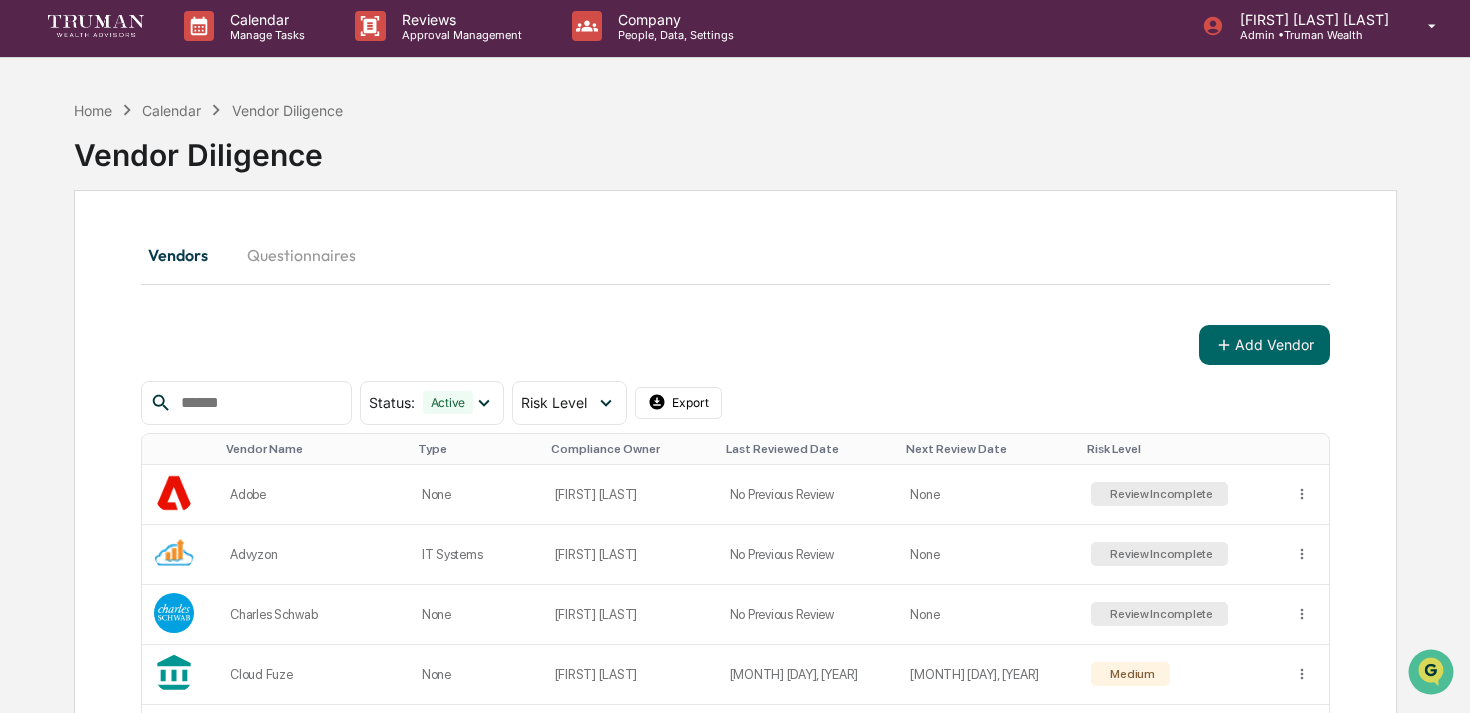 scroll, scrollTop: 0, scrollLeft: 0, axis: both 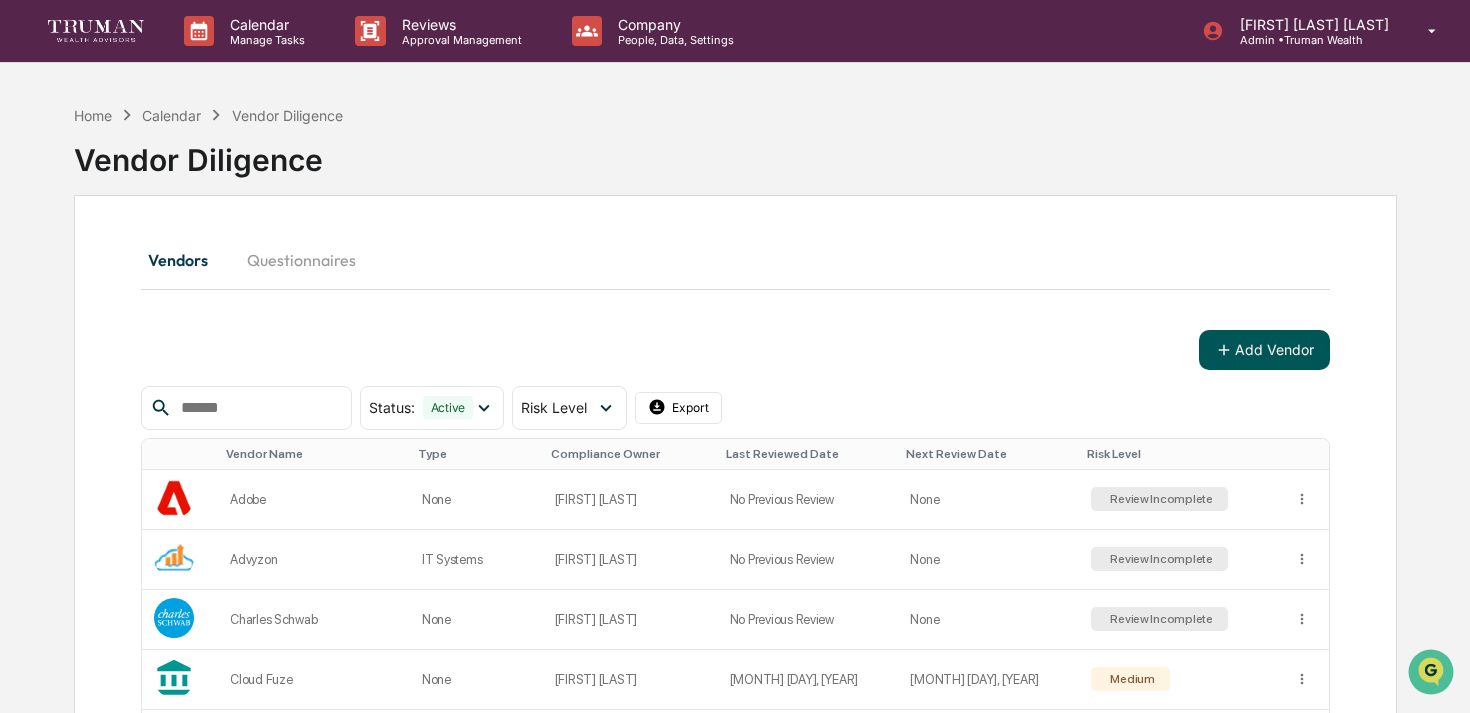 click on "Add Vendor" at bounding box center (1264, 350) 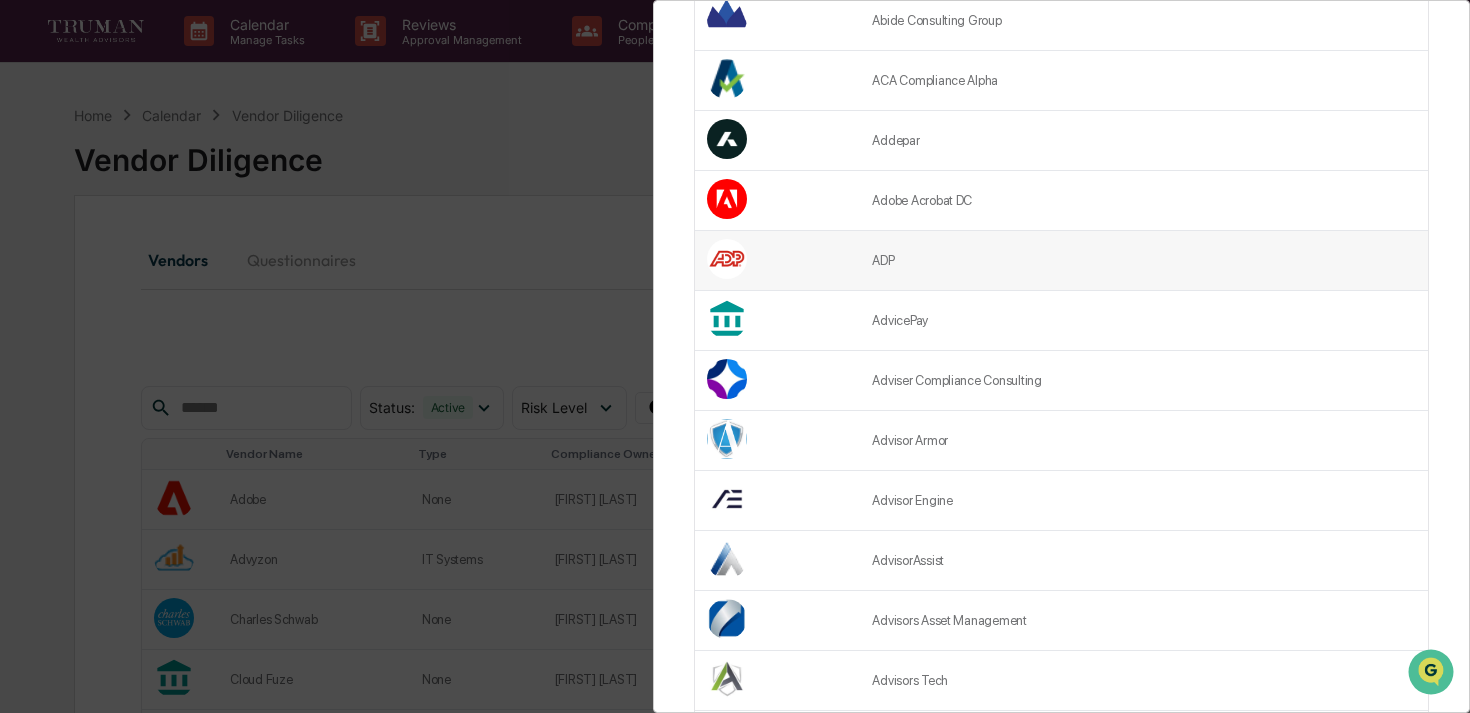 scroll, scrollTop: 458, scrollLeft: 0, axis: vertical 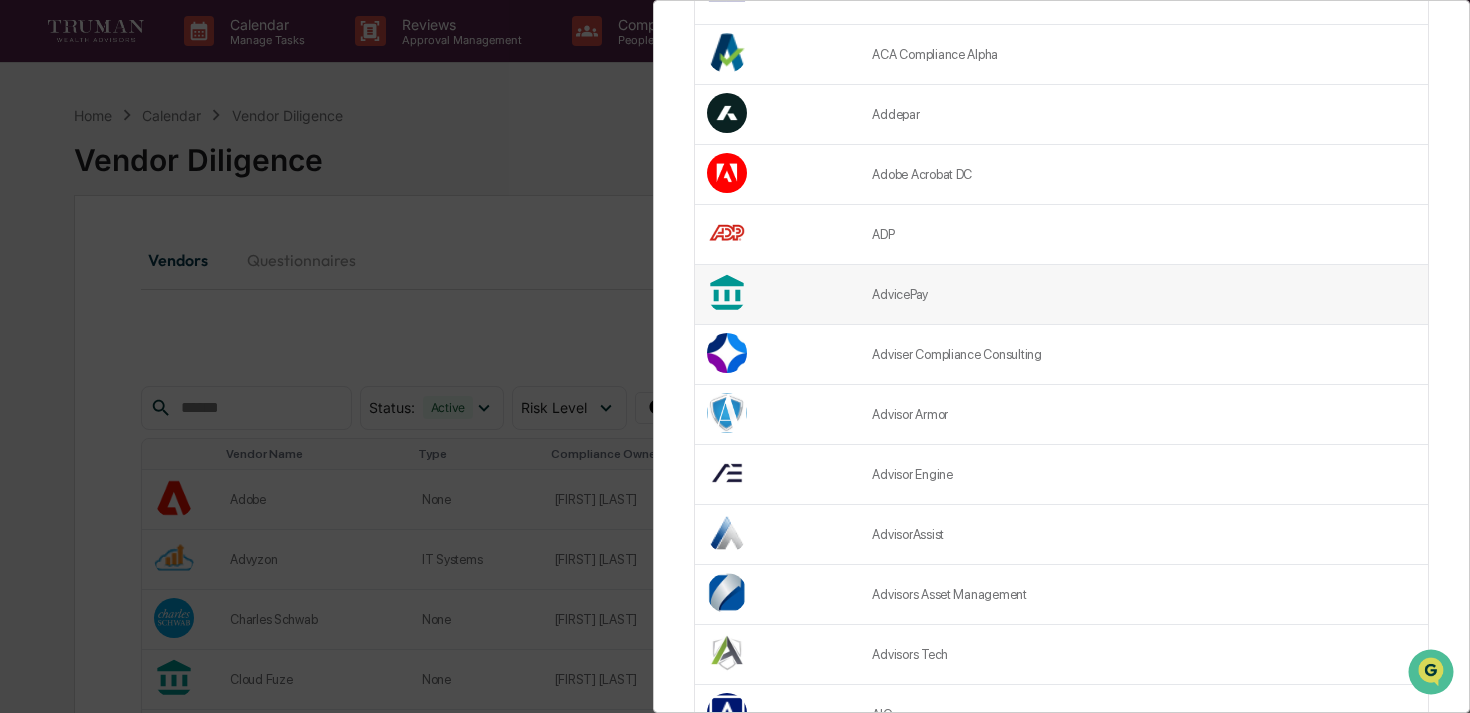 click on "AdvicePay" at bounding box center (1144, 295) 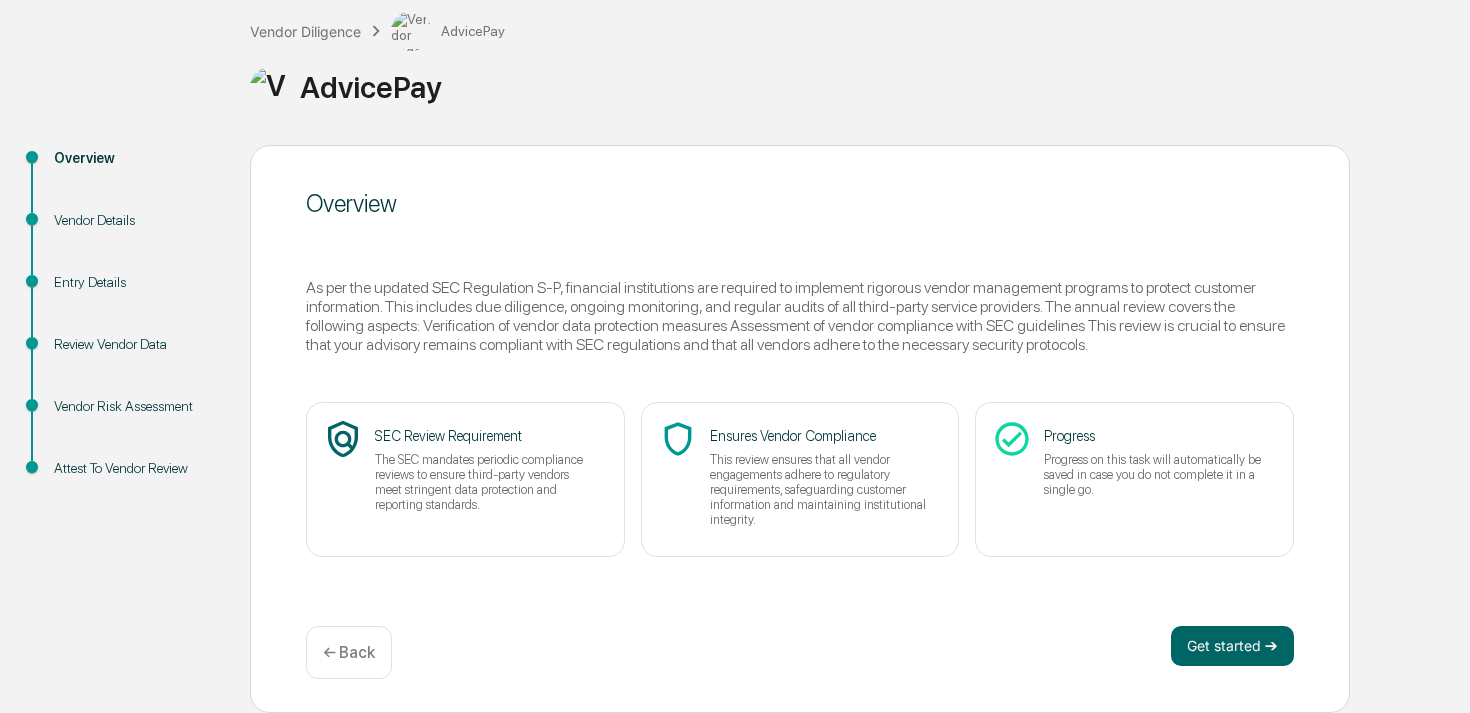 scroll, scrollTop: 0, scrollLeft: 0, axis: both 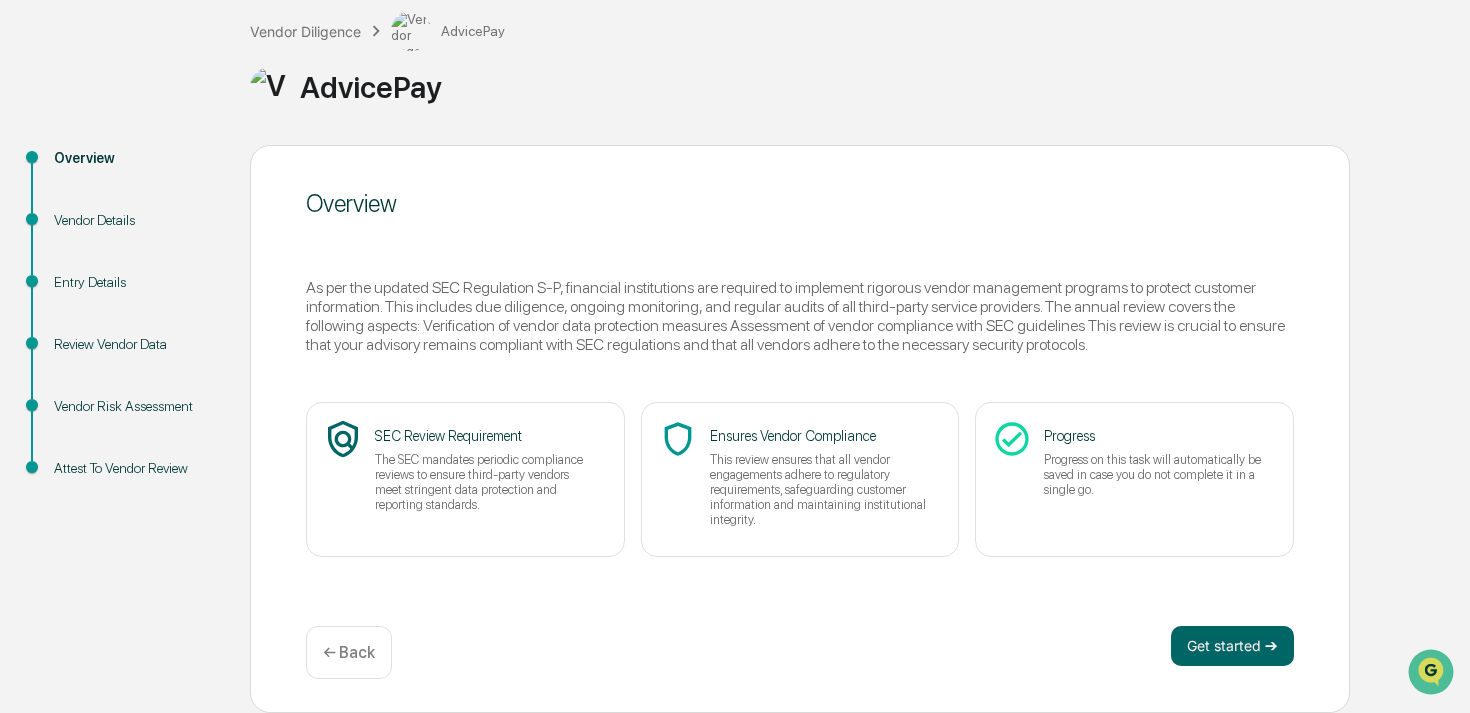 click on "← Back" at bounding box center [349, 652] 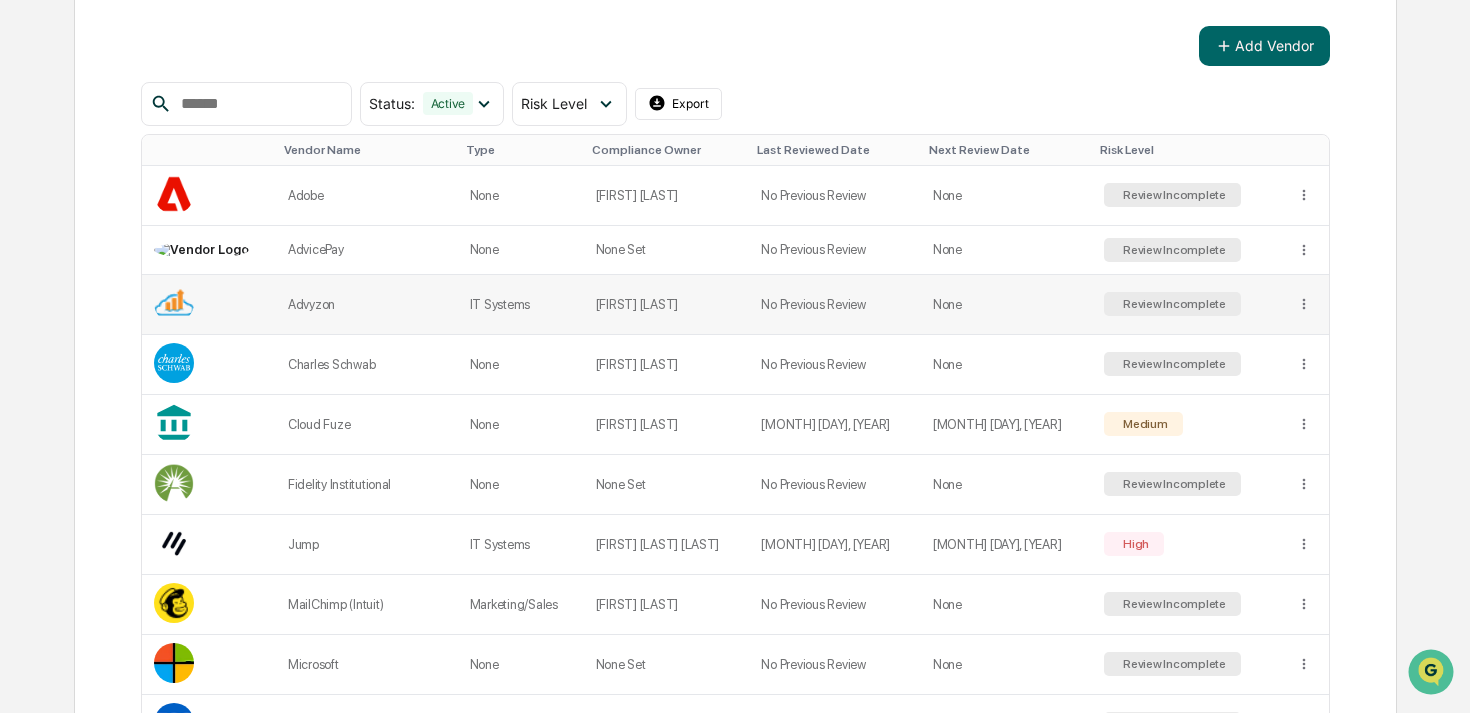 scroll, scrollTop: 291, scrollLeft: 0, axis: vertical 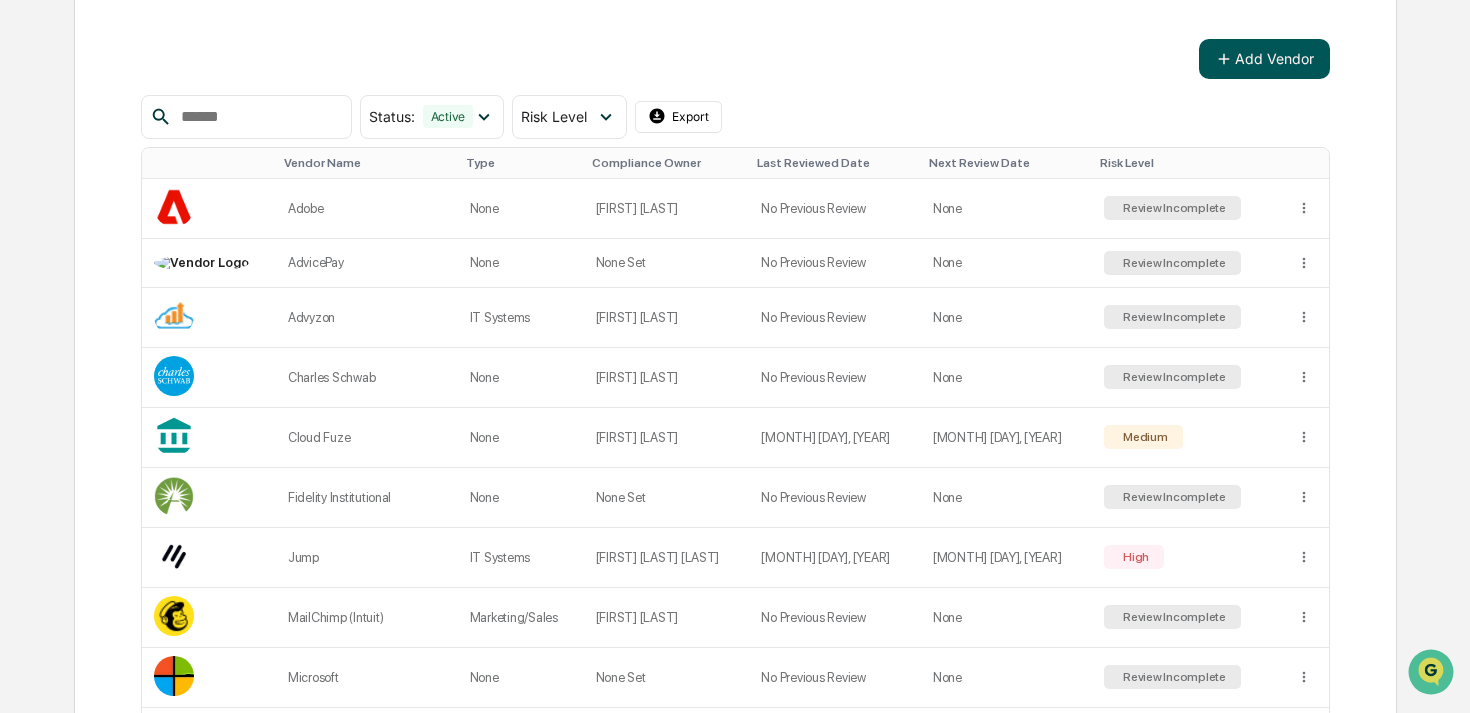 click on "Add Vendor" at bounding box center (1264, 59) 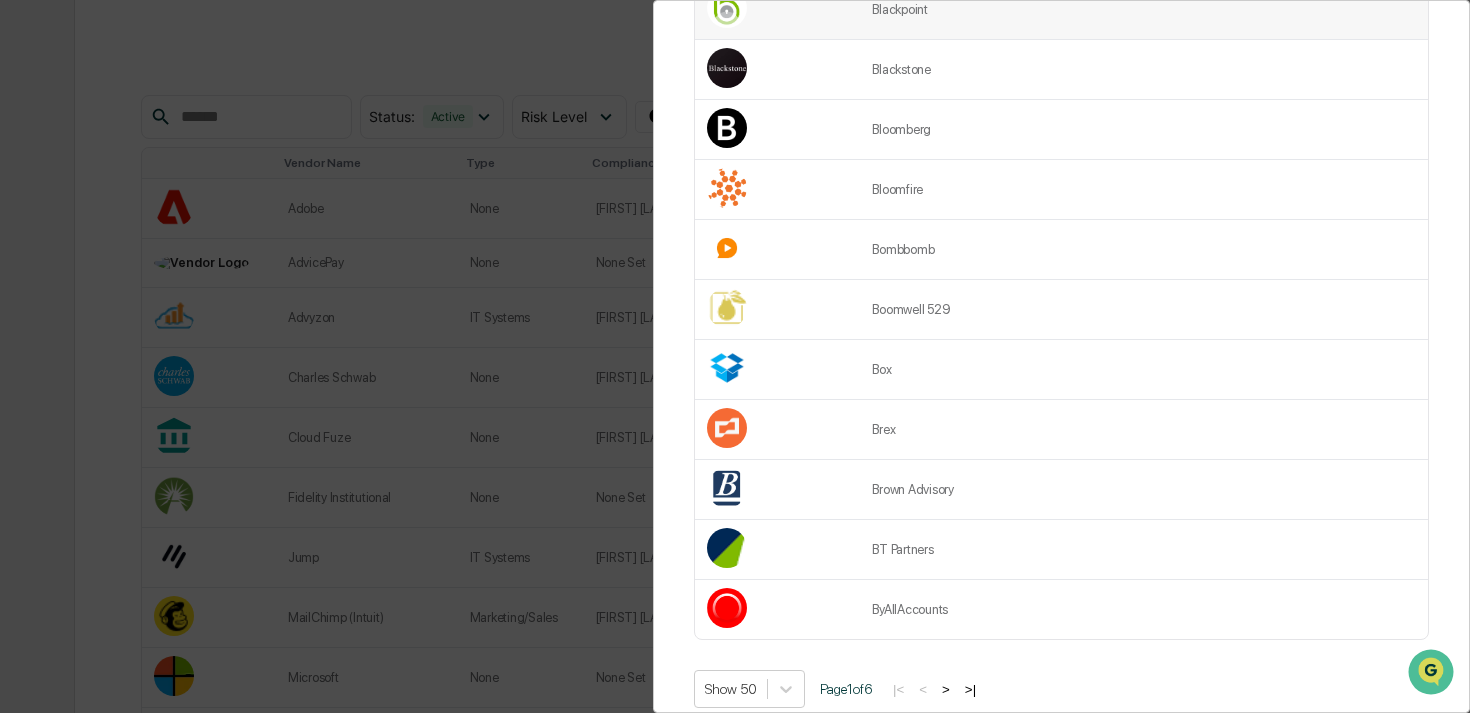 scroll, scrollTop: 2604, scrollLeft: 0, axis: vertical 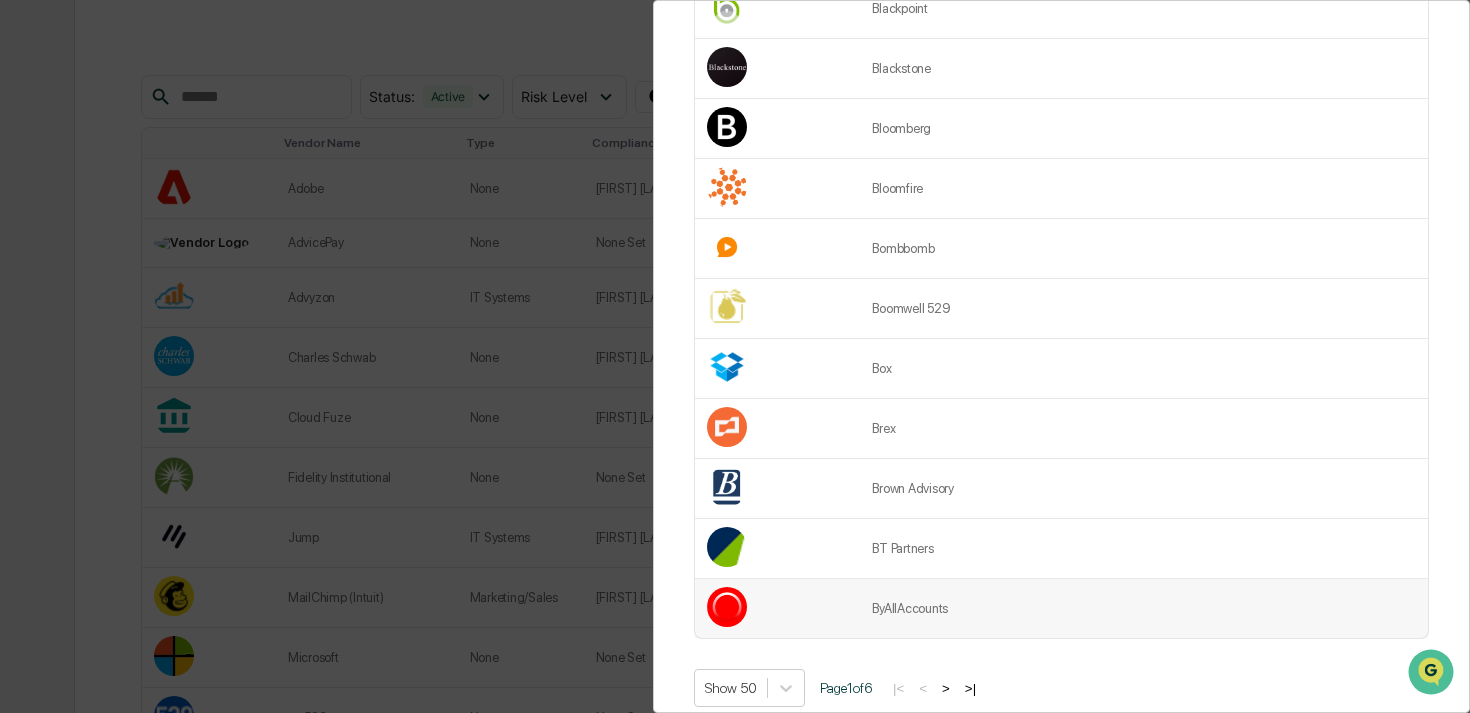 click at bounding box center (777, 608) 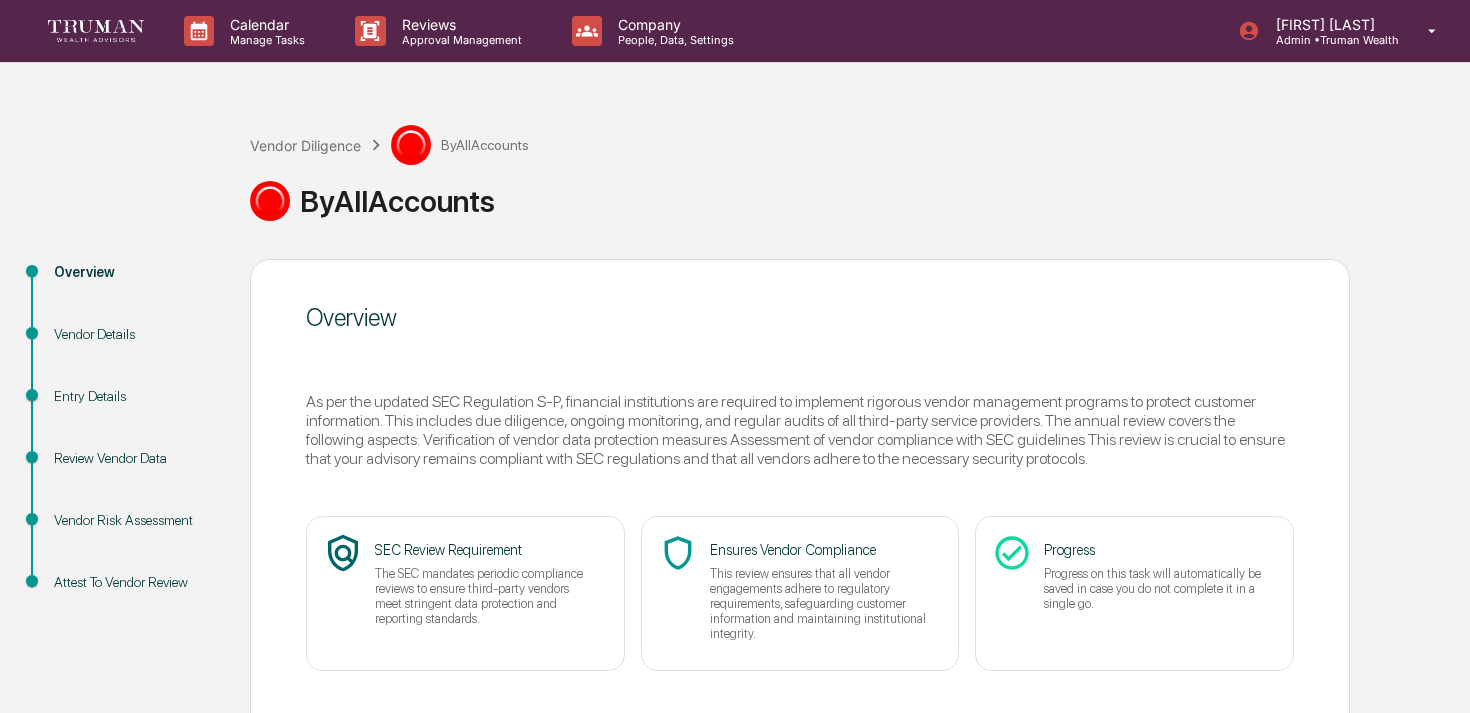 scroll, scrollTop: 114, scrollLeft: 0, axis: vertical 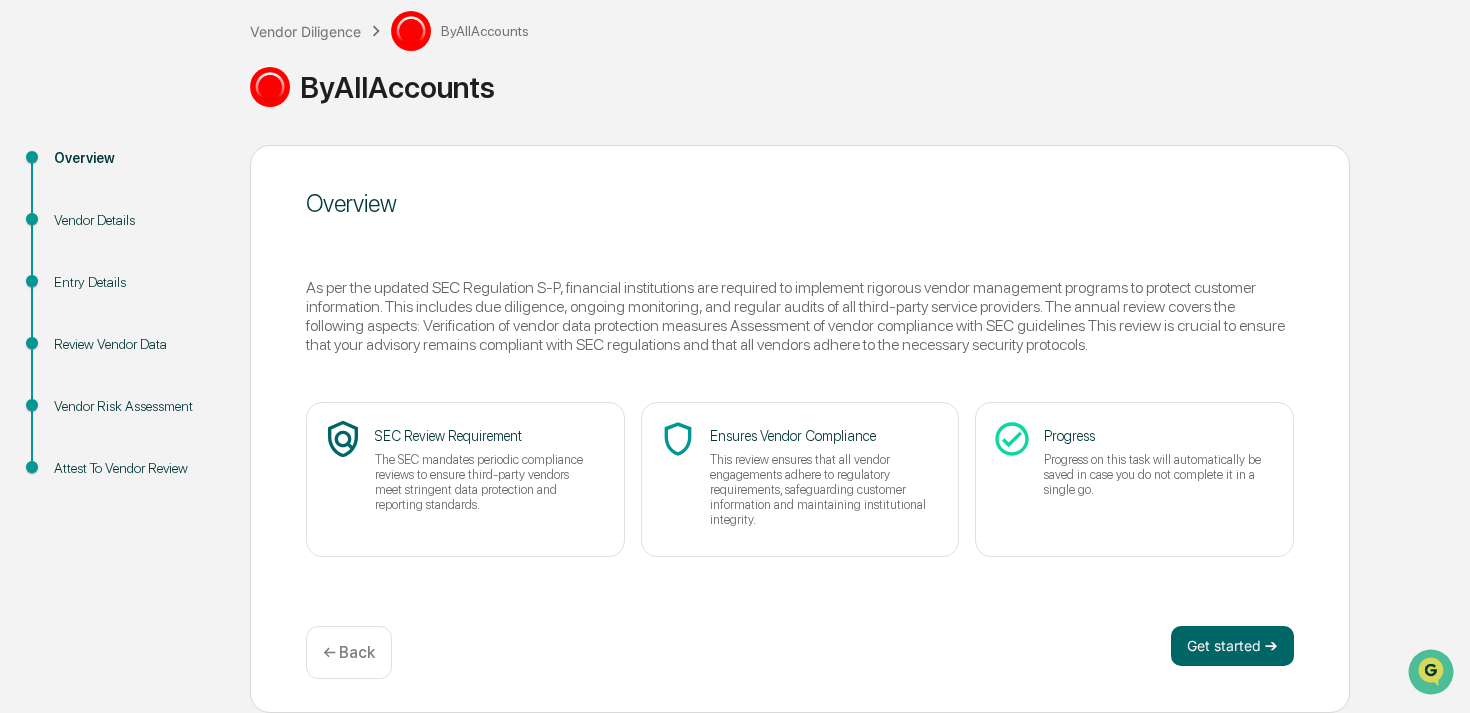 click on "← Back" at bounding box center [349, 652] 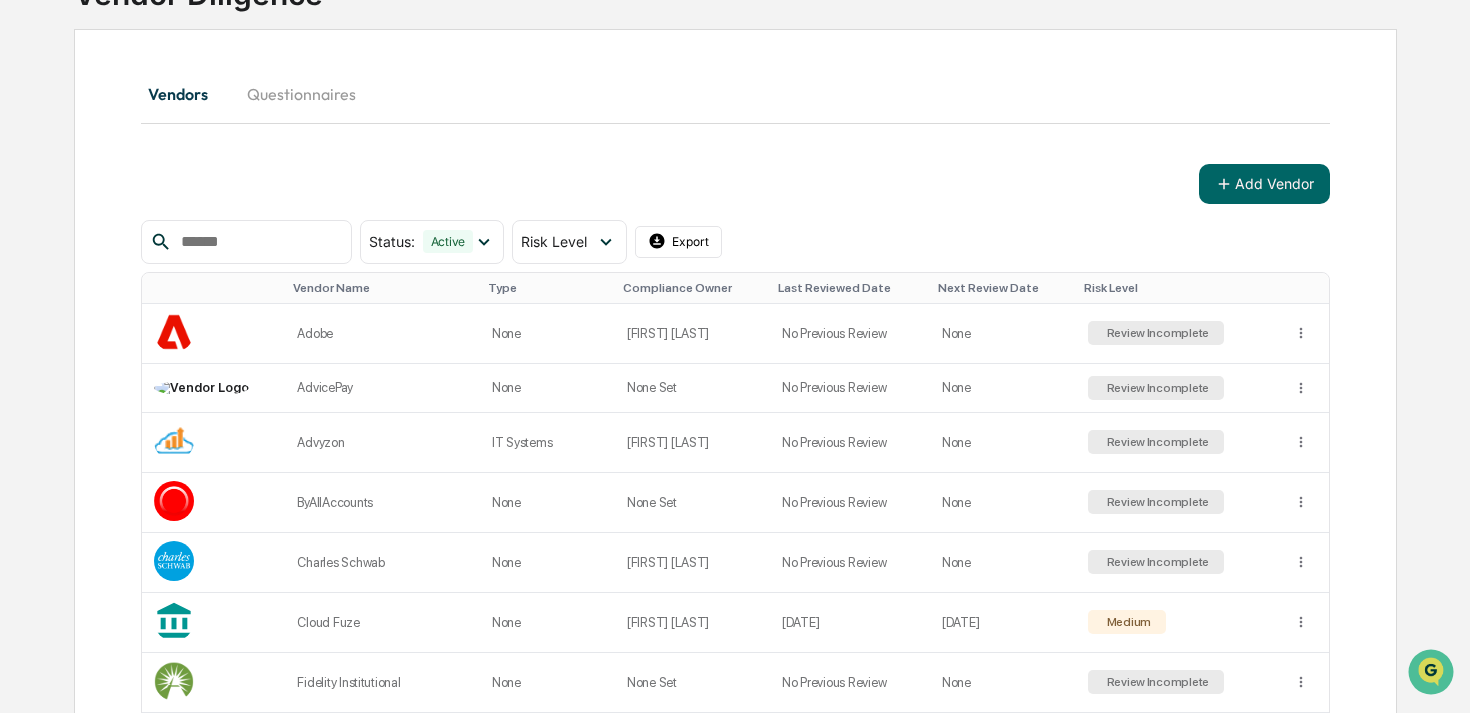 scroll, scrollTop: 178, scrollLeft: 0, axis: vertical 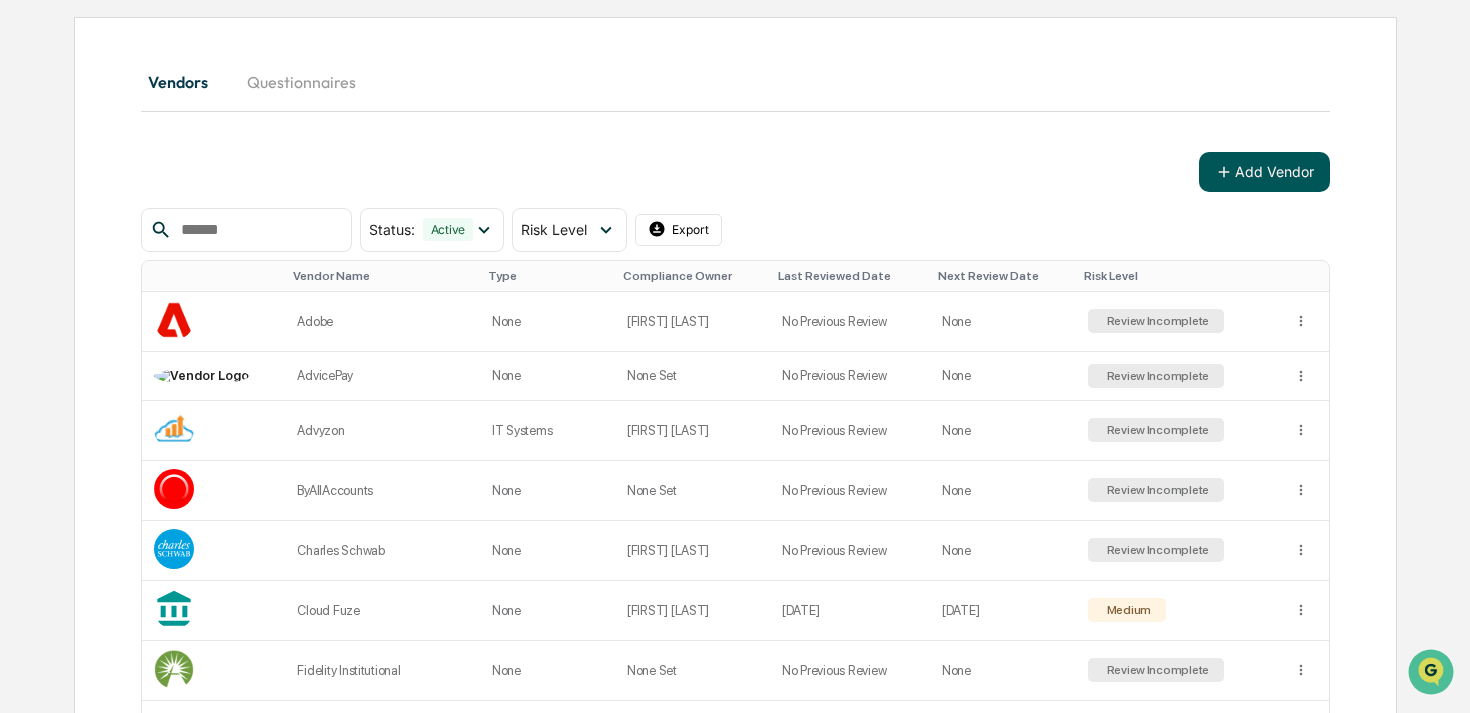 click on "Add Vendor" at bounding box center [1264, 172] 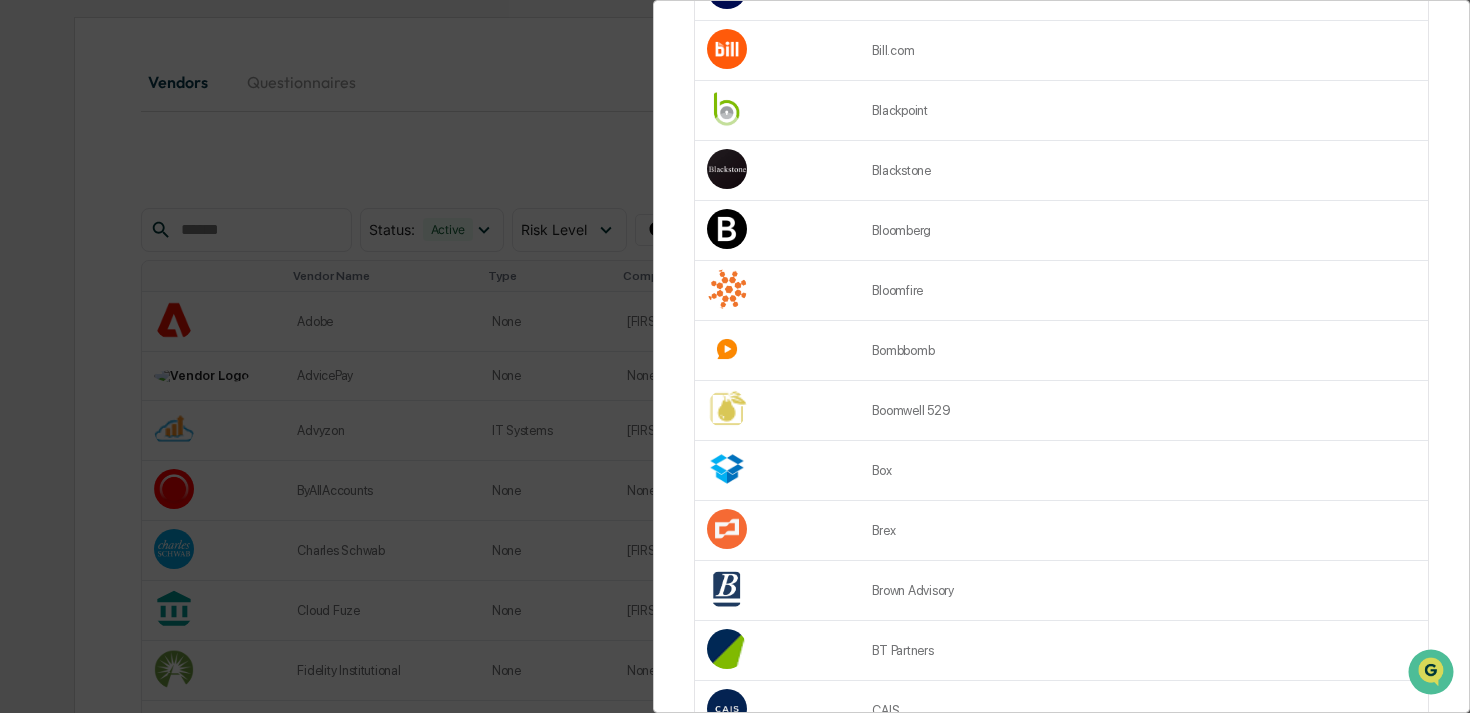 scroll, scrollTop: 2604, scrollLeft: 0, axis: vertical 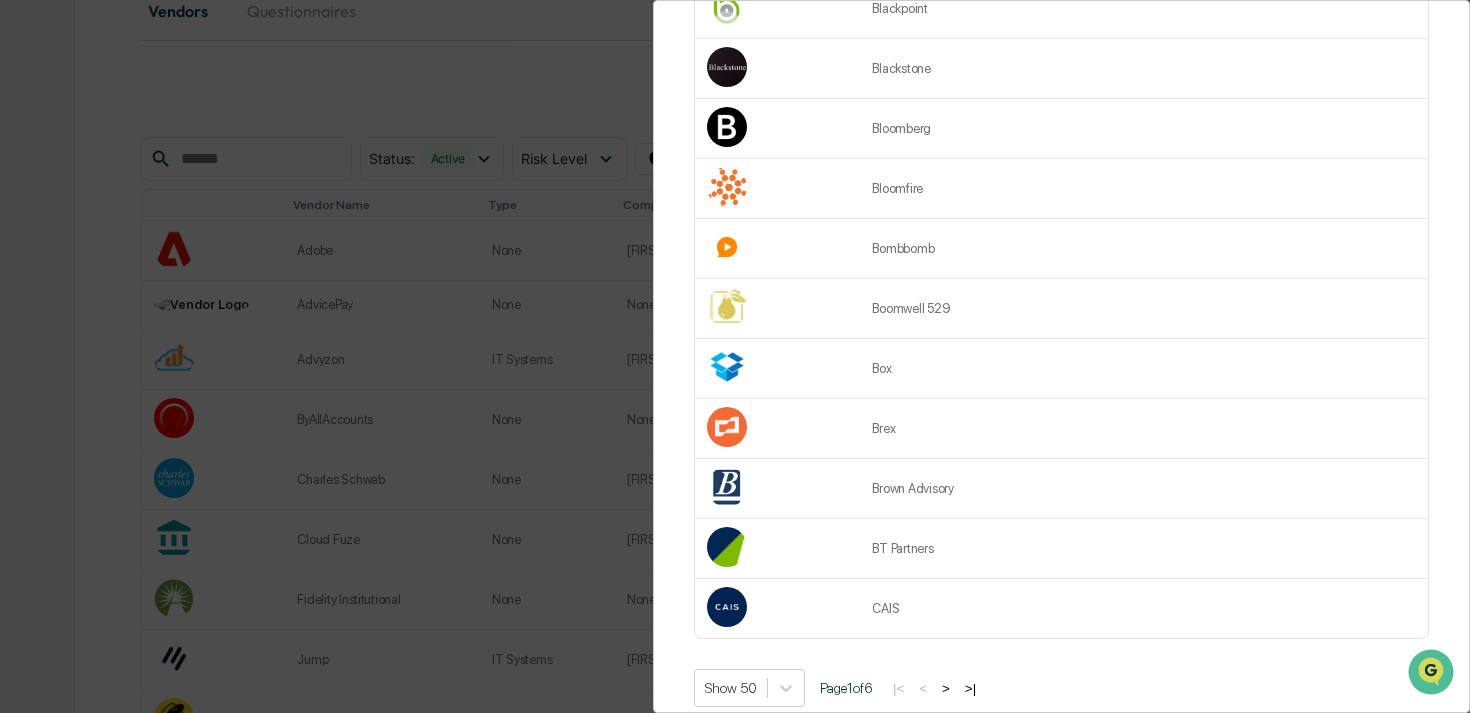click on ">" at bounding box center (946, 688) 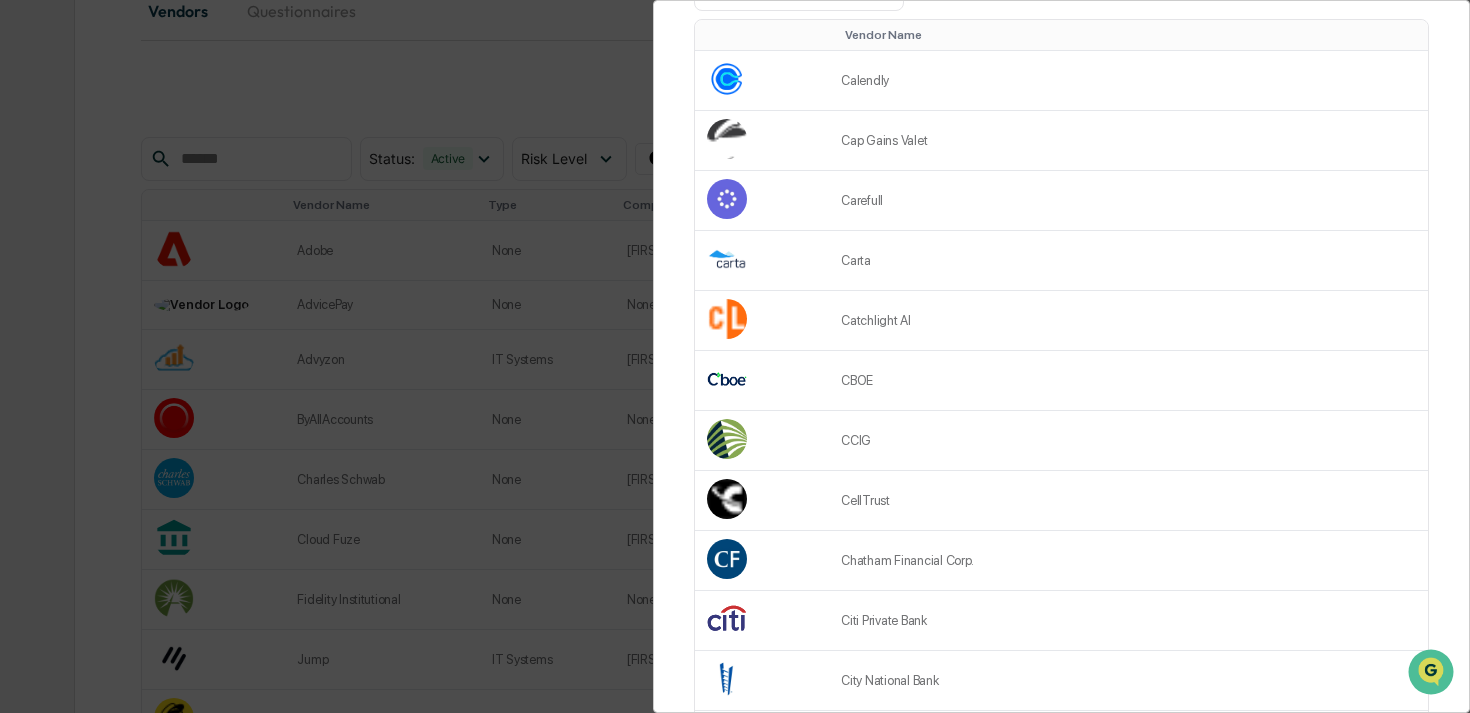 scroll, scrollTop: 0, scrollLeft: 0, axis: both 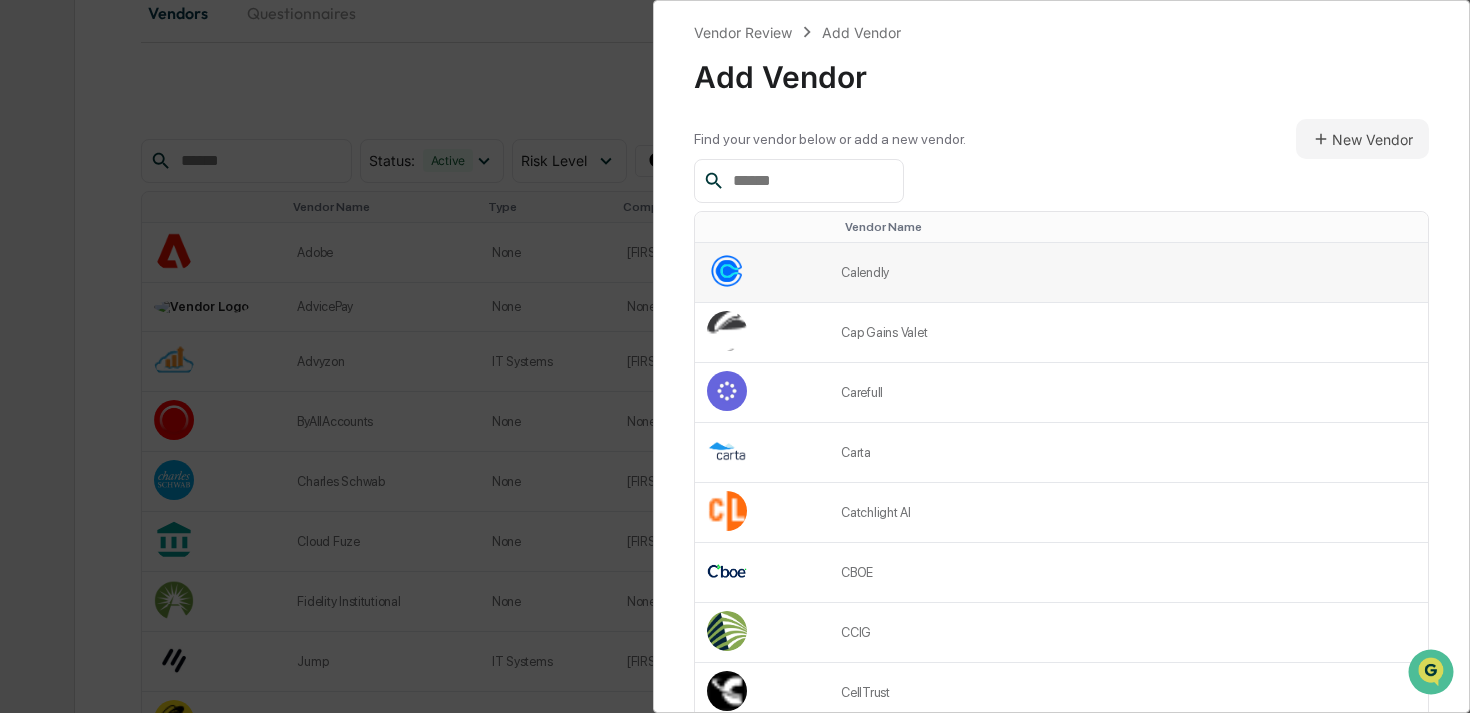 click on "Calendly" at bounding box center [1128, 273] 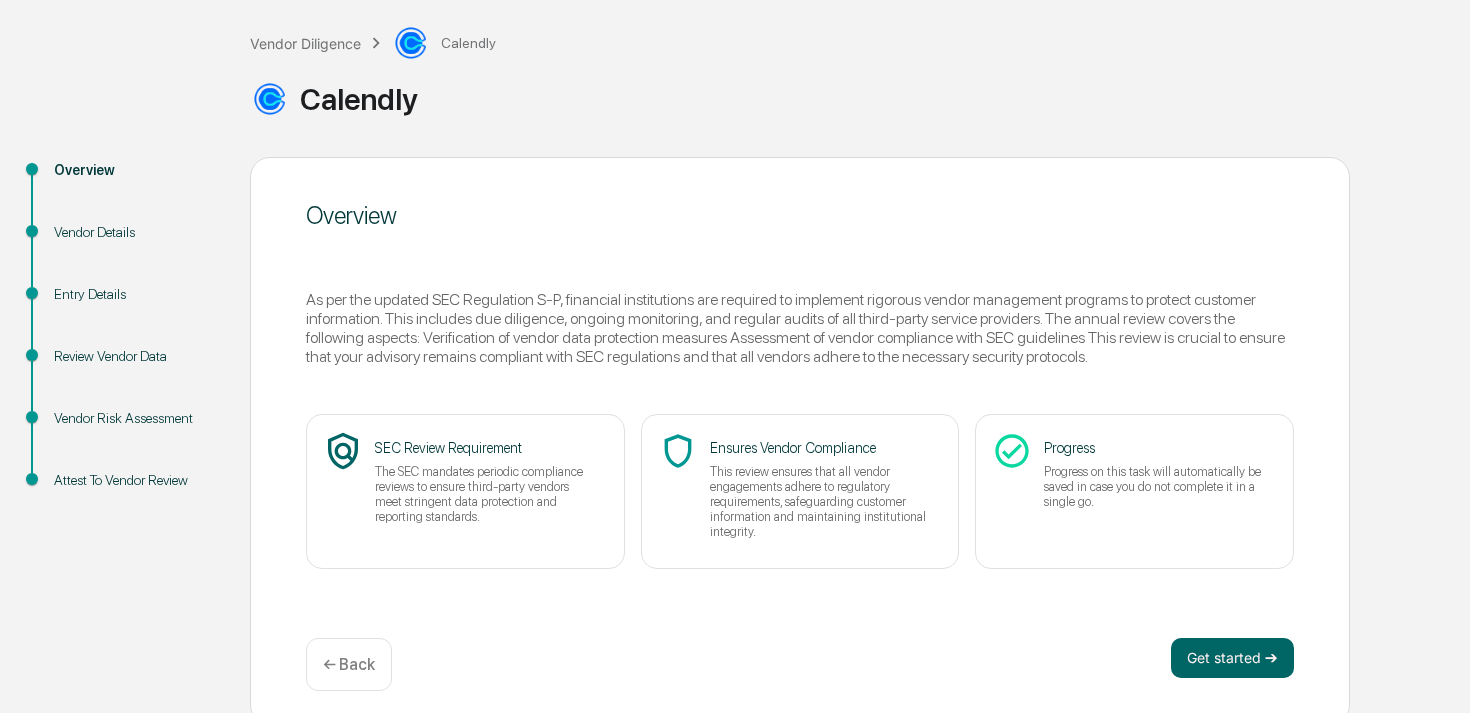 scroll, scrollTop: 0, scrollLeft: 0, axis: both 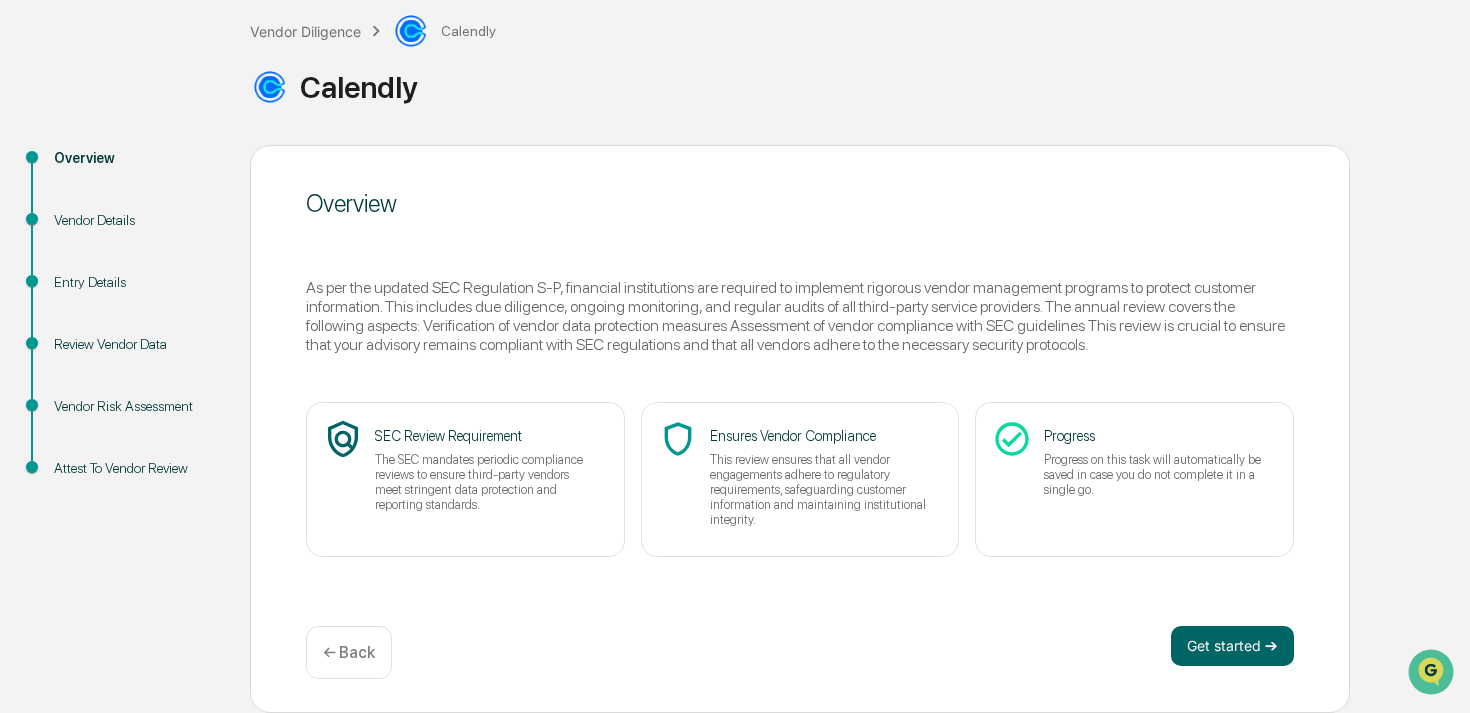 click on "Vendor Diligence Calendly" at bounding box center (373, 31) 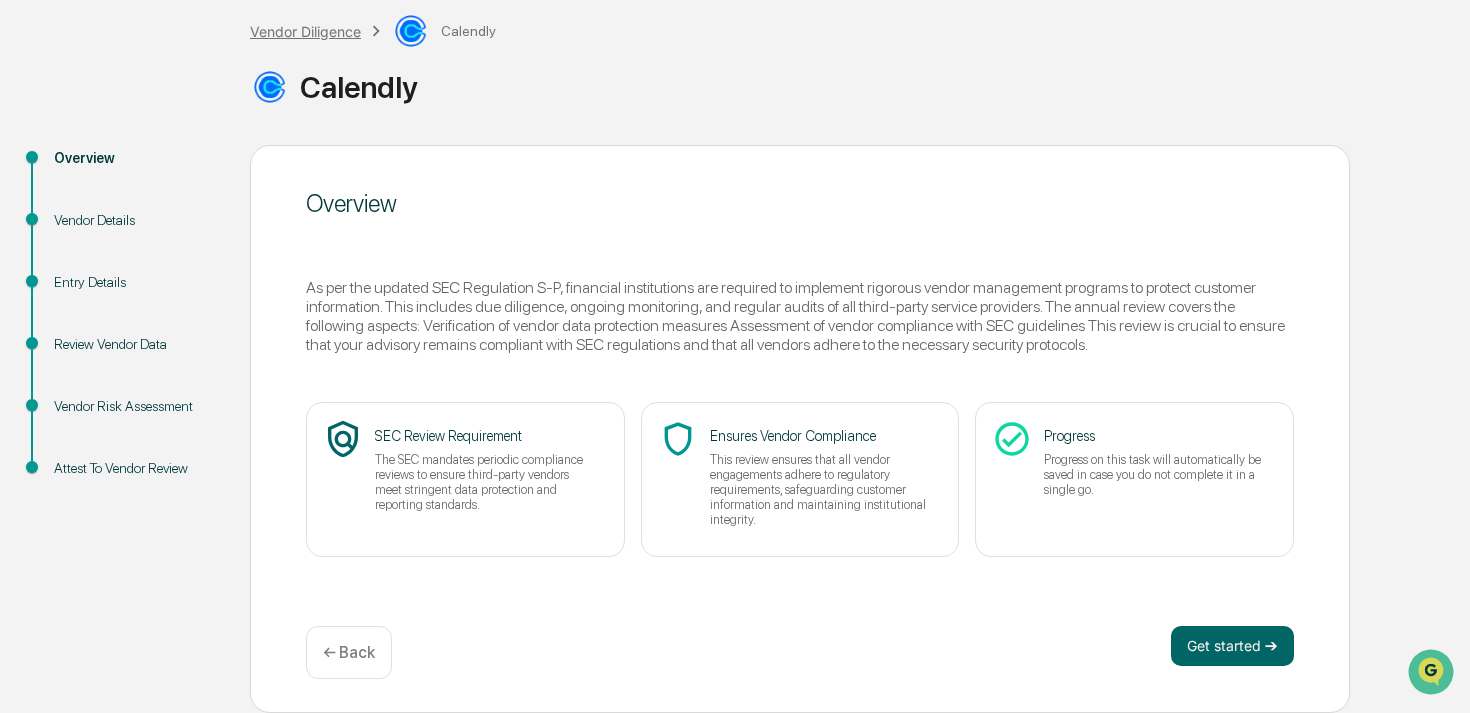 click on "Vendor Diligence" at bounding box center (305, 31) 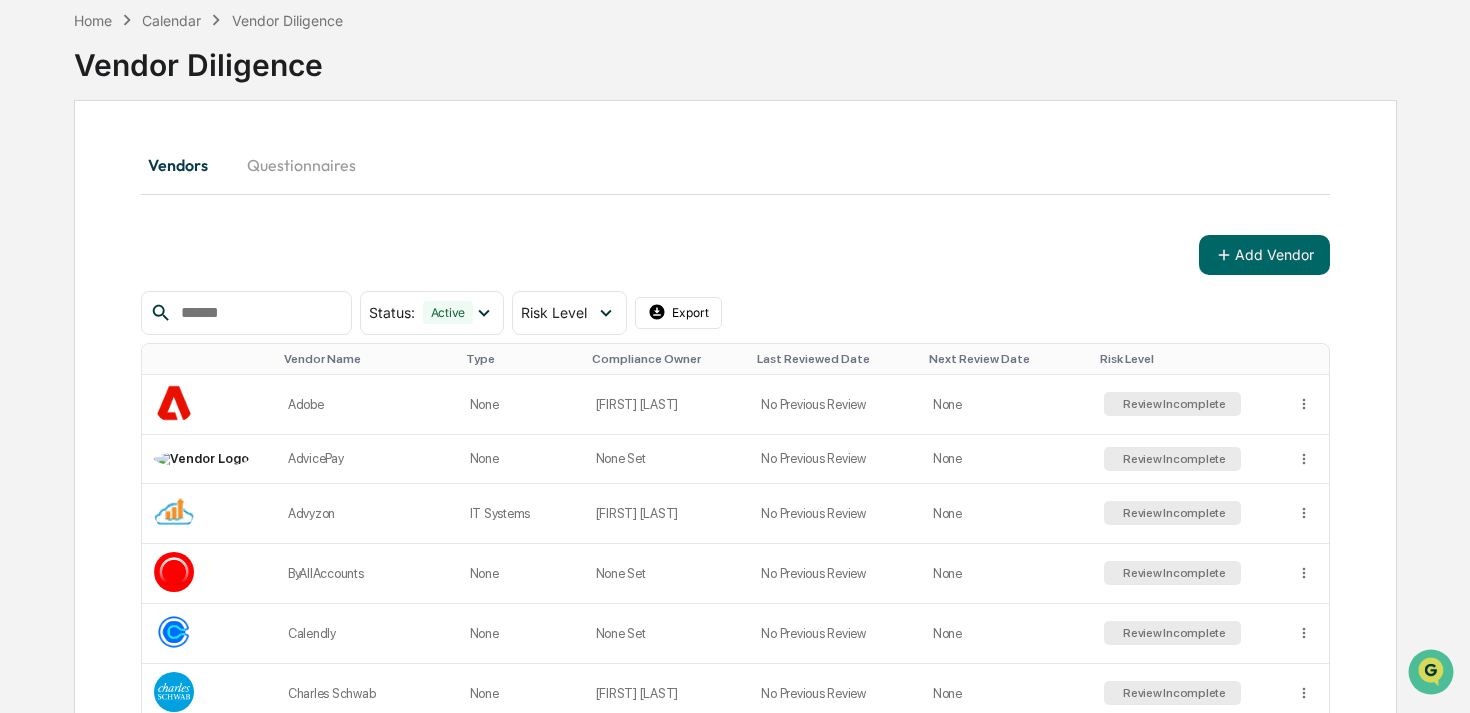 scroll, scrollTop: 114, scrollLeft: 0, axis: vertical 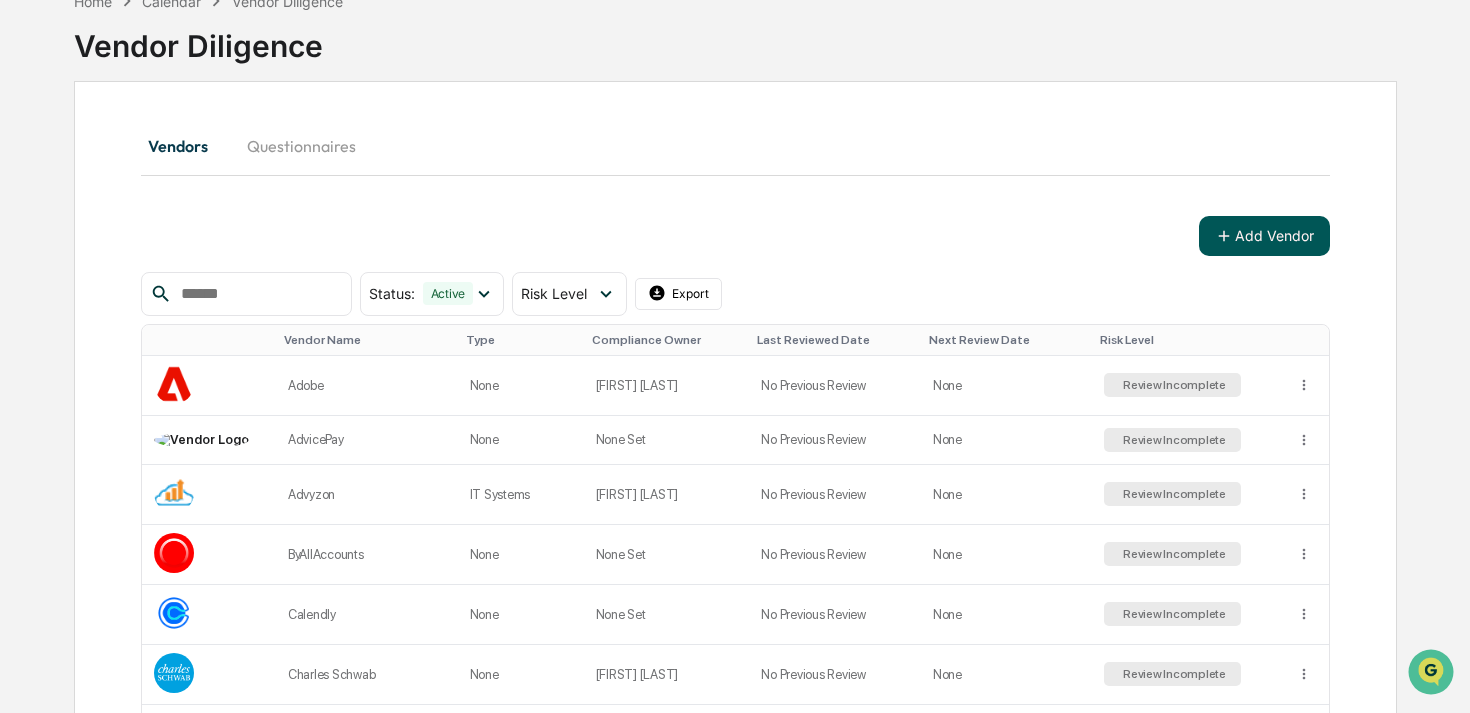 click on "Add Vendor" at bounding box center [1264, 236] 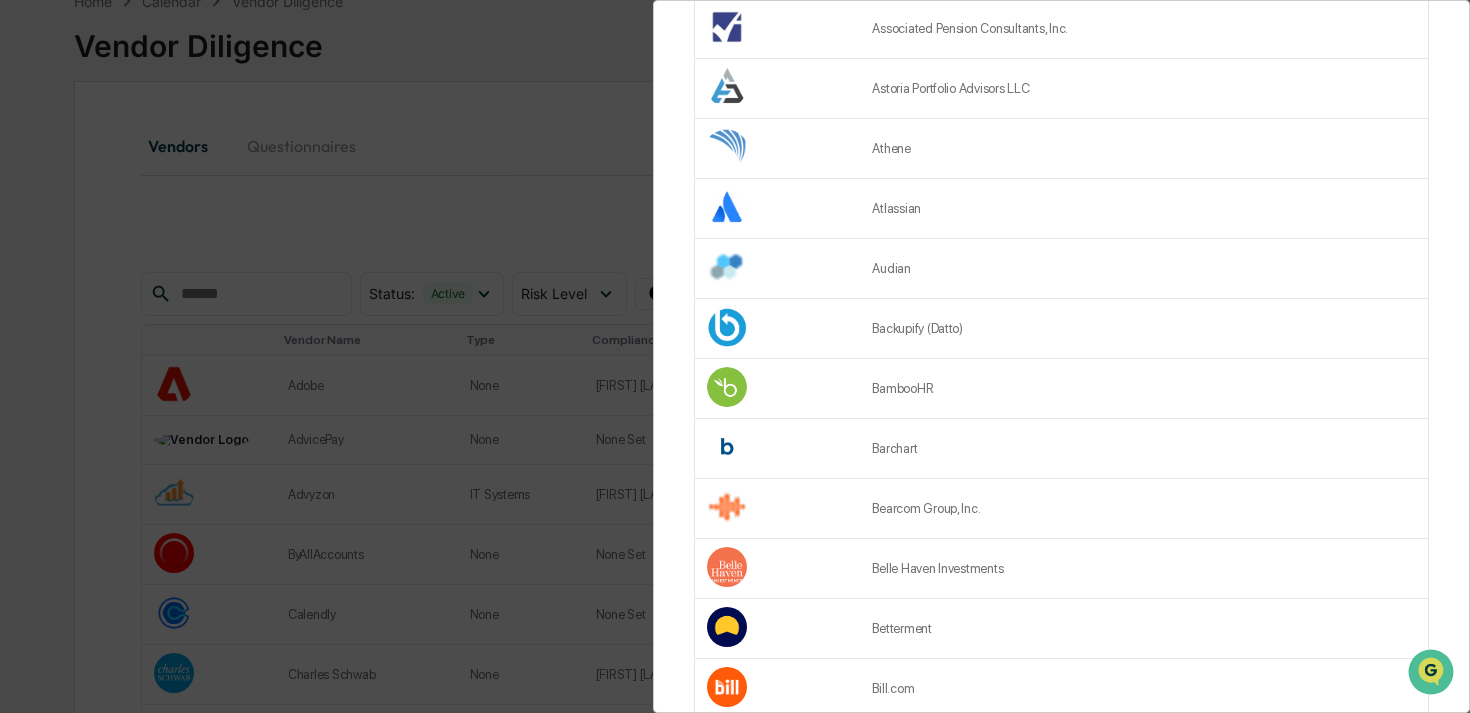scroll, scrollTop: 2604, scrollLeft: 0, axis: vertical 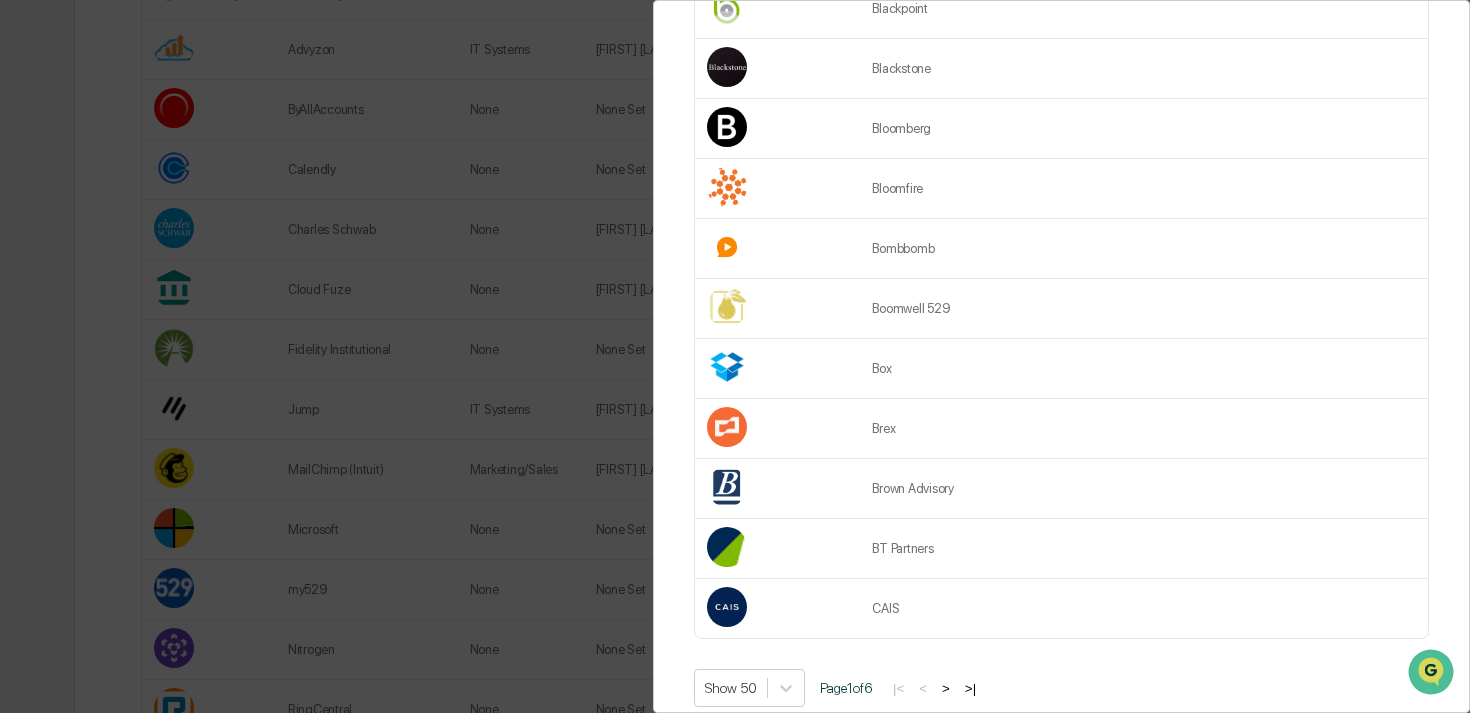click on ">" at bounding box center (946, 688) 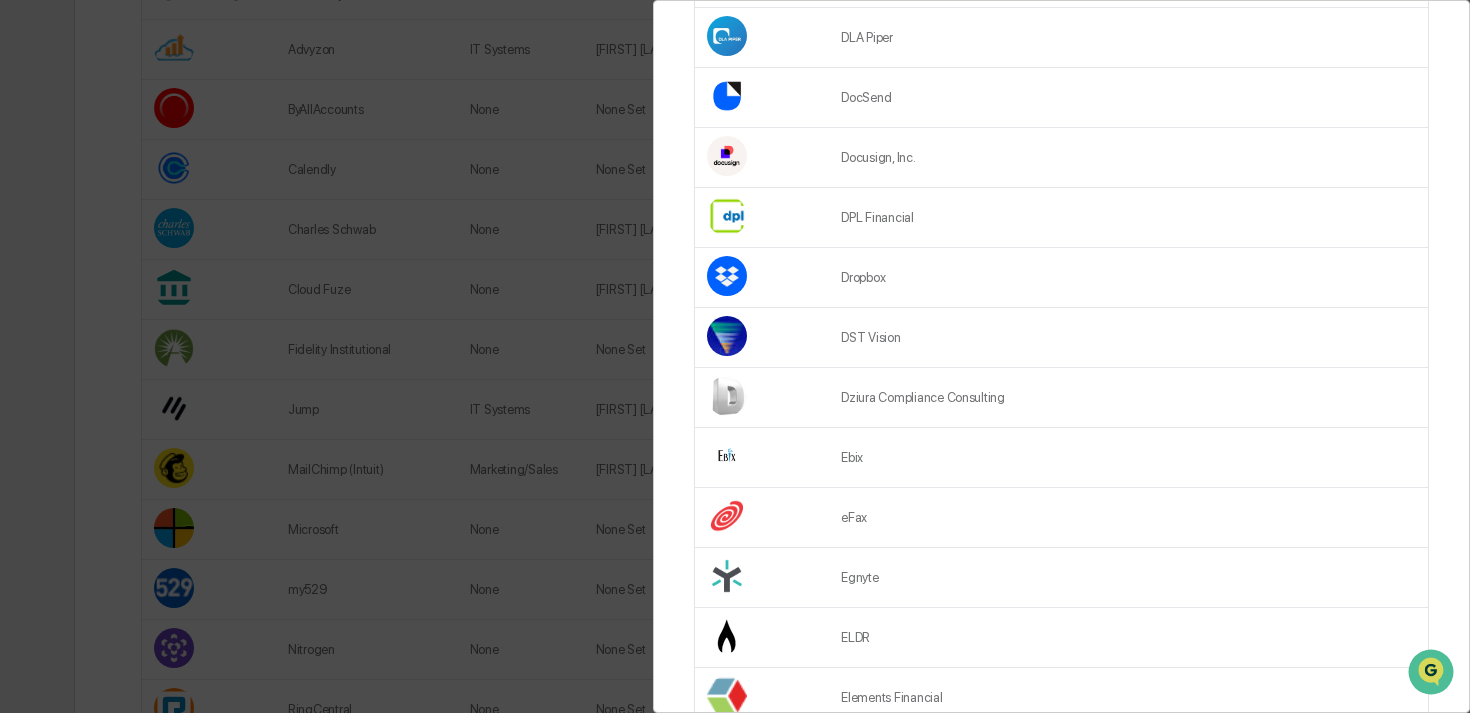 scroll, scrollTop: 2097, scrollLeft: 0, axis: vertical 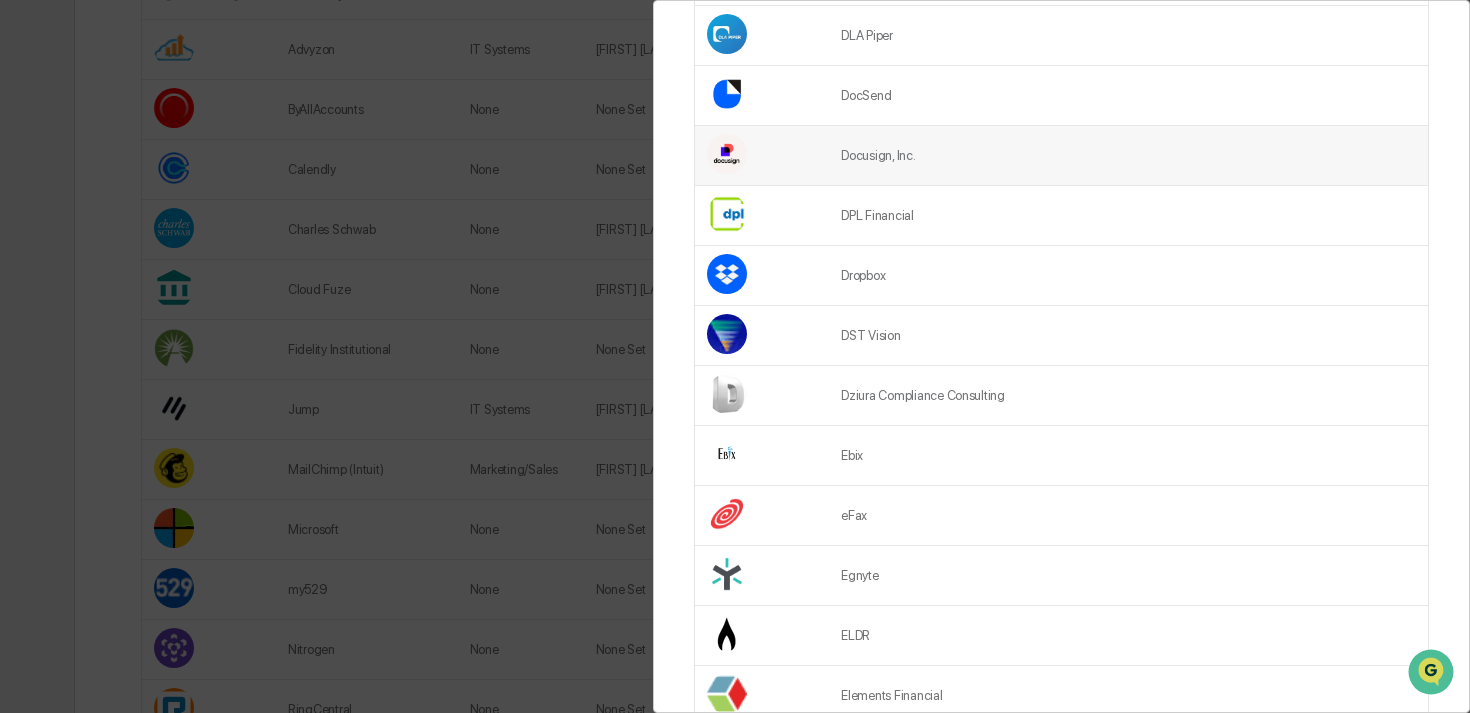 click at bounding box center [762, 156] 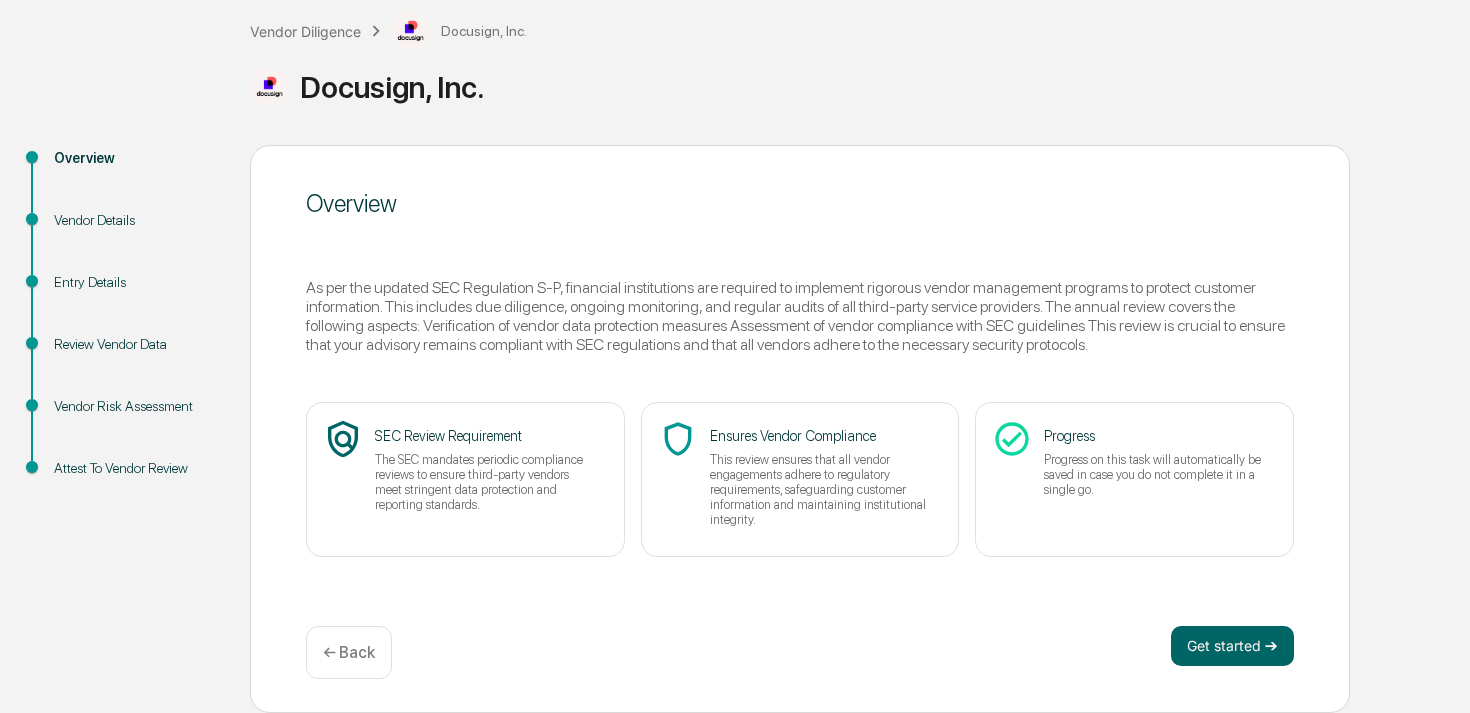 scroll, scrollTop: 0, scrollLeft: 0, axis: both 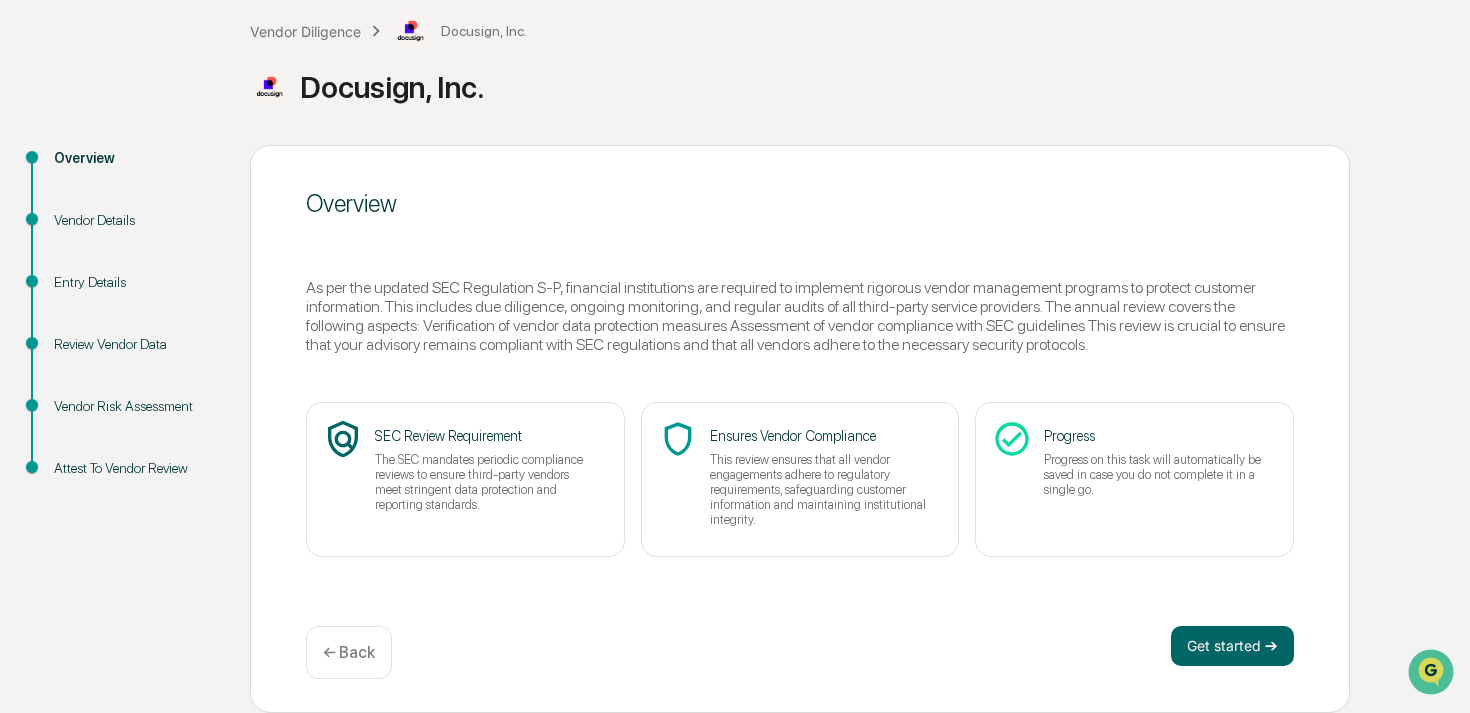 click on "← Back" at bounding box center [349, 652] 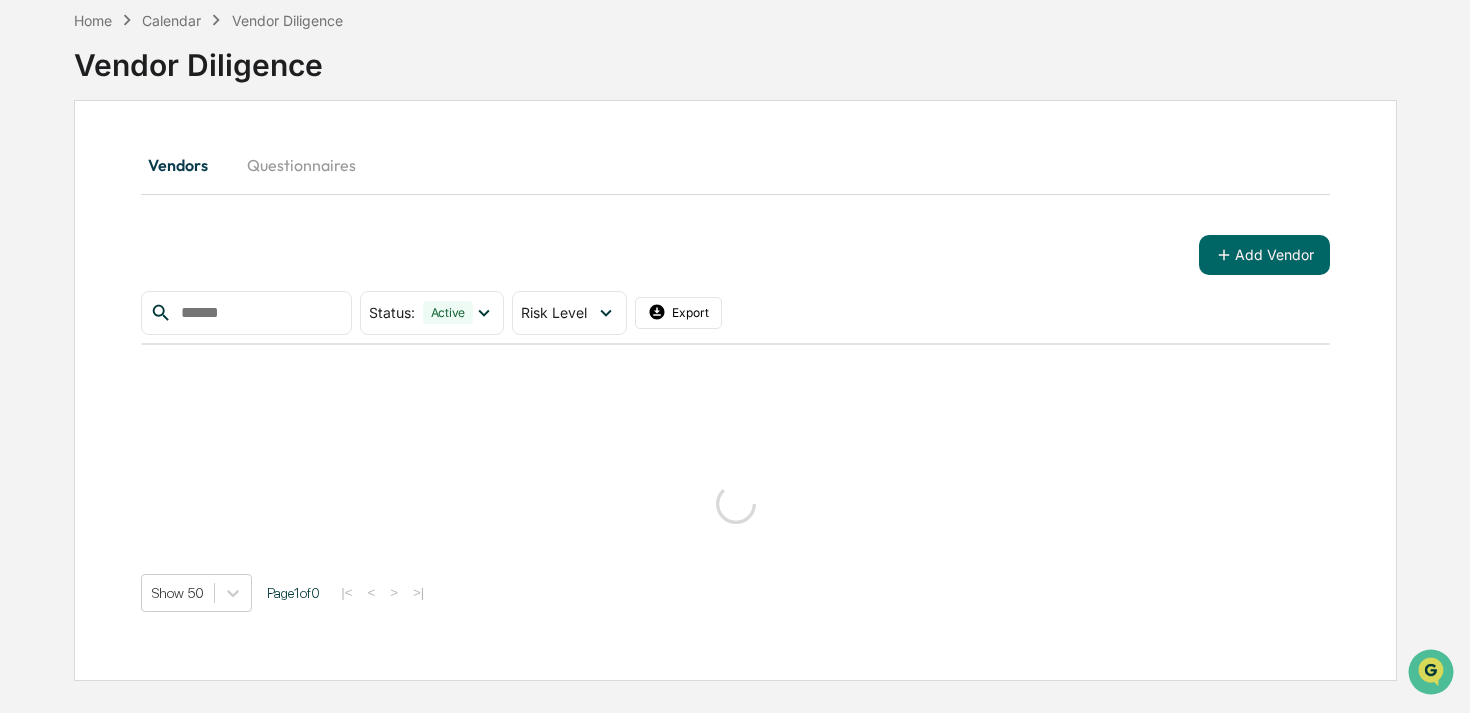 scroll, scrollTop: 114, scrollLeft: 0, axis: vertical 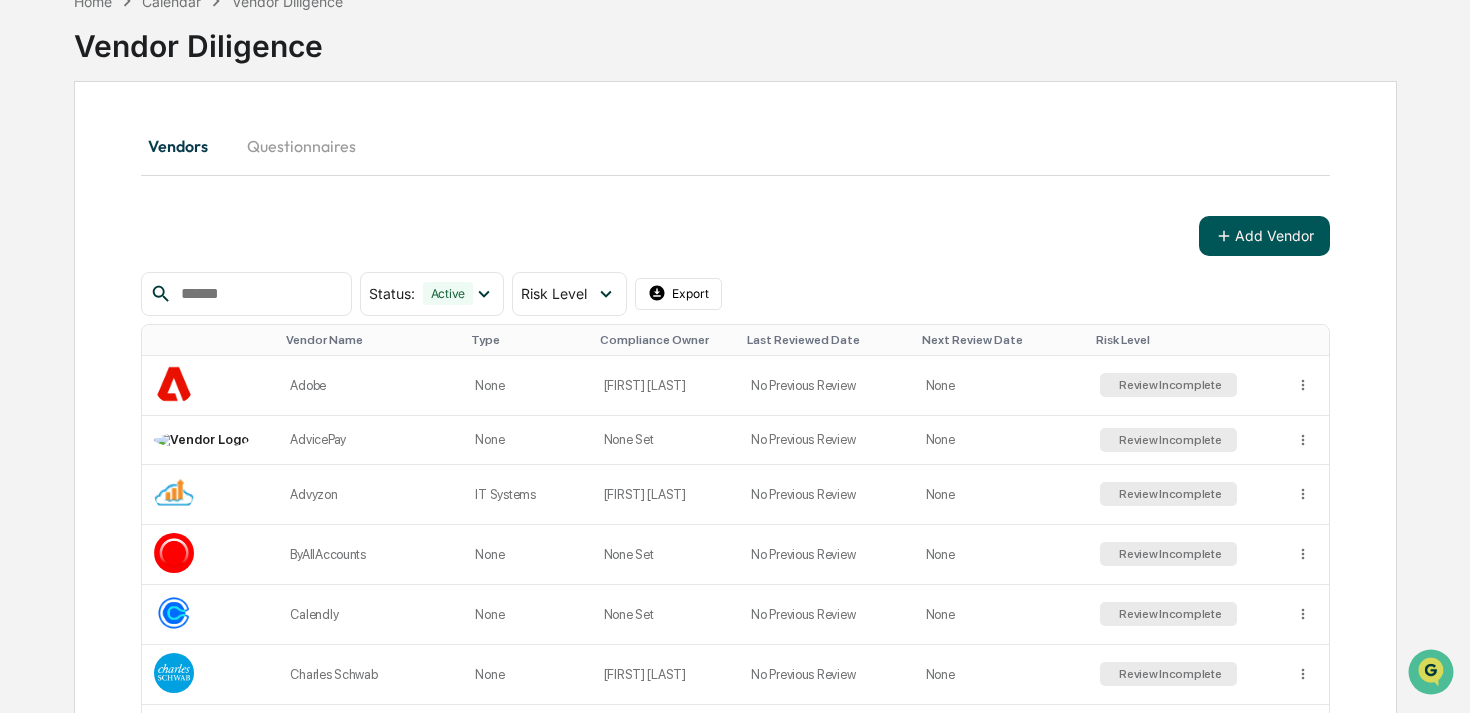 click on "Add Vendor" at bounding box center [1264, 236] 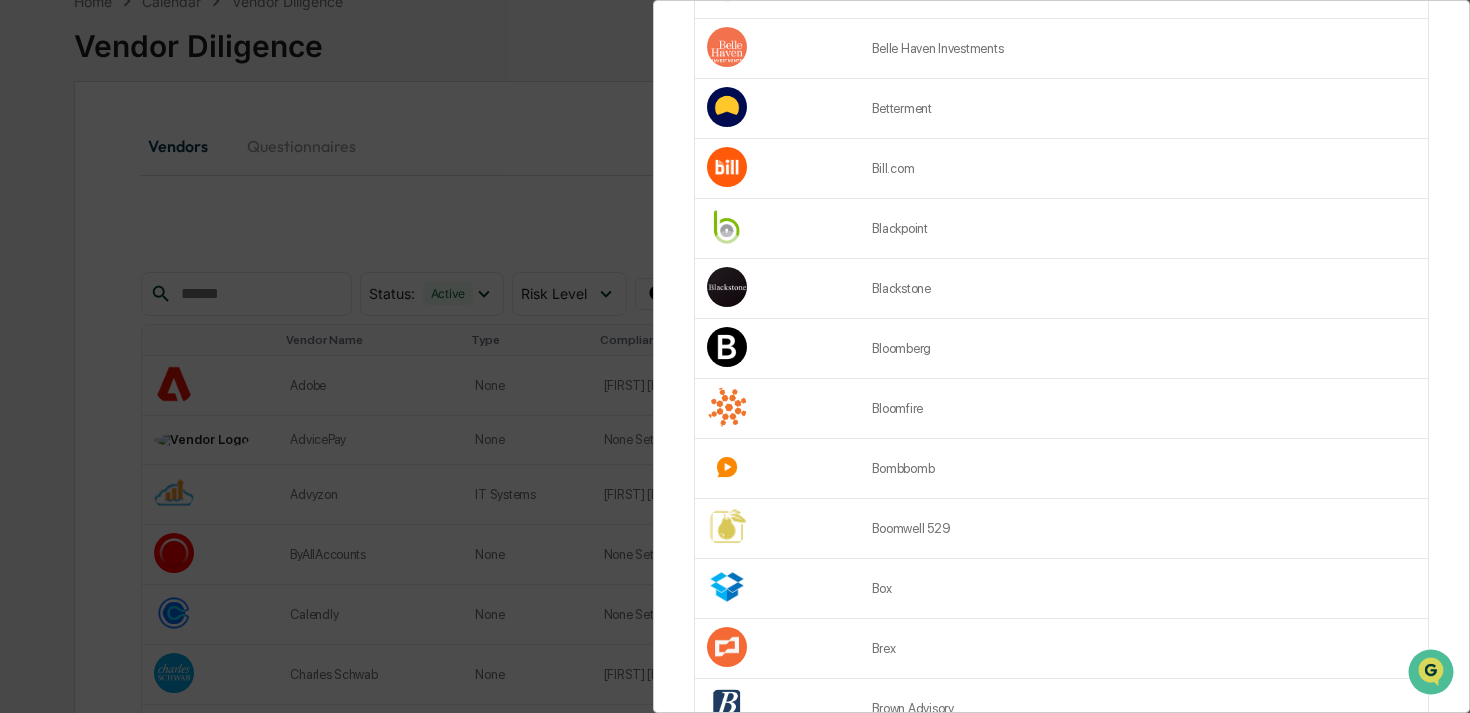 scroll, scrollTop: 2604, scrollLeft: 0, axis: vertical 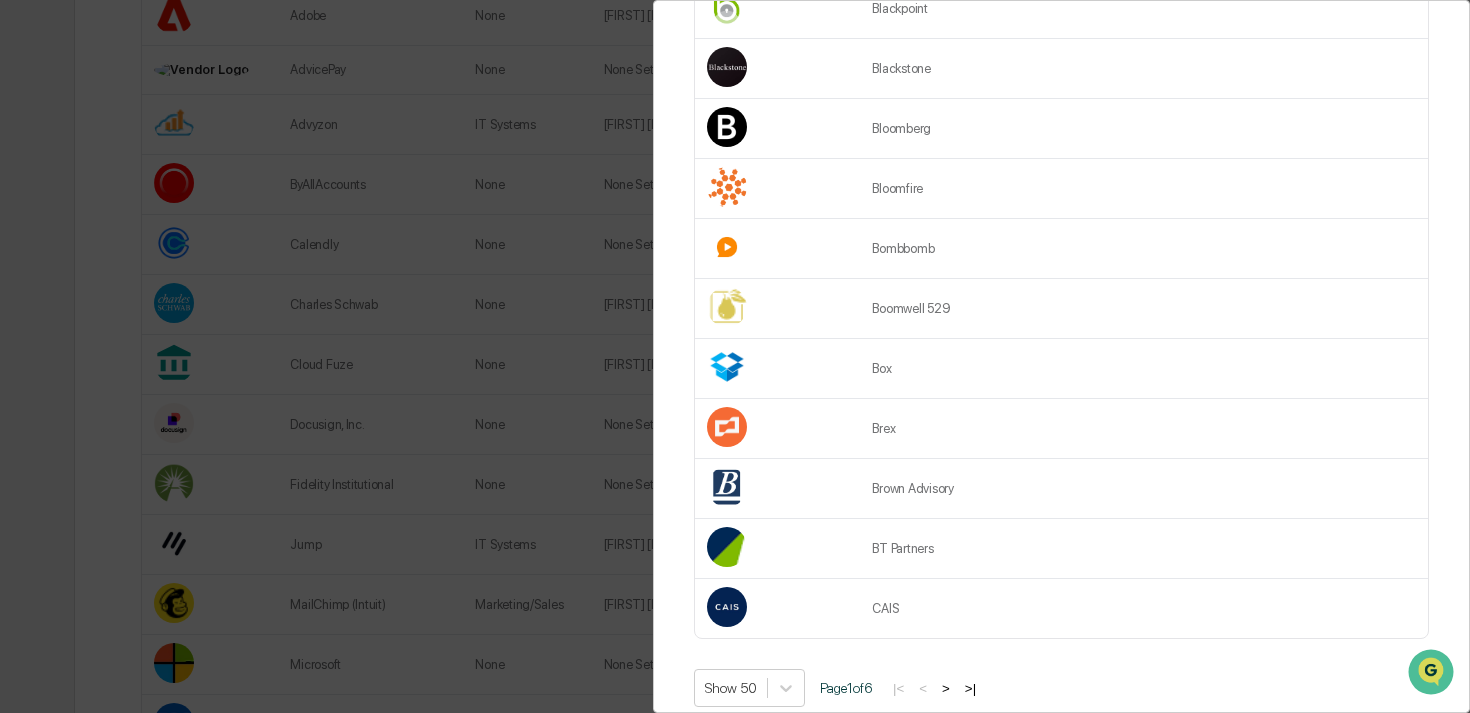 click on ">" at bounding box center (946, 688) 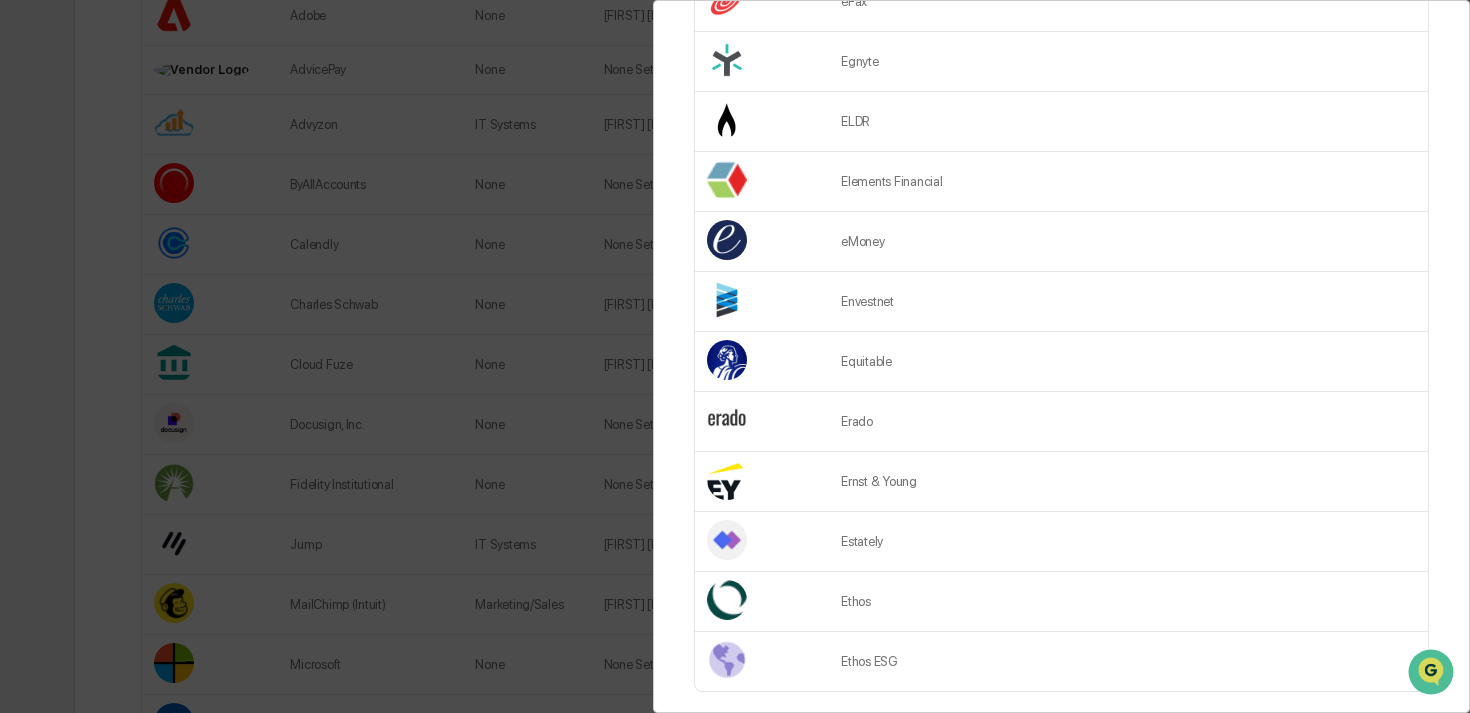 scroll, scrollTop: 2604, scrollLeft: 0, axis: vertical 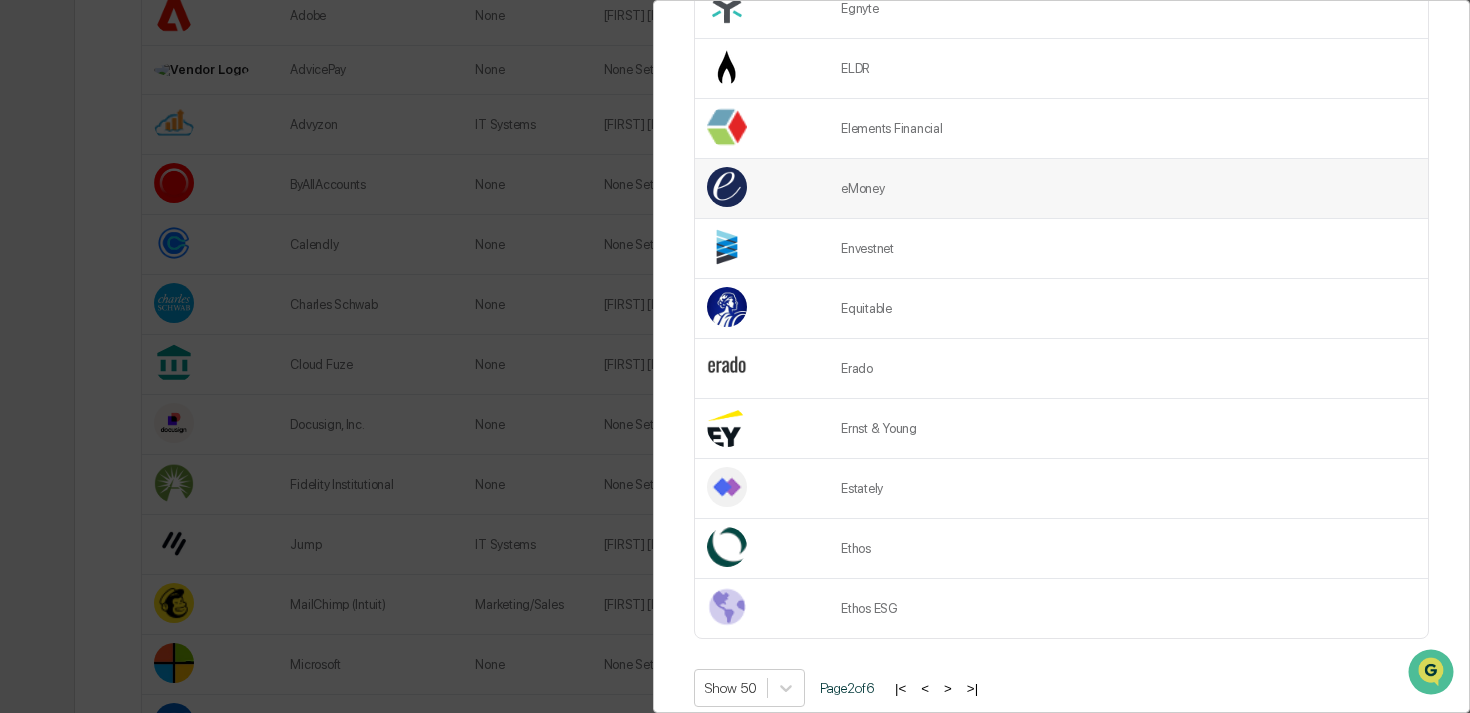 click on "eMoney" at bounding box center [1128, 189] 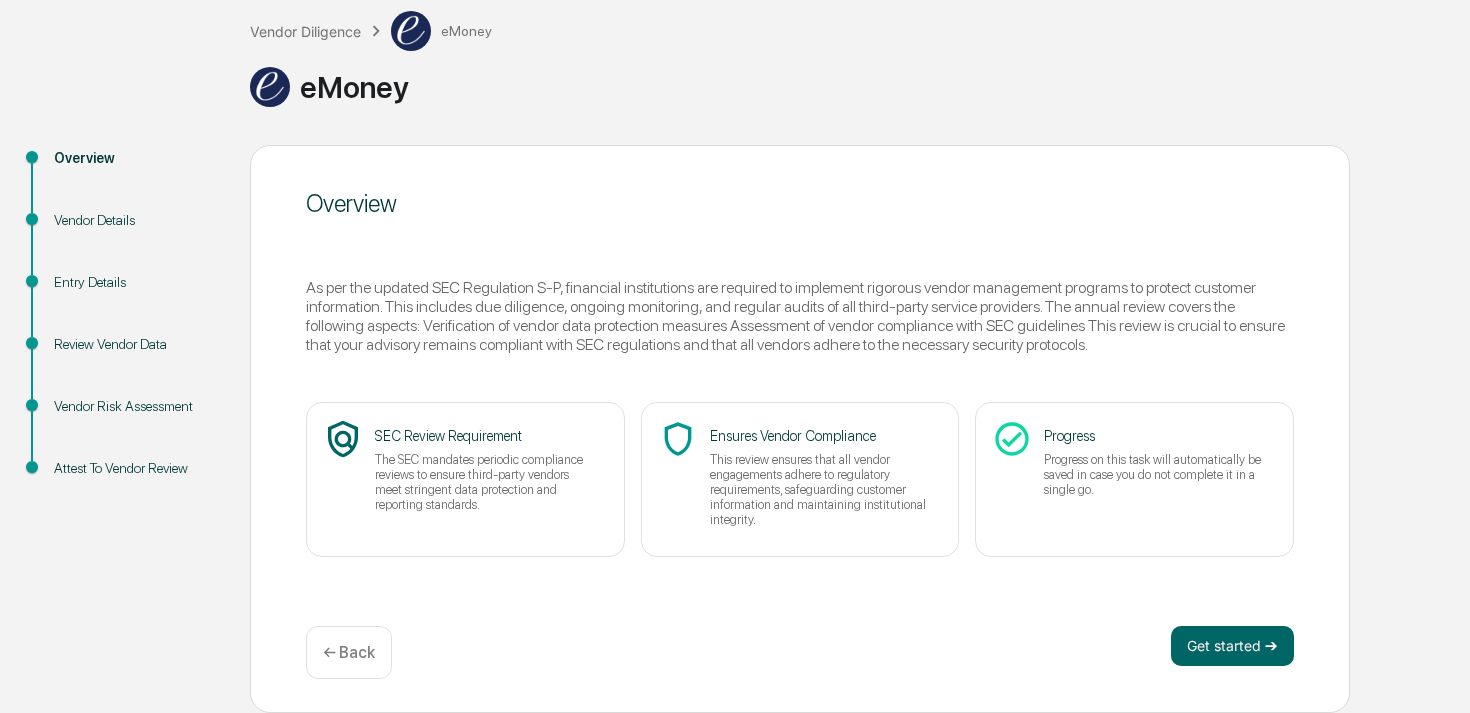scroll, scrollTop: 0, scrollLeft: 0, axis: both 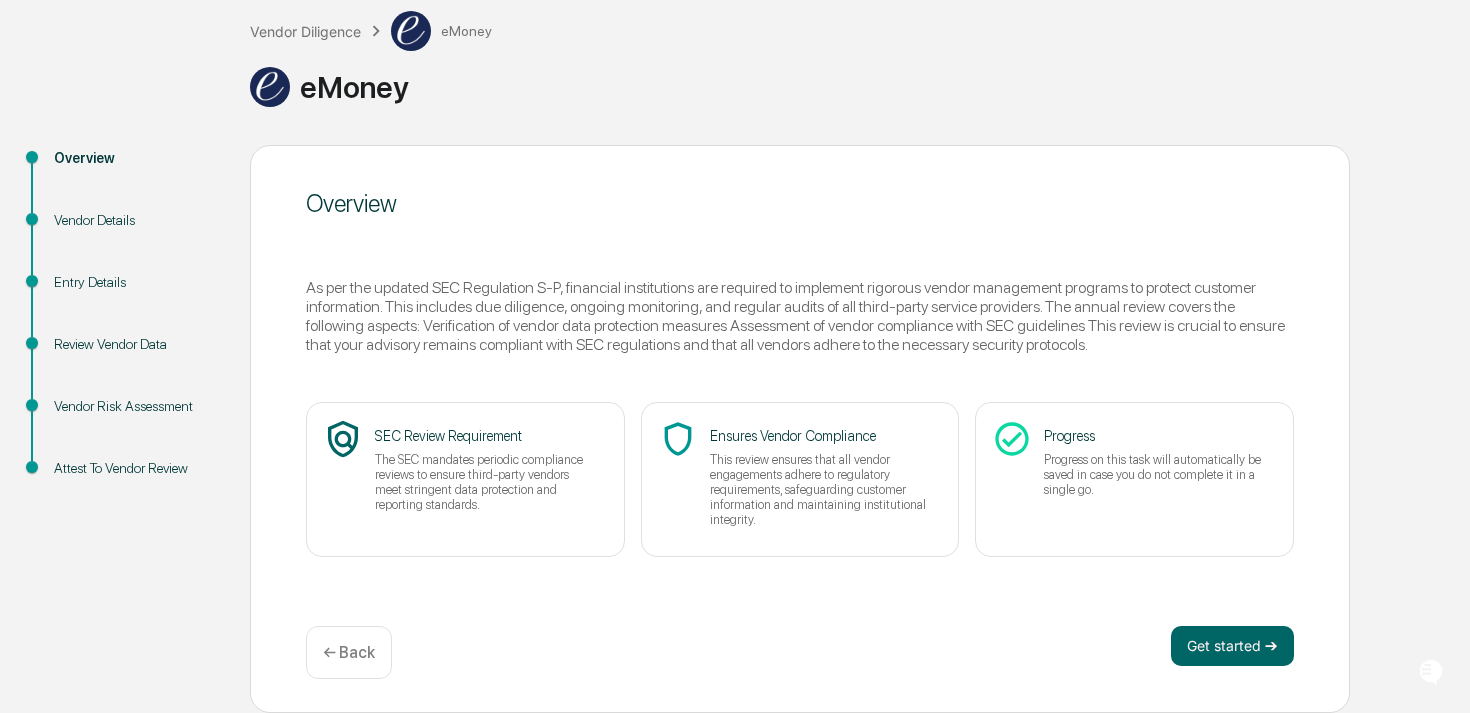click on "← Back" at bounding box center [349, 652] 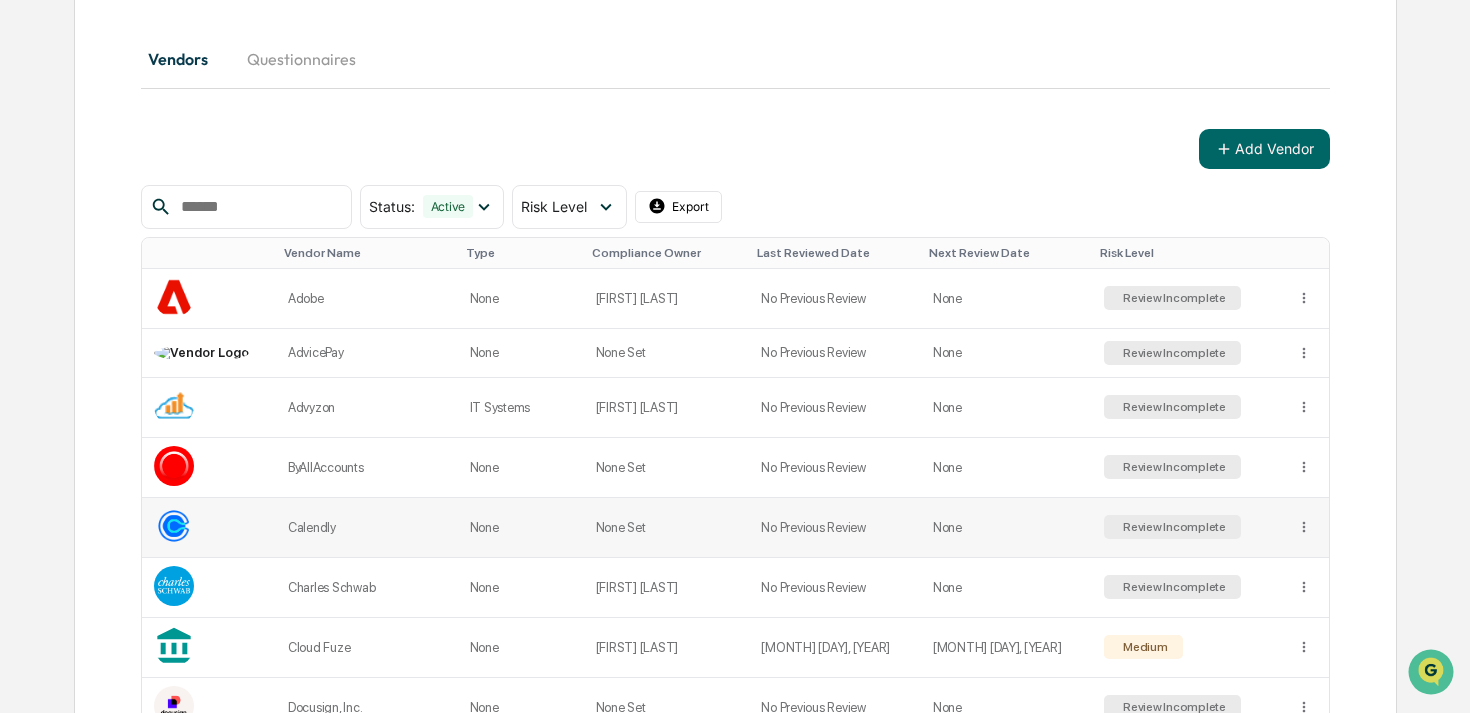 scroll, scrollTop: 220, scrollLeft: 0, axis: vertical 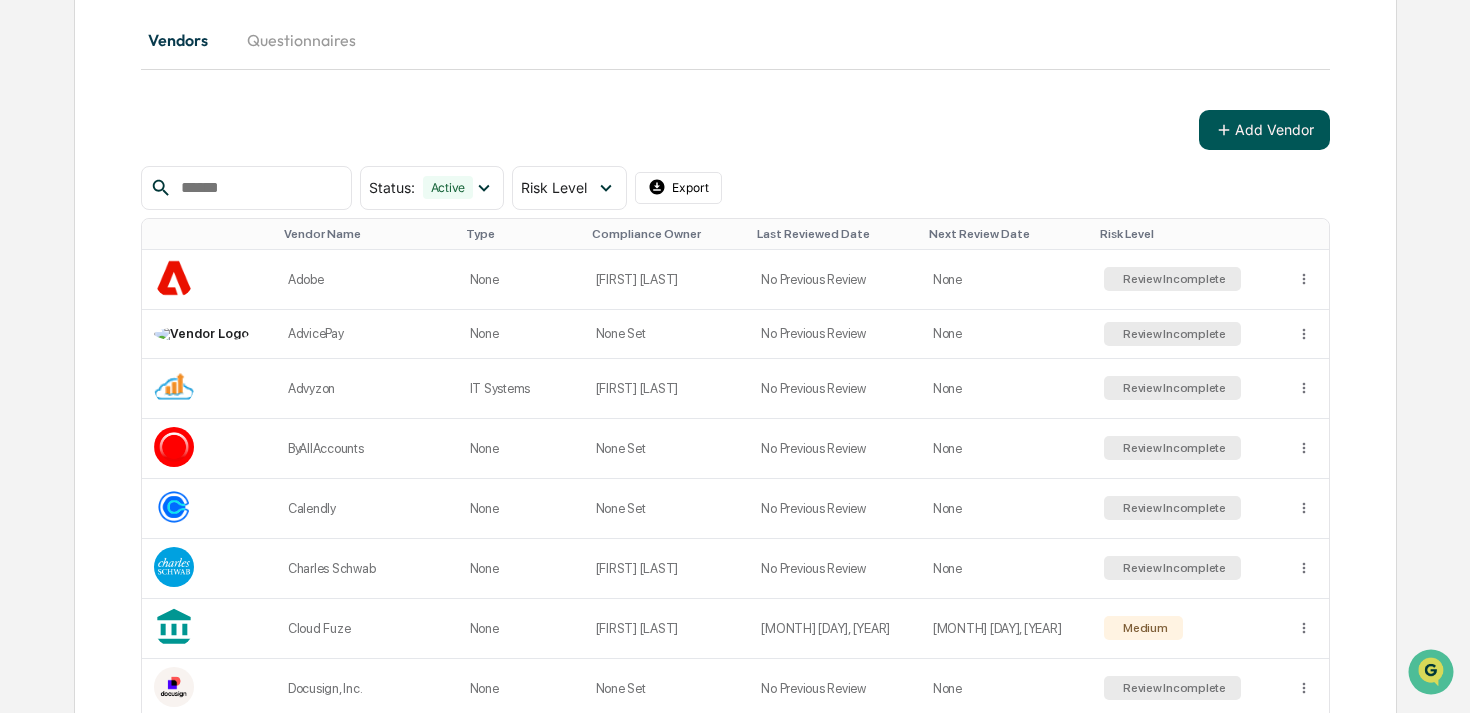 click on "Add Vendor" at bounding box center [1264, 130] 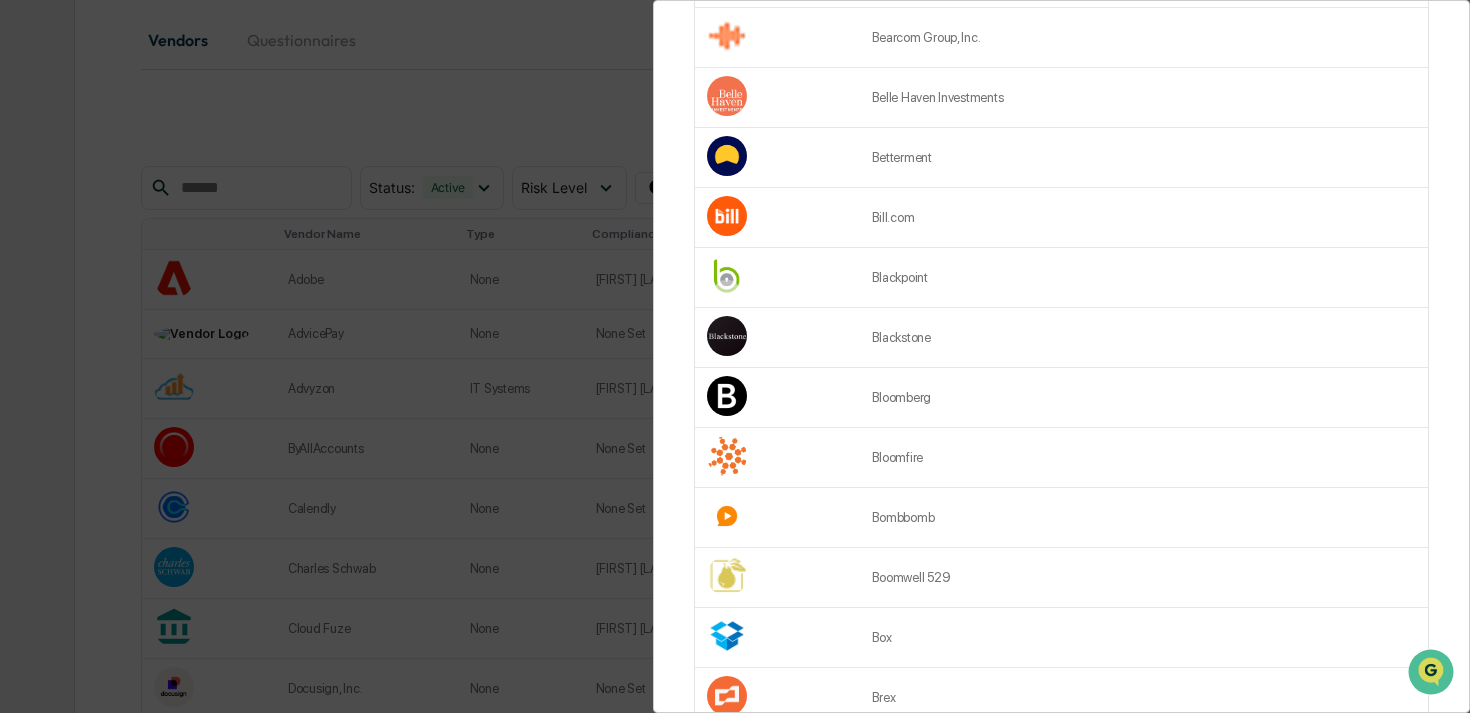 scroll, scrollTop: 2604, scrollLeft: 0, axis: vertical 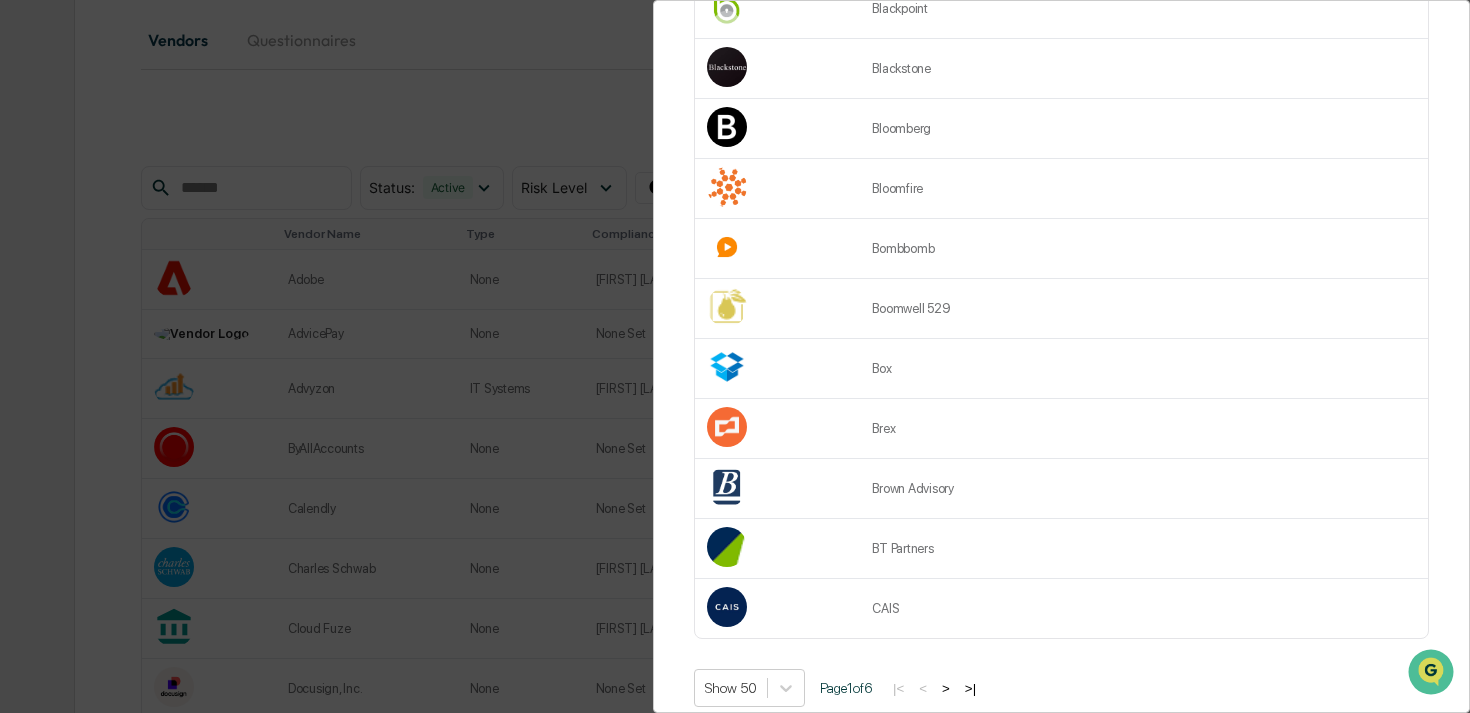 click on ">" at bounding box center (946, 688) 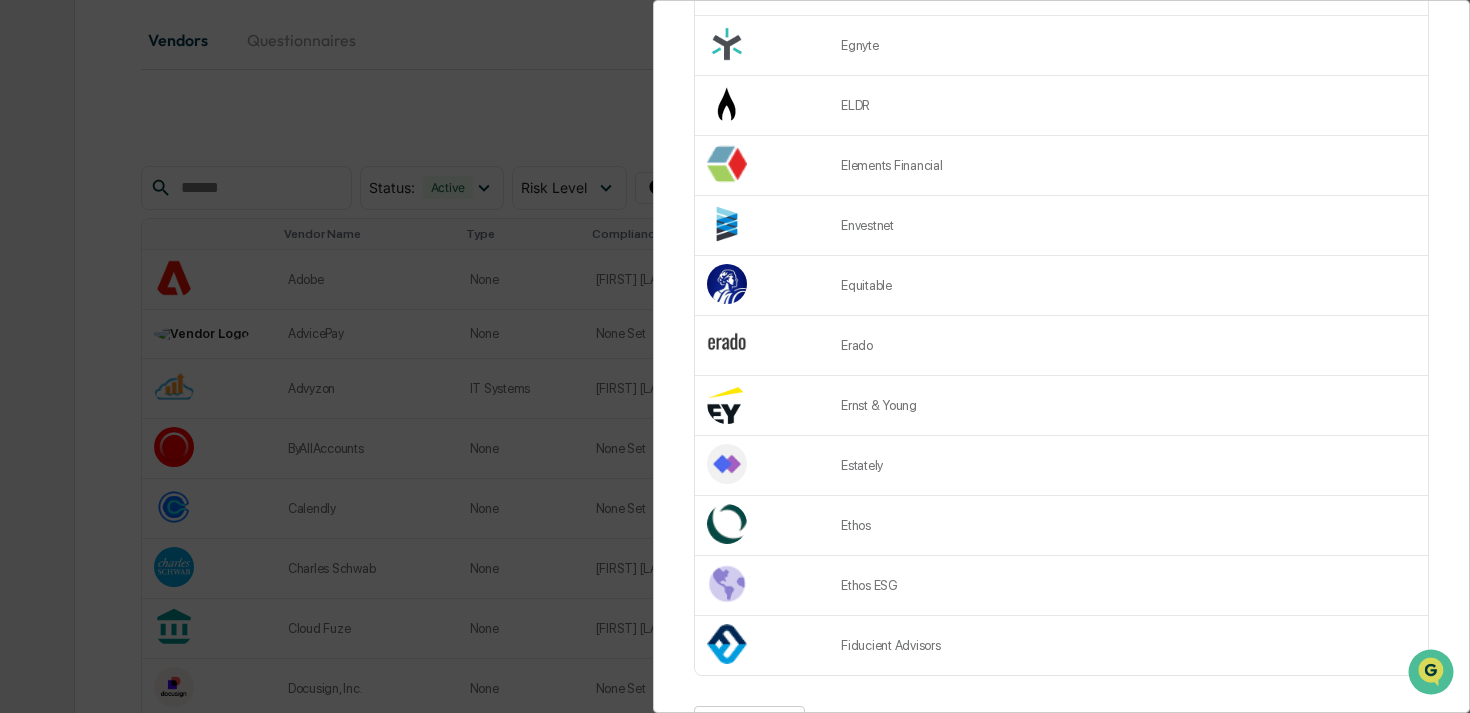 scroll, scrollTop: 2604, scrollLeft: 0, axis: vertical 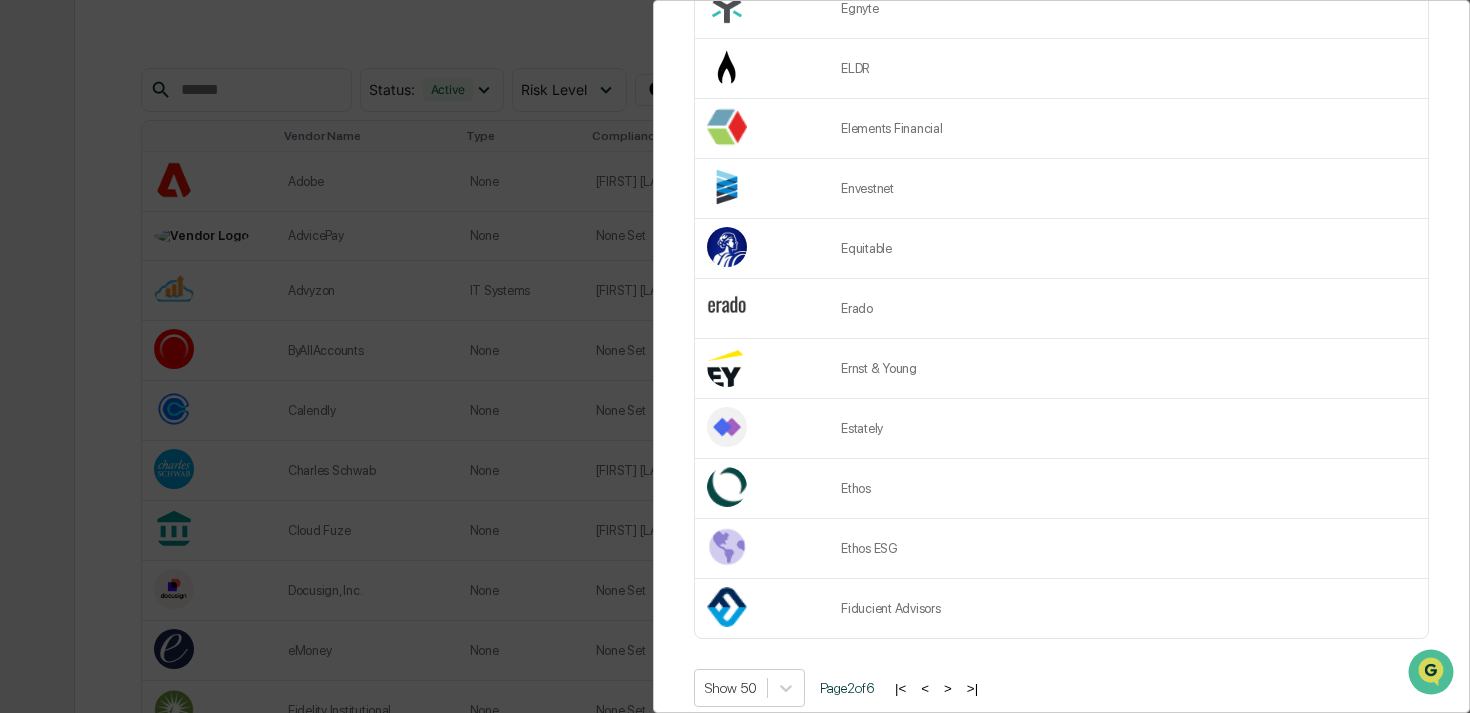 click on ">" at bounding box center [948, 688] 